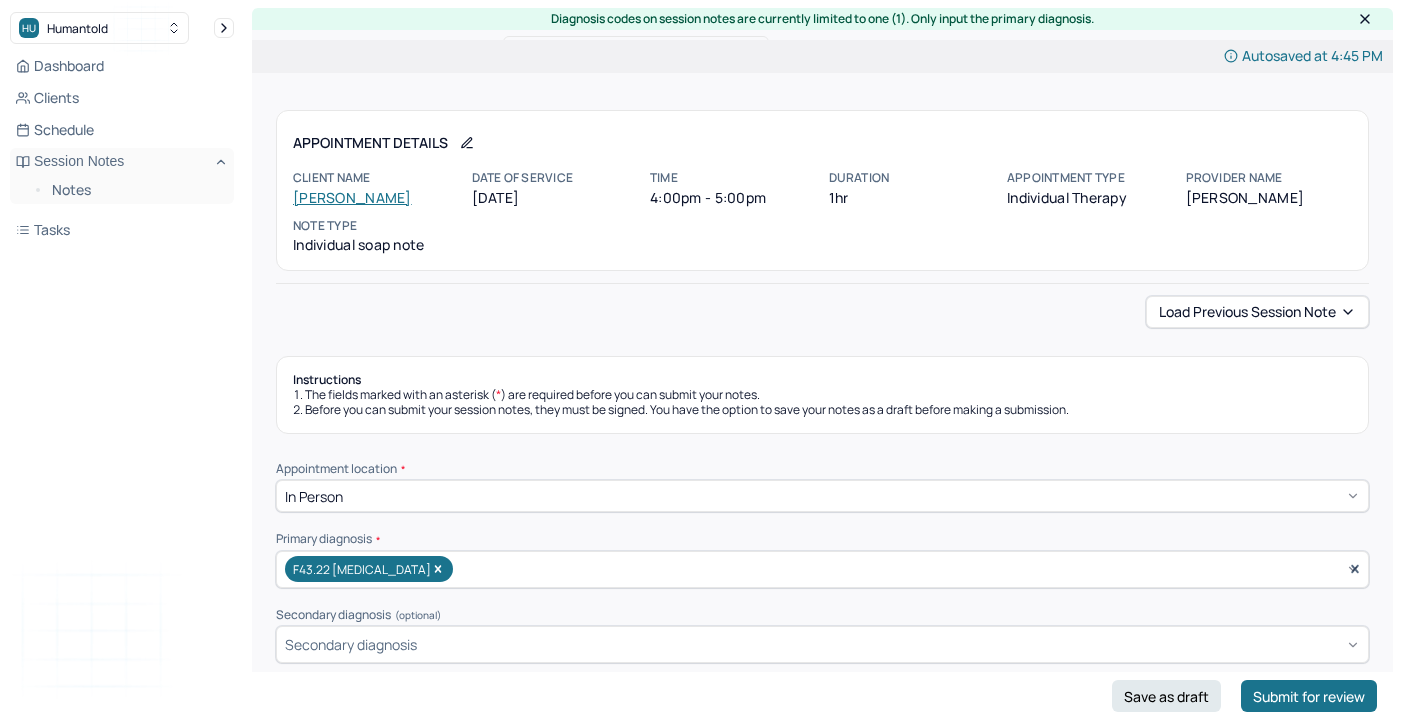 scroll, scrollTop: 251, scrollLeft: 0, axis: vertical 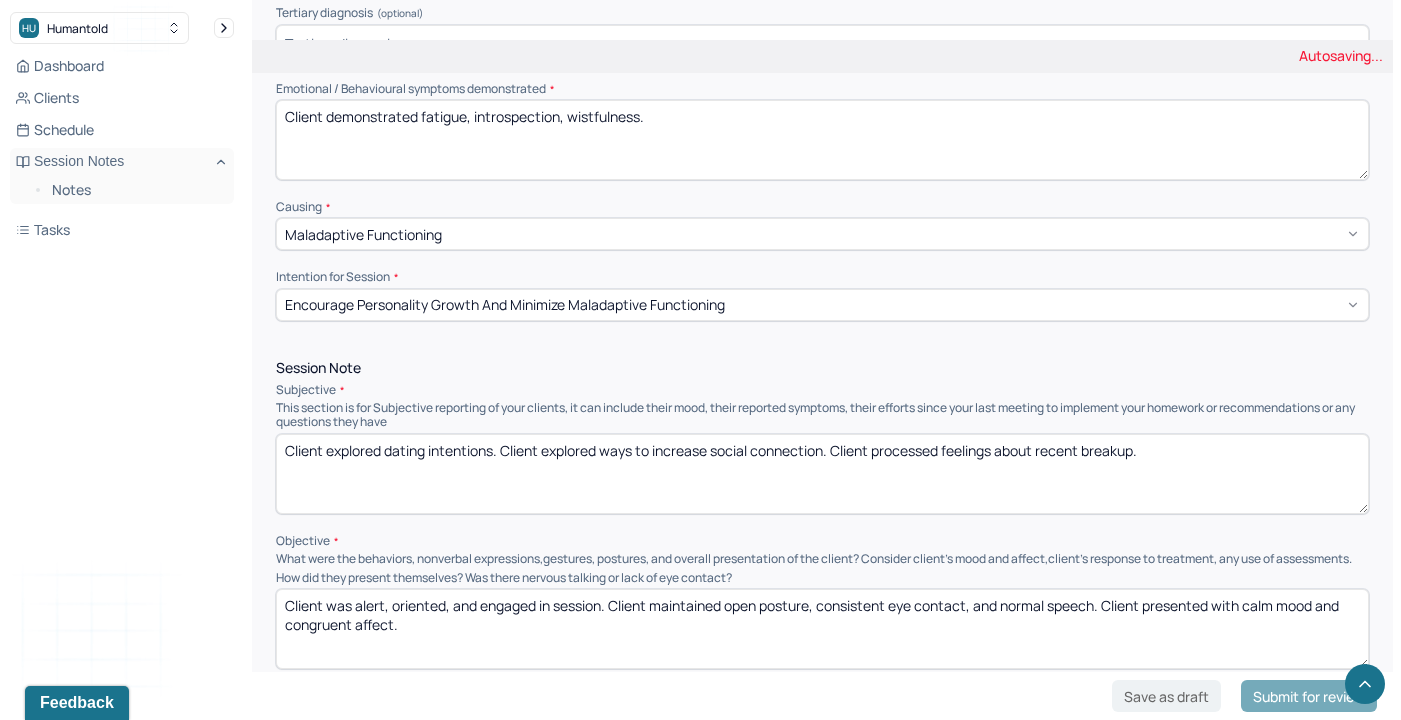 type on "Client demonstrated fatigue, introspection, wistfulness." 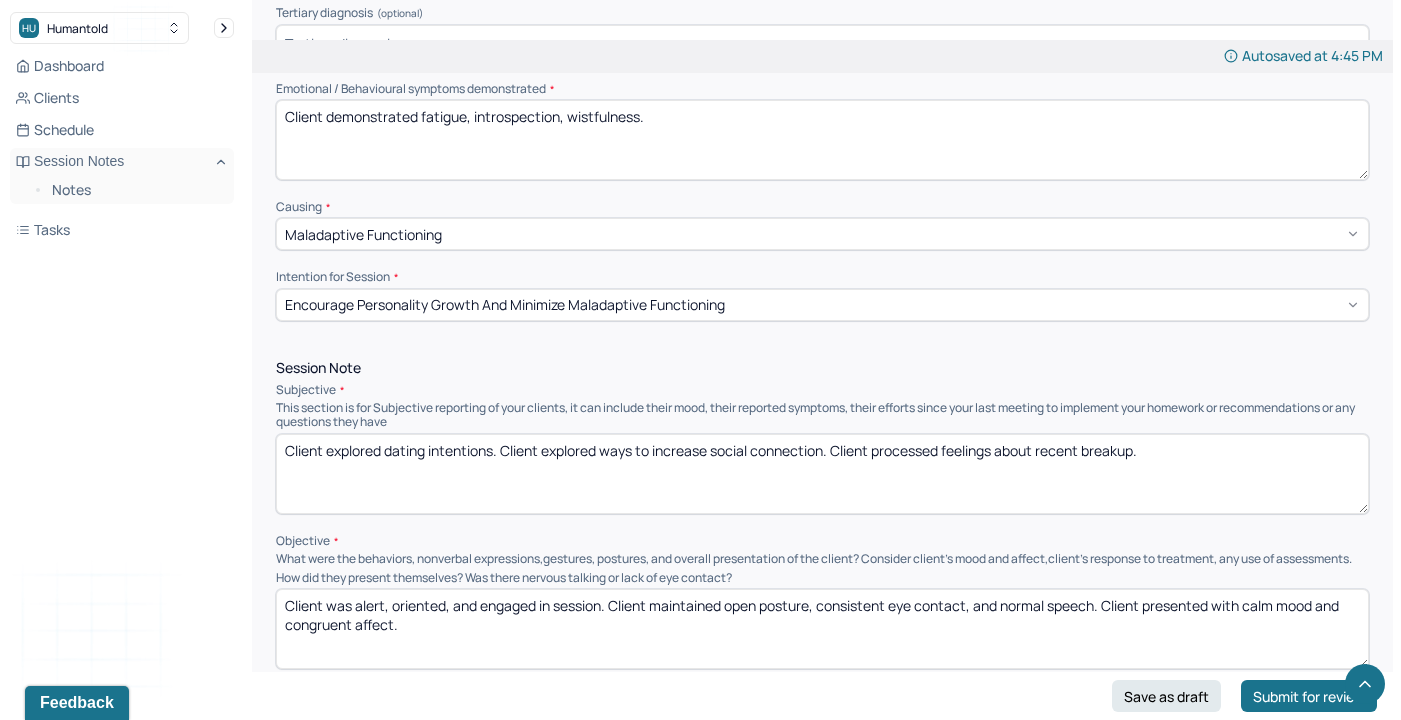 click on "Client explored dating intentions. Client explored ways to increase social connection. Client processed feelings about recent breakup." at bounding box center [822, 474] 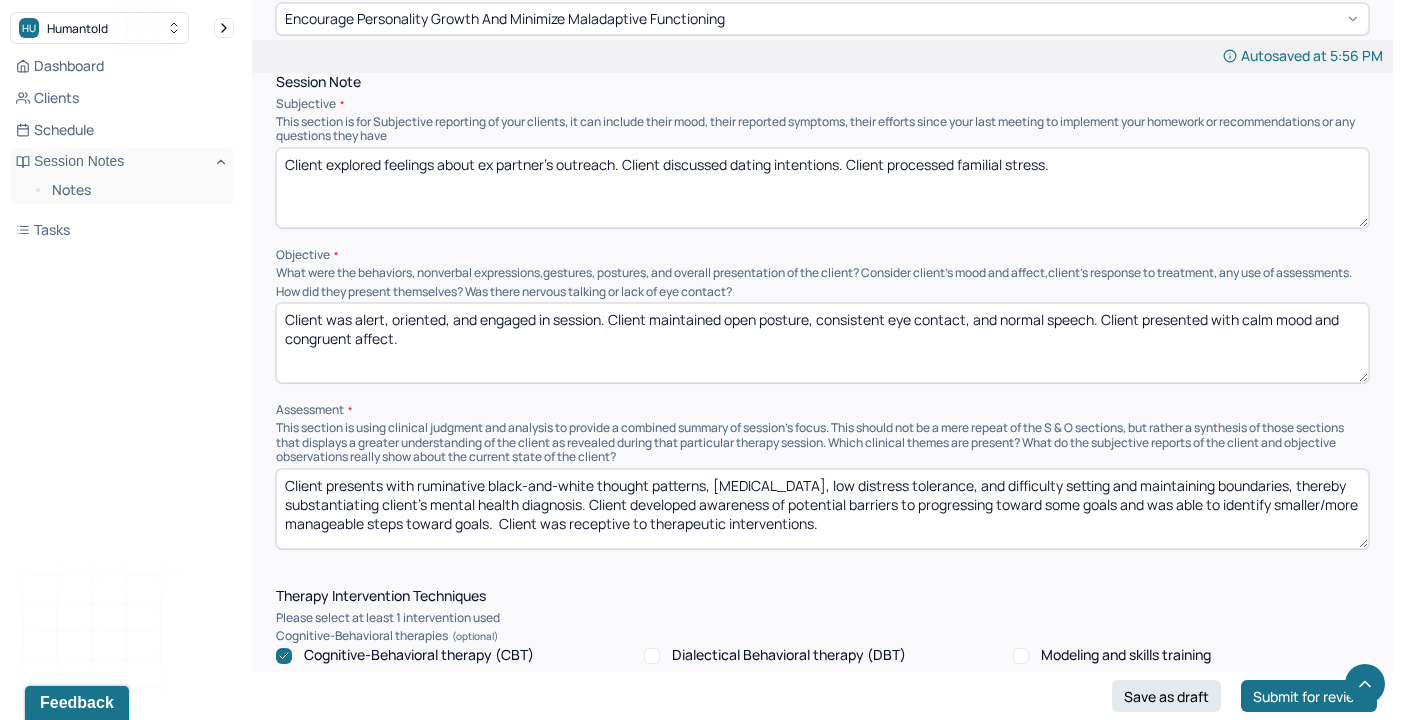 scroll, scrollTop: 966, scrollLeft: 0, axis: vertical 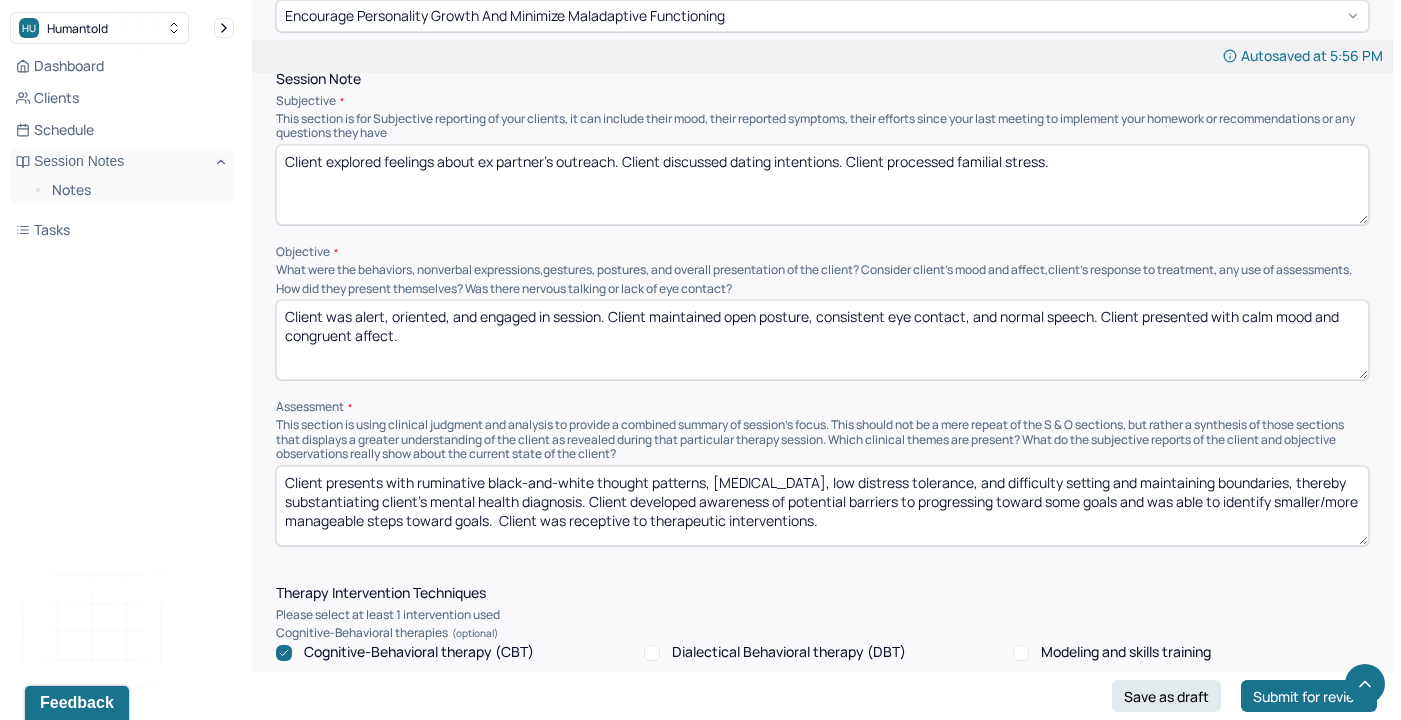 type on "Client explored feelings about ex partner's outreach. Client discussed dating intentions. Client processed familial stress." 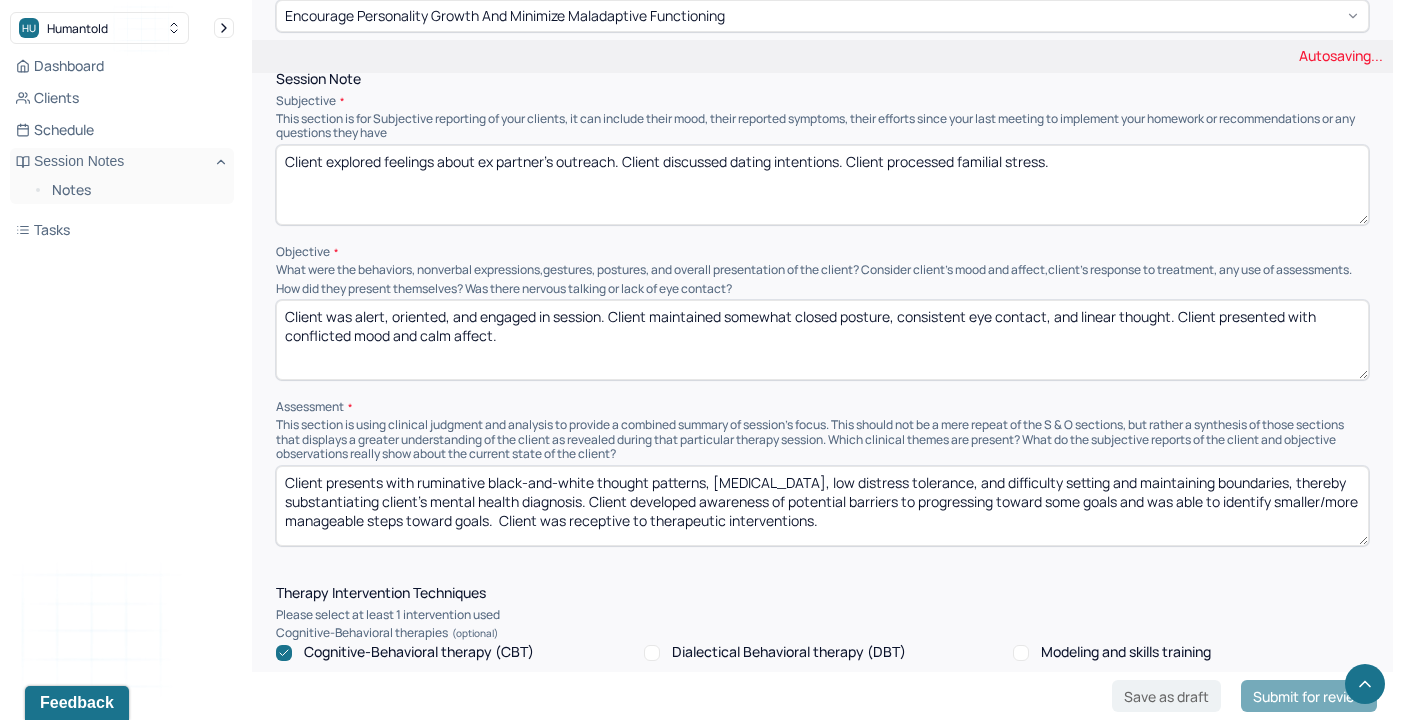 type on "Client was alert, oriented, and engaged in session. Client maintained somewhat closed posture, consistent eye contact, and linear thought. Client presented with conflicted mood and calm affect." 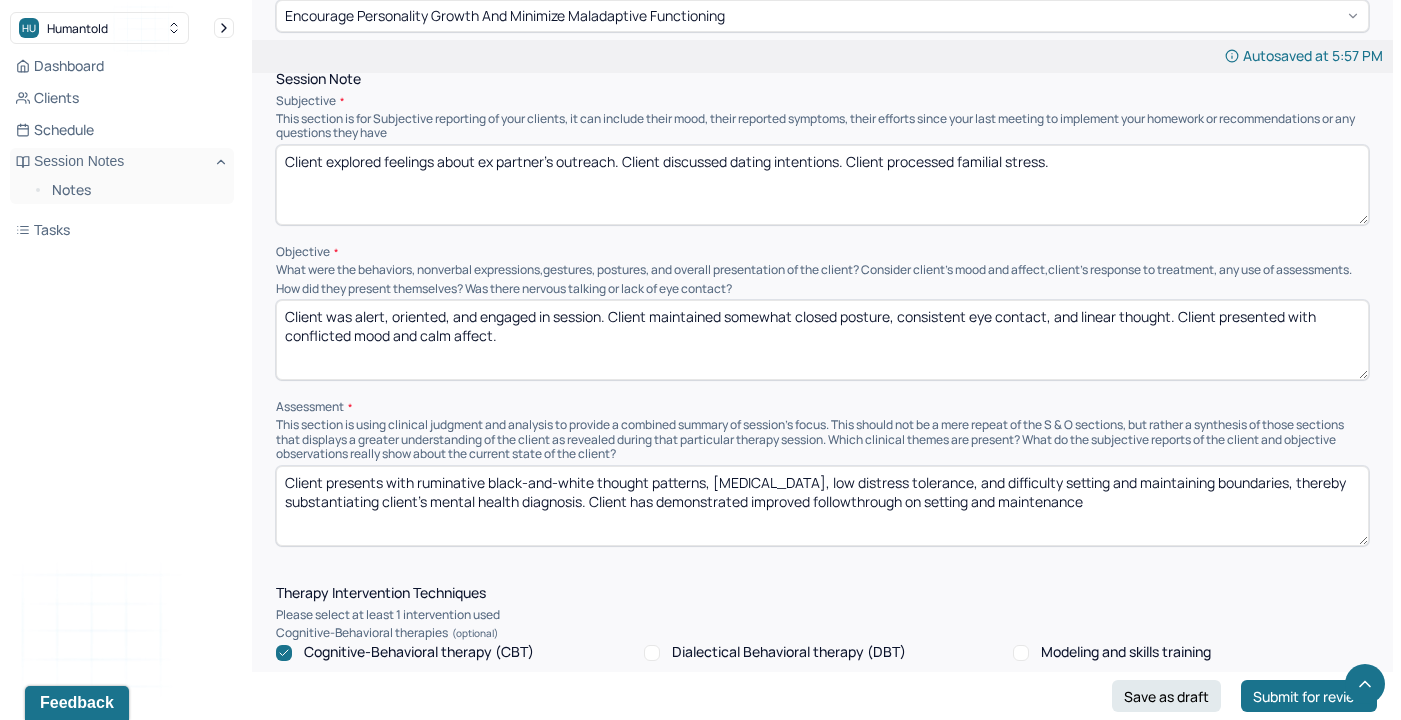 click on "Client presents with ruminative black-and-white thought patterns, [MEDICAL_DATA], low distress tolerance, and difficulty setting and maintaining boundaries, thereby substantiating client's mental health diagnosis. Client has demonstrated improved followthrough on setting and maintenance" at bounding box center [822, 506] 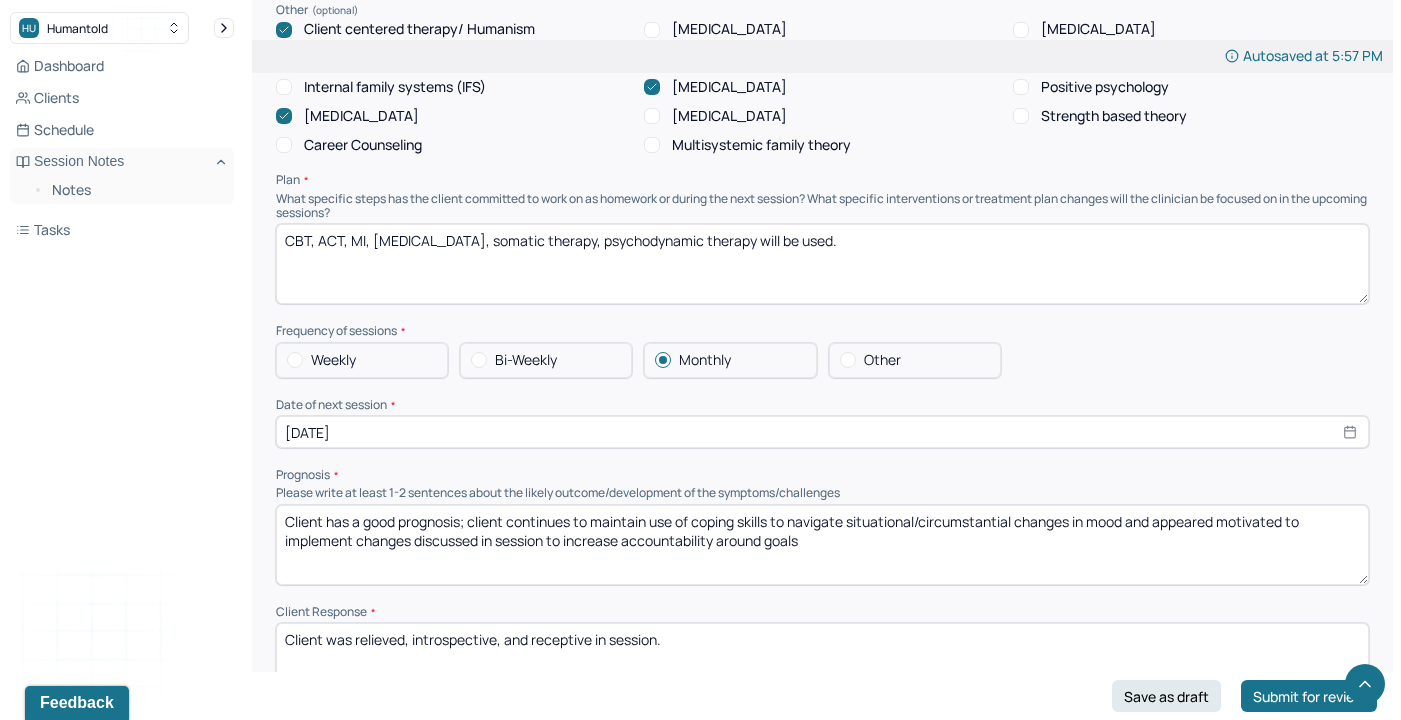scroll, scrollTop: 1764, scrollLeft: 0, axis: vertical 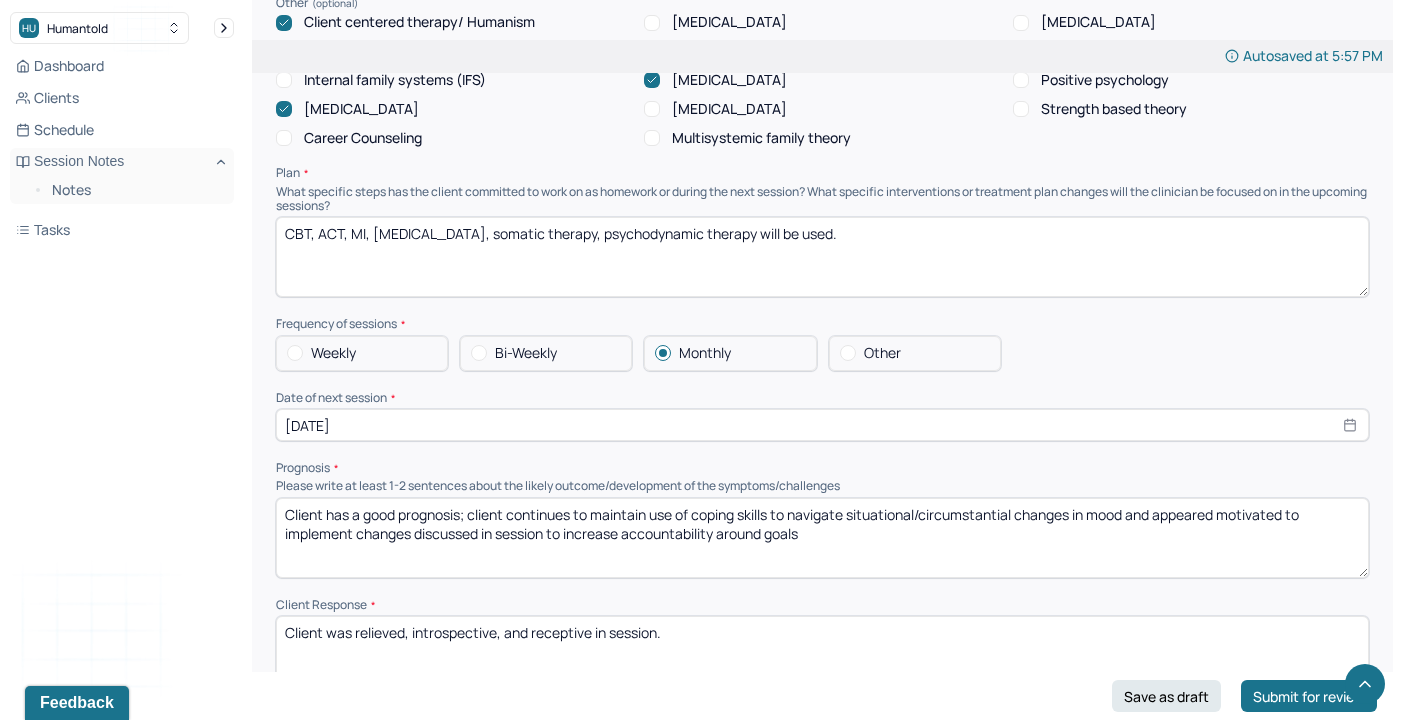 type on "Client presents with ruminative black-and-white thought patterns, [MEDICAL_DATA], low distress tolerance, and difficulty setting and maintaining boundaries, thereby substantiating client's mental health diagnosis. Client has demonstrated improved confidence in and followthrough on setting and maintenance of boundaries within romantic relationships. Client was receptive to therapeutic interventions." 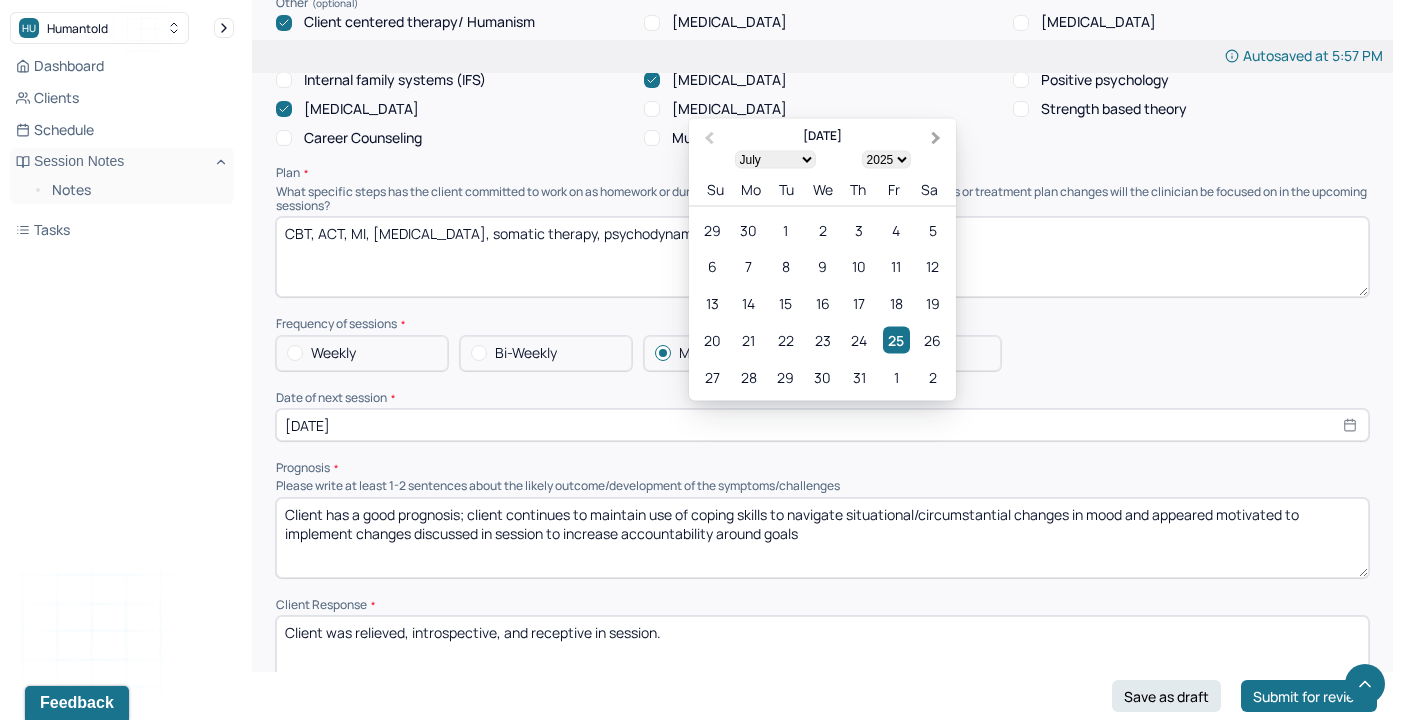 click on "Next Month" at bounding box center [938, 140] 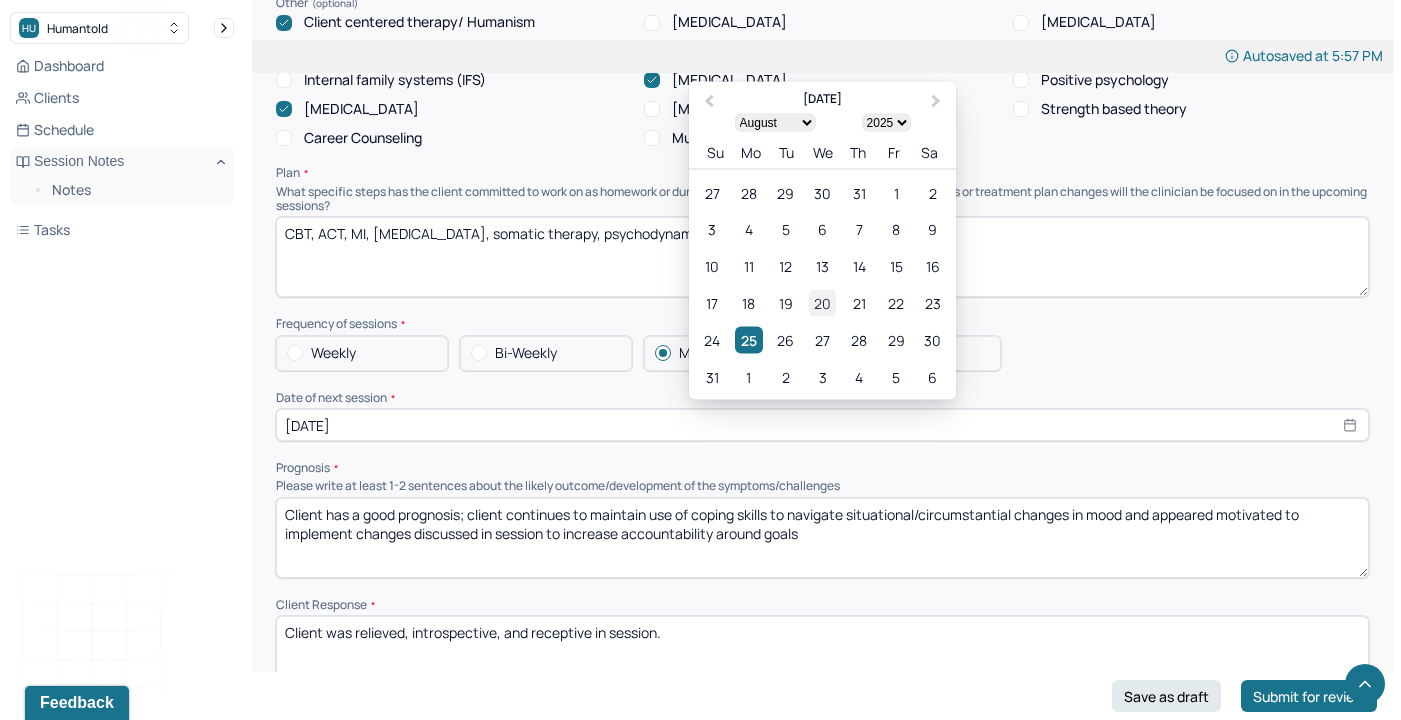 click on "20" at bounding box center [822, 303] 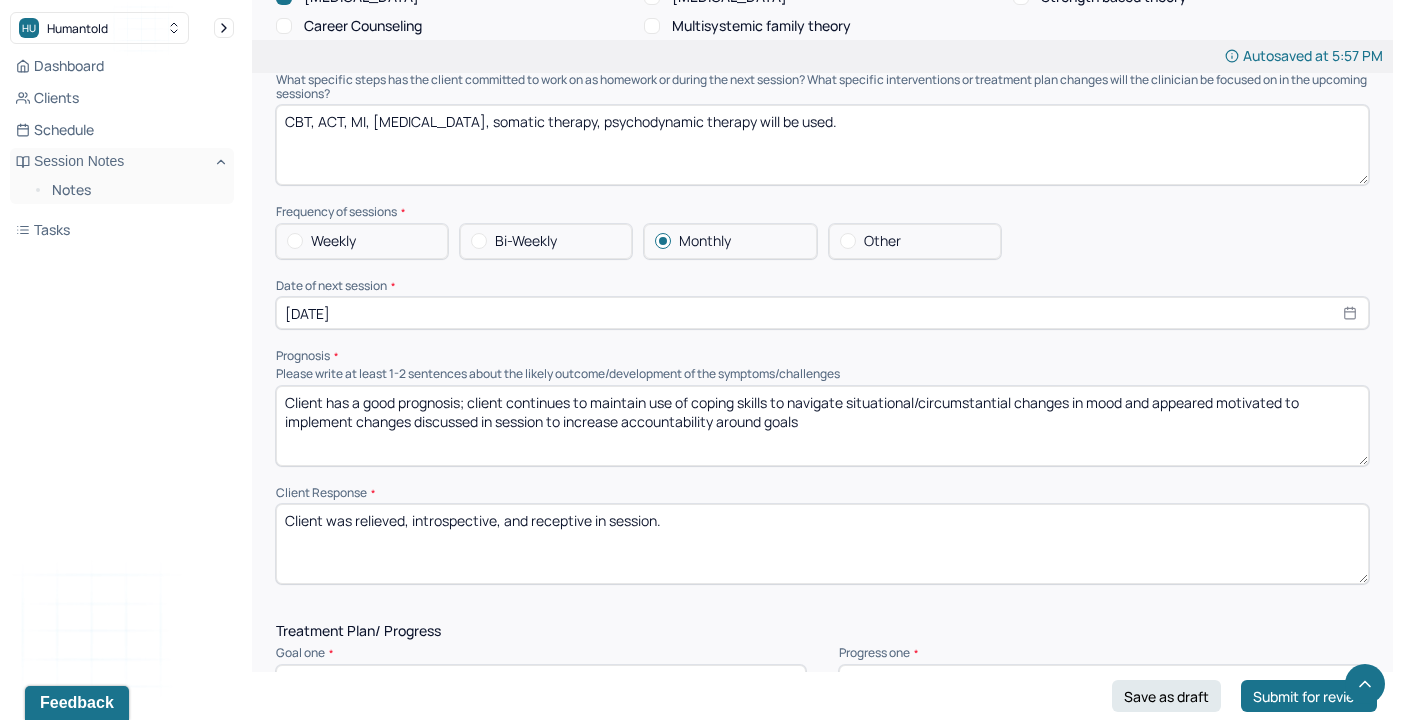 scroll, scrollTop: 1889, scrollLeft: 0, axis: vertical 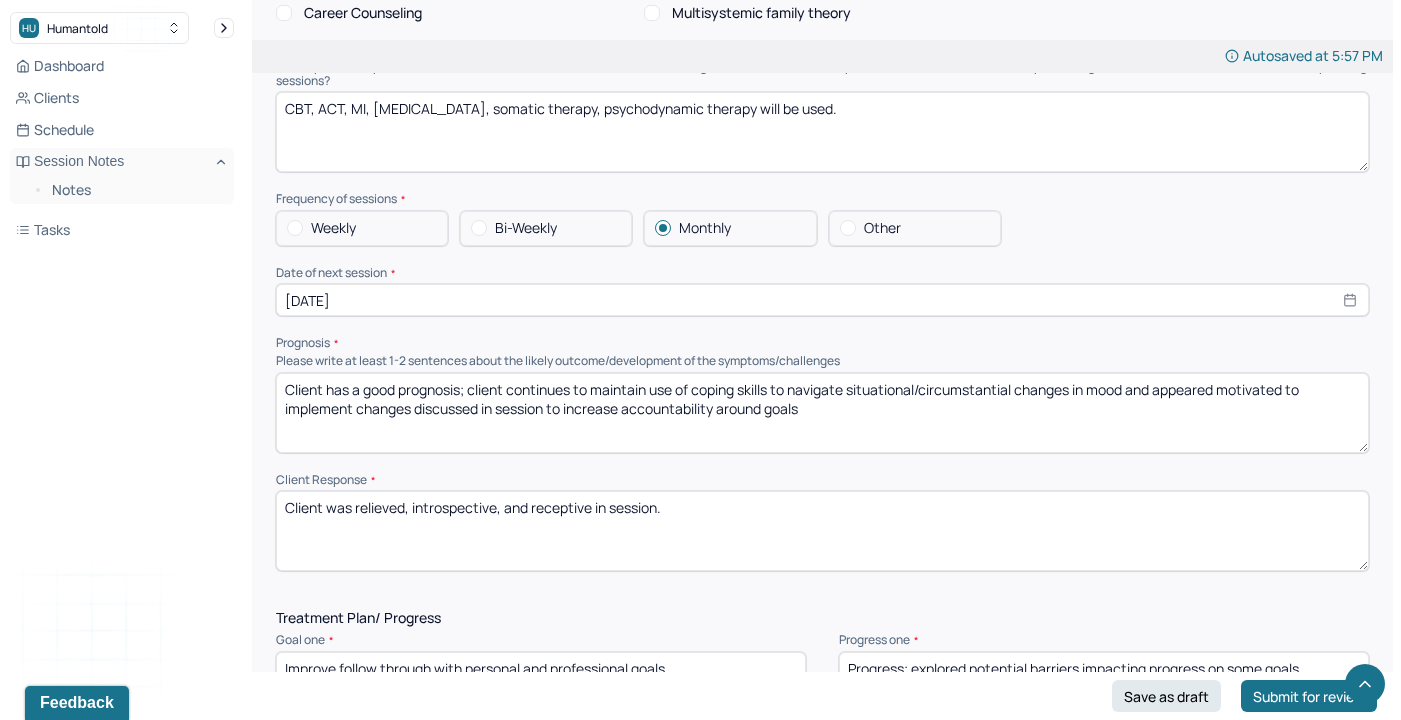 click on "Client has a good prognosis; client continues to maintain use of coping skills to navigate situational/circumstantial changes in mood and appeared motivated to implement changes discussed in session to increase accountability around goals" at bounding box center [822, 413] 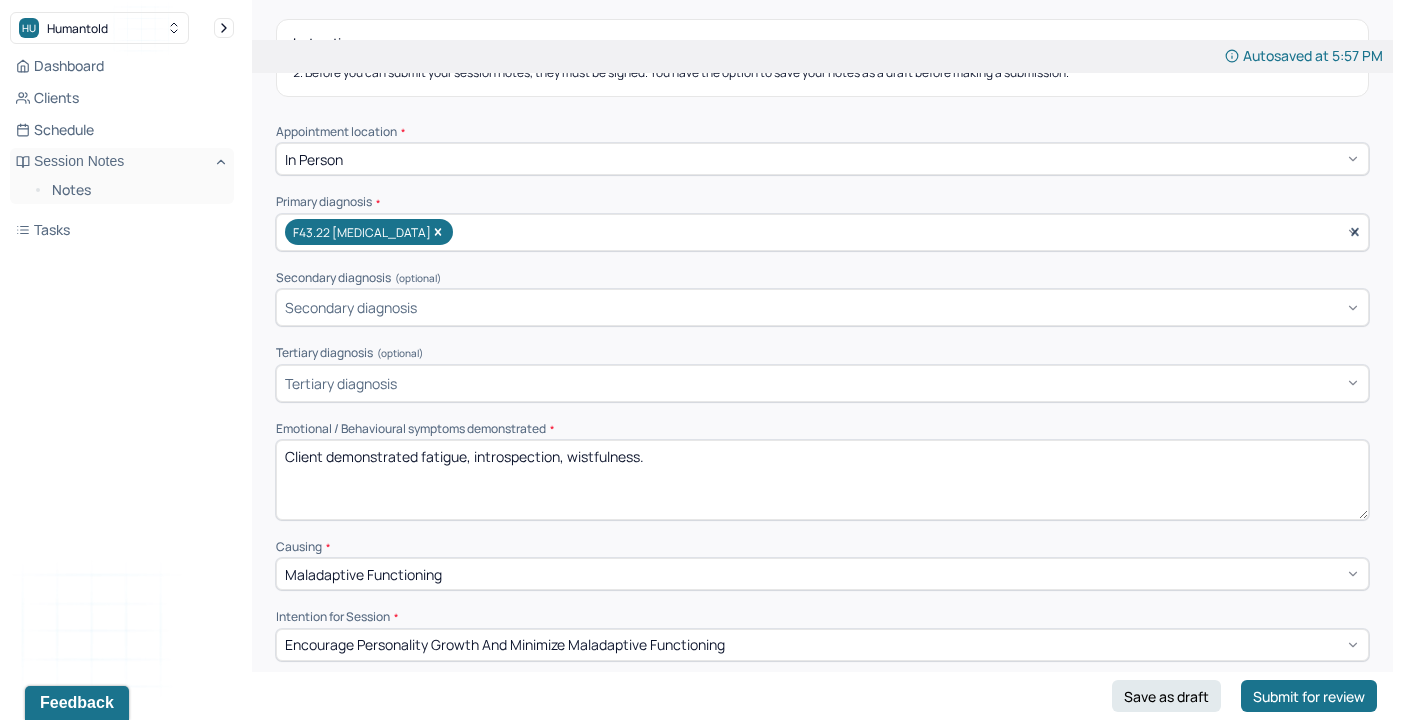 scroll, scrollTop: 0, scrollLeft: 0, axis: both 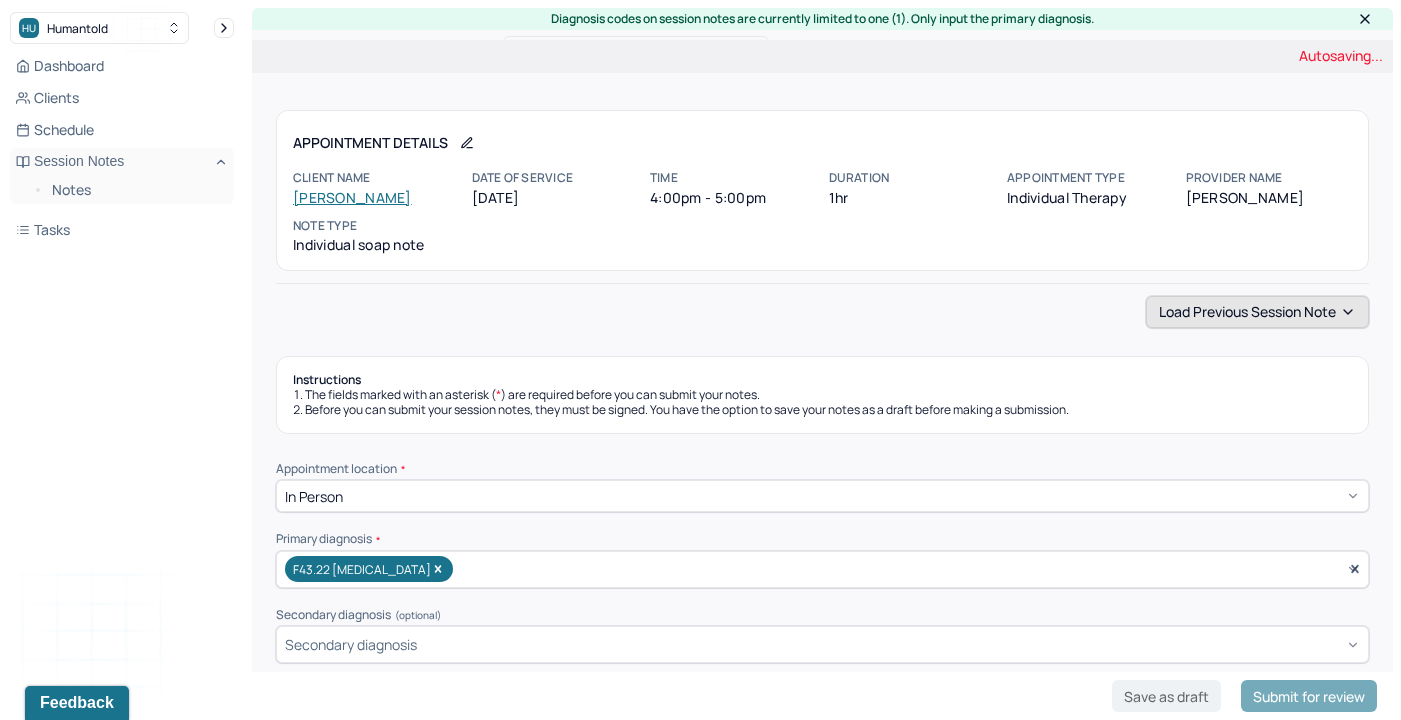 click on "Load previous session note" at bounding box center (1257, 312) 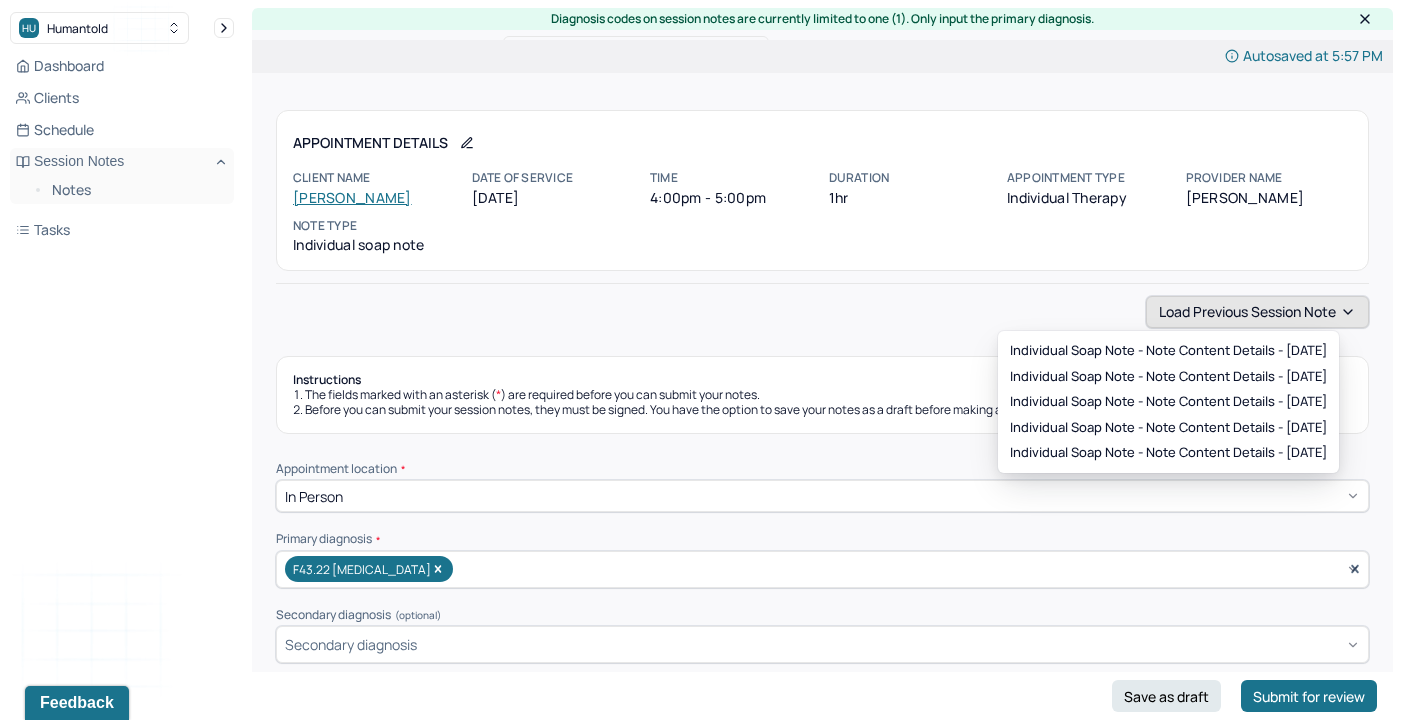 click on "Load previous session note" at bounding box center (1257, 312) 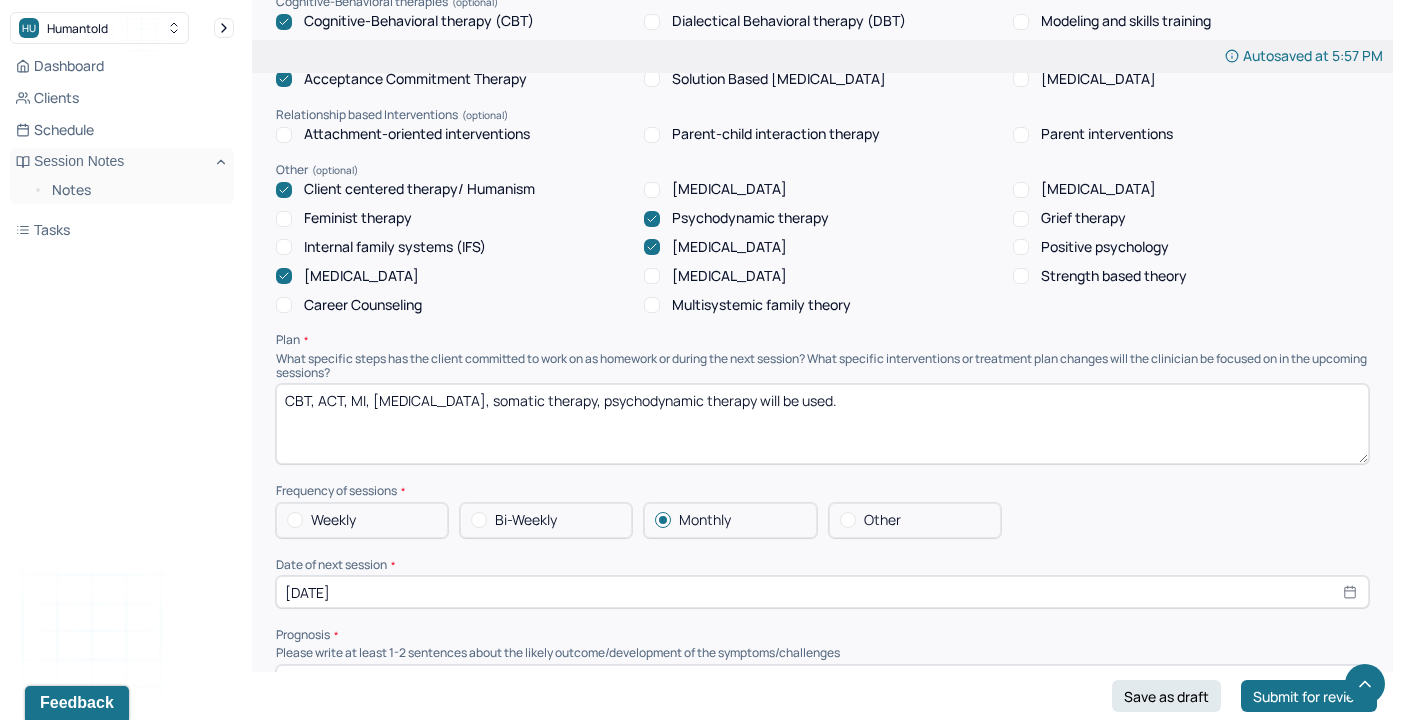 scroll, scrollTop: 1778, scrollLeft: 0, axis: vertical 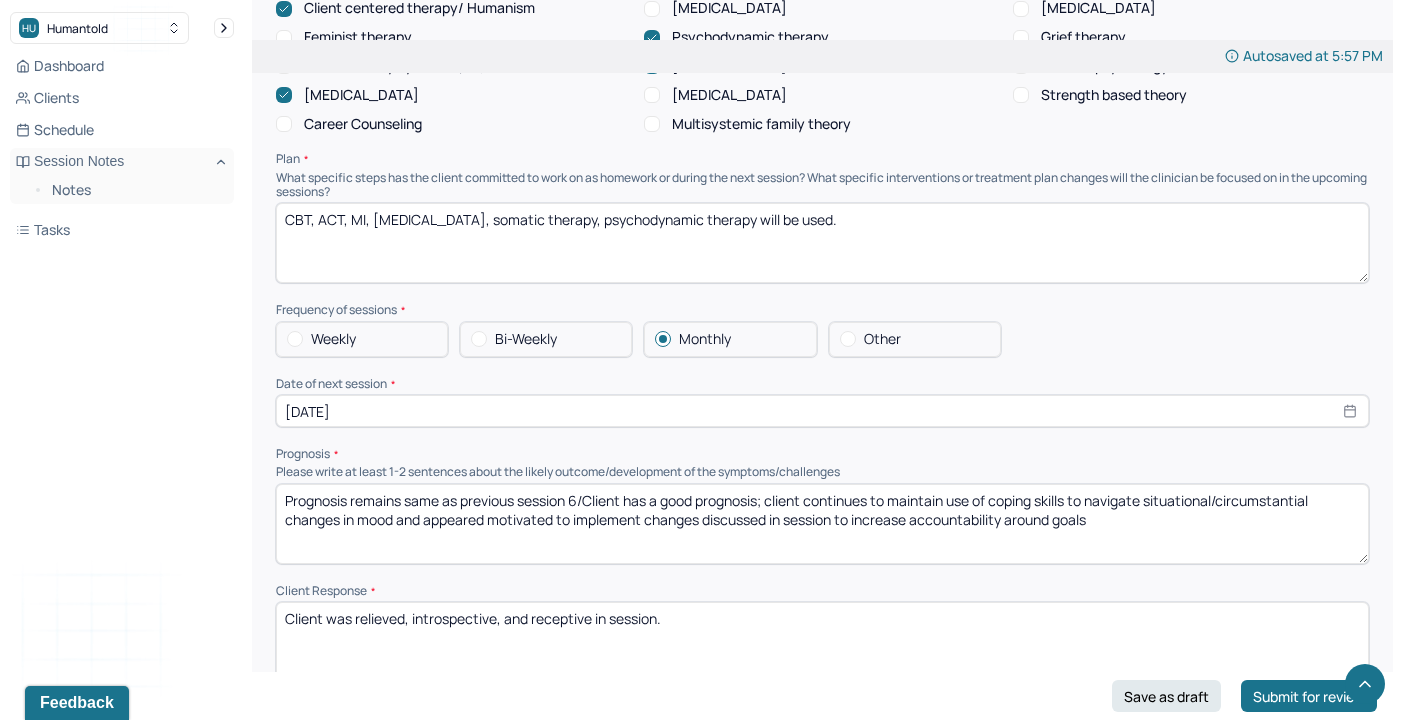 click on "Prognosis remains same as previous session 6/Client has a good prognosis; client continues to maintain use of coping skills to navigate situational/circumstantial changes in mood and appeared motivated to implement changes discussed in session to increase accountability around goals" at bounding box center [822, 524] 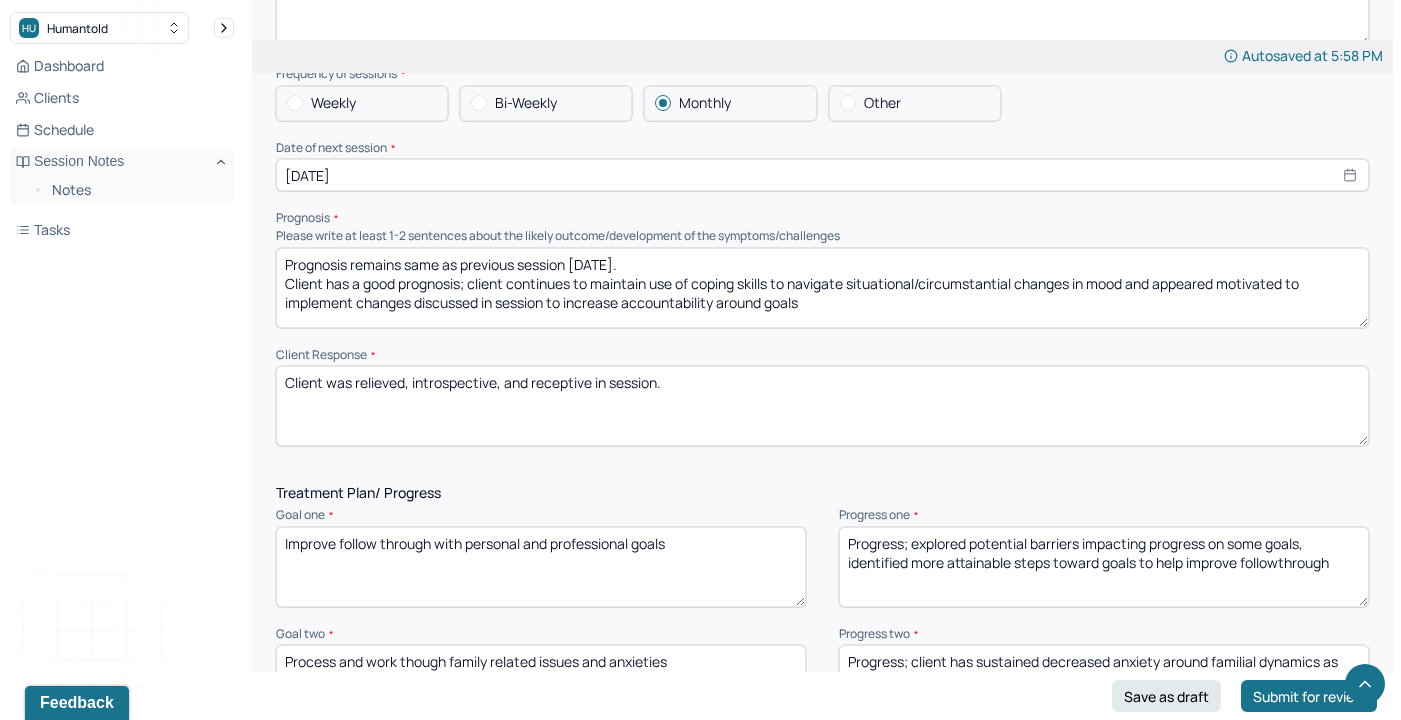 scroll, scrollTop: 2016, scrollLeft: 0, axis: vertical 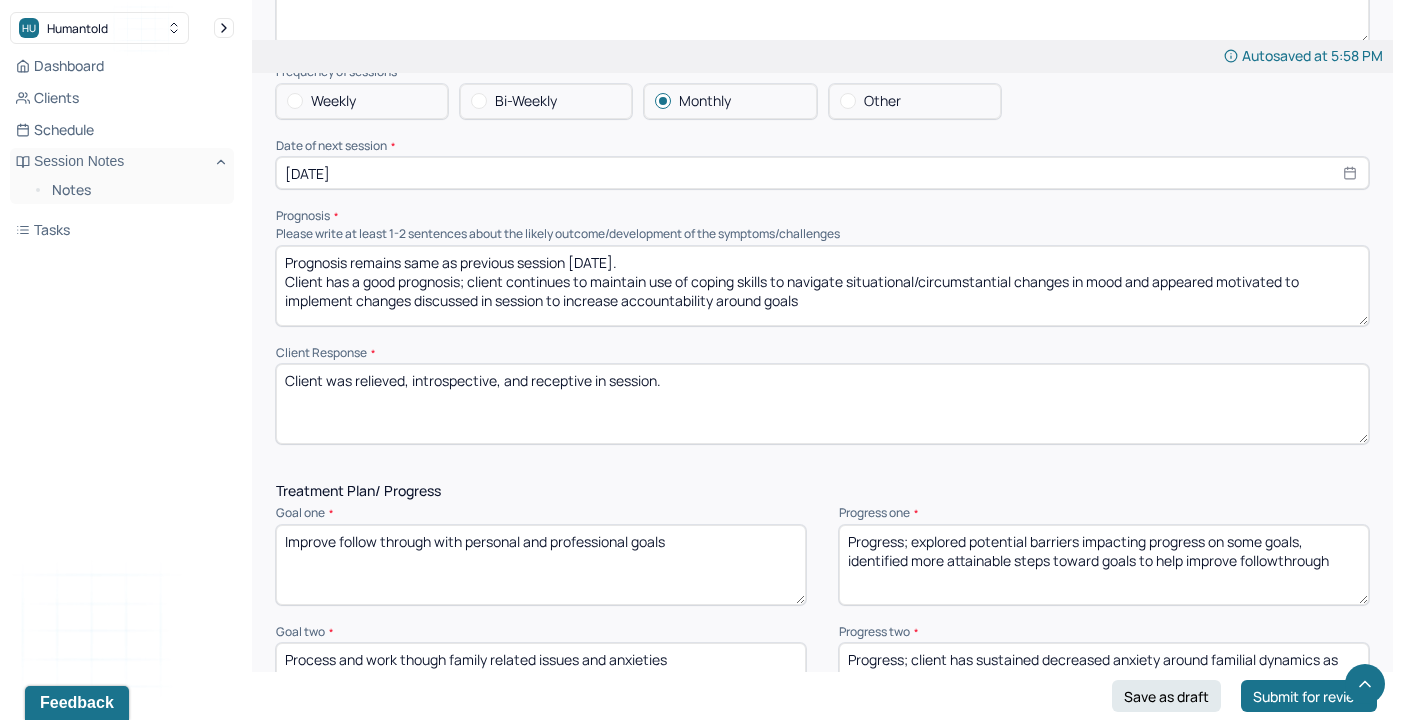 type on "Prognosis remains same as previous session [DATE].
Client has a good prognosis; client continues to maintain use of coping skills to navigate situational/circumstantial changes in mood and appeared motivated to implement changes discussed in session to increase accountability around goals" 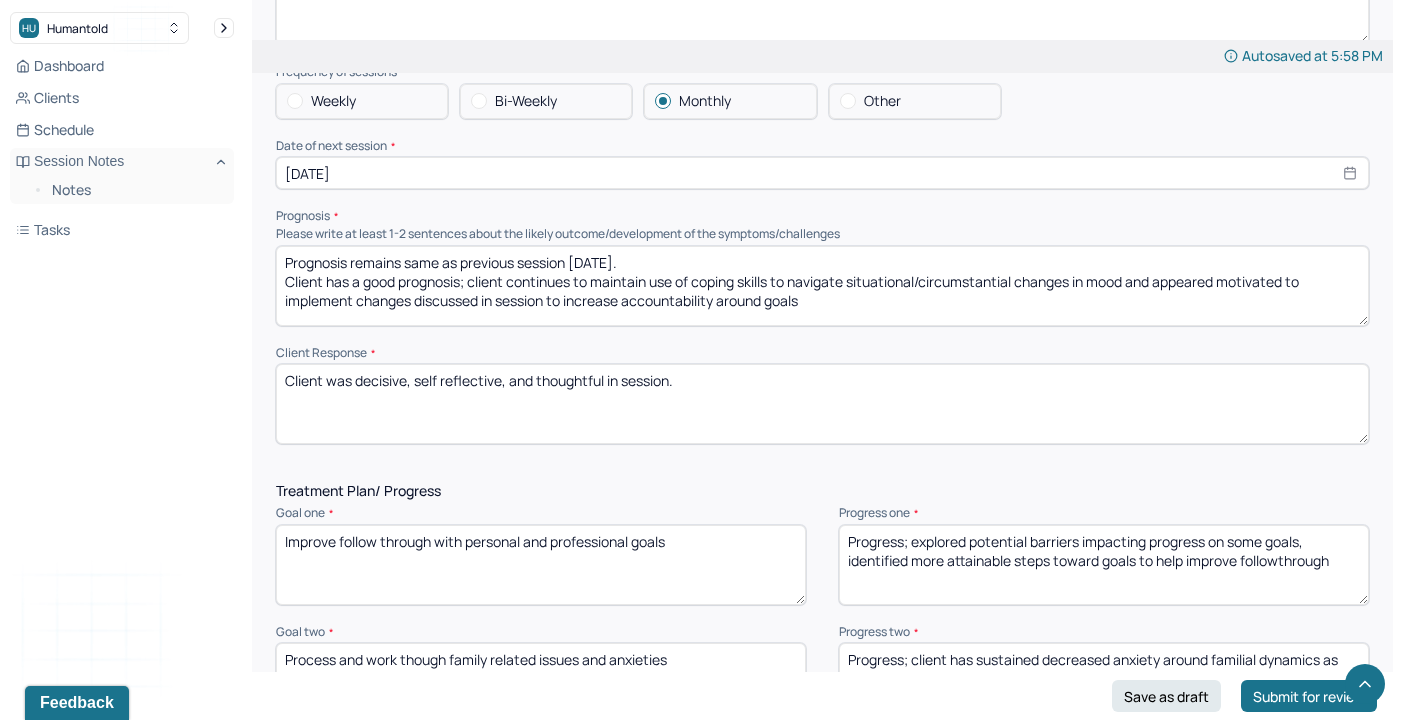 scroll, scrollTop: 2237, scrollLeft: 0, axis: vertical 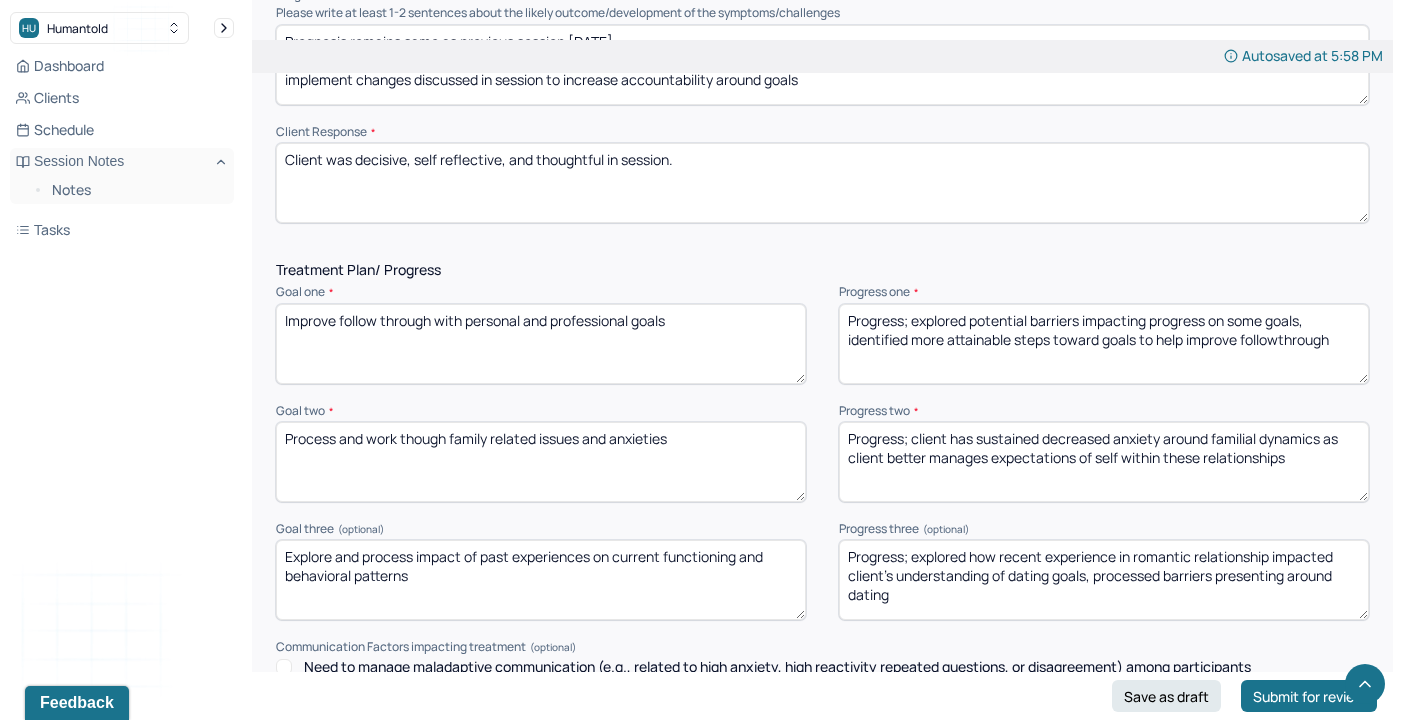 type on "Client was decisive, self reflective, and thoughtful in session." 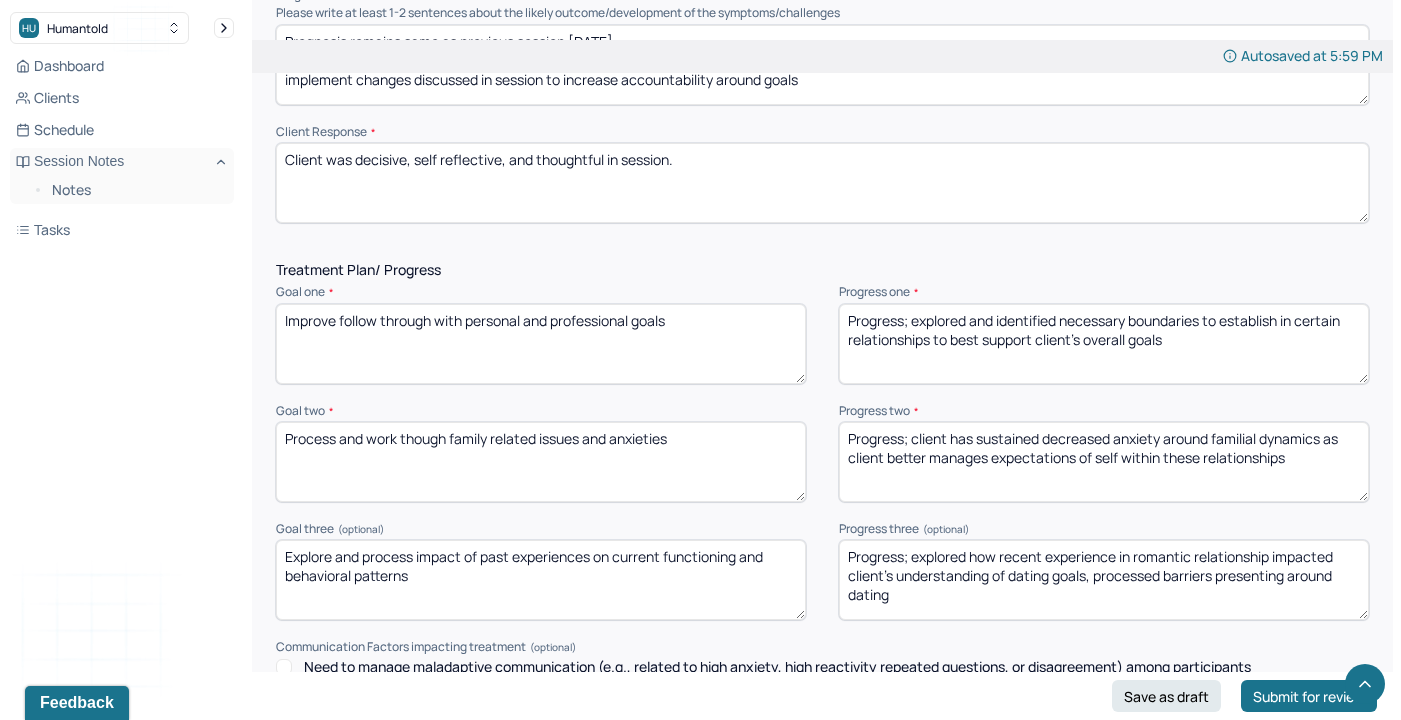 drag, startPoint x: 1086, startPoint y: 350, endPoint x: 1406, endPoint y: 375, distance: 320.97507 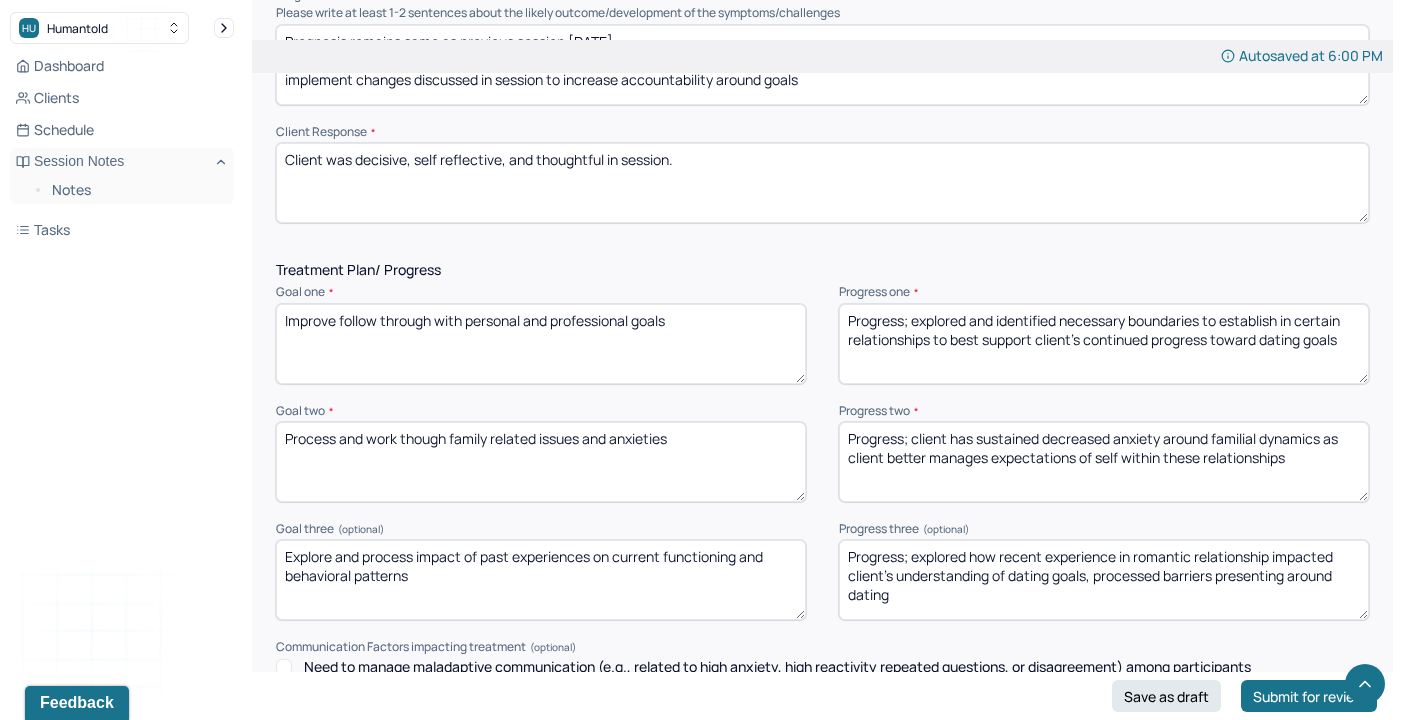 type on "Progress; explored and identified necessary boundaries to establish in certain relationships to best support client's continued progress toward dating goals" 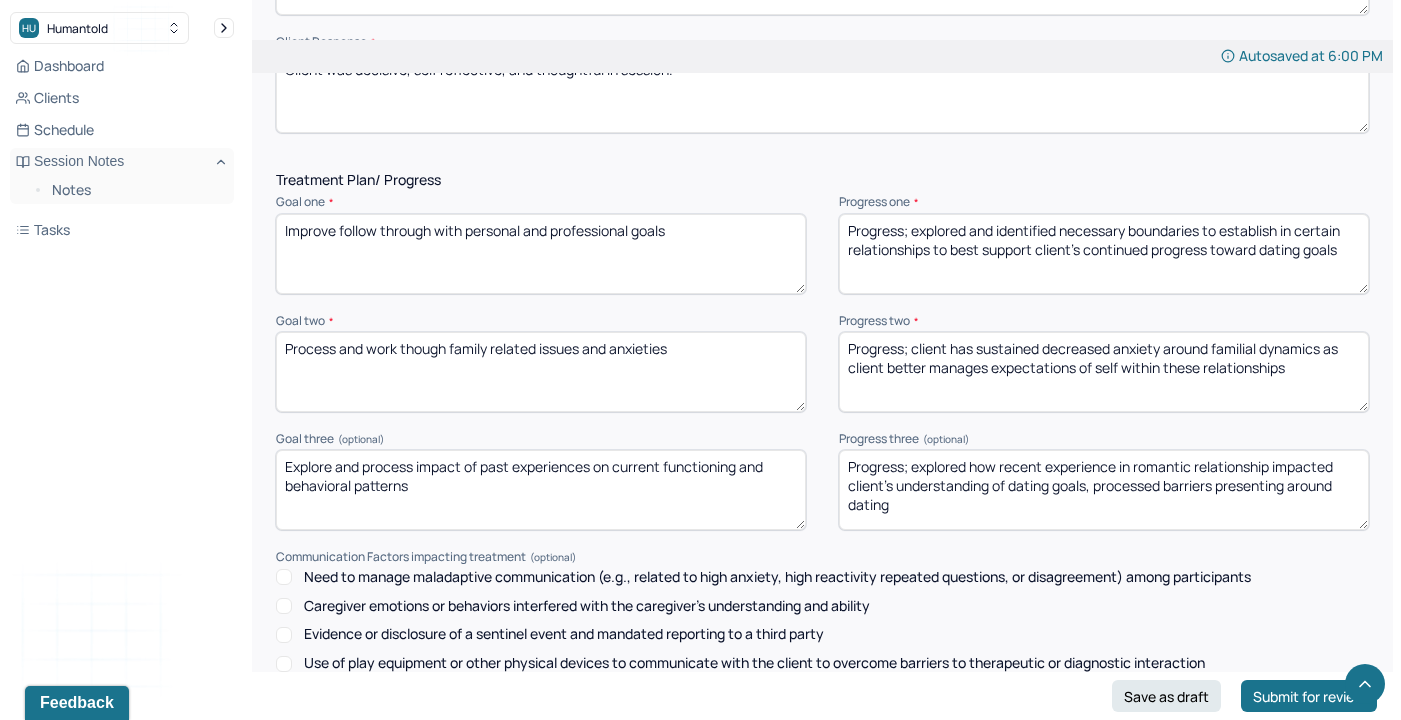 scroll, scrollTop: 2329, scrollLeft: 0, axis: vertical 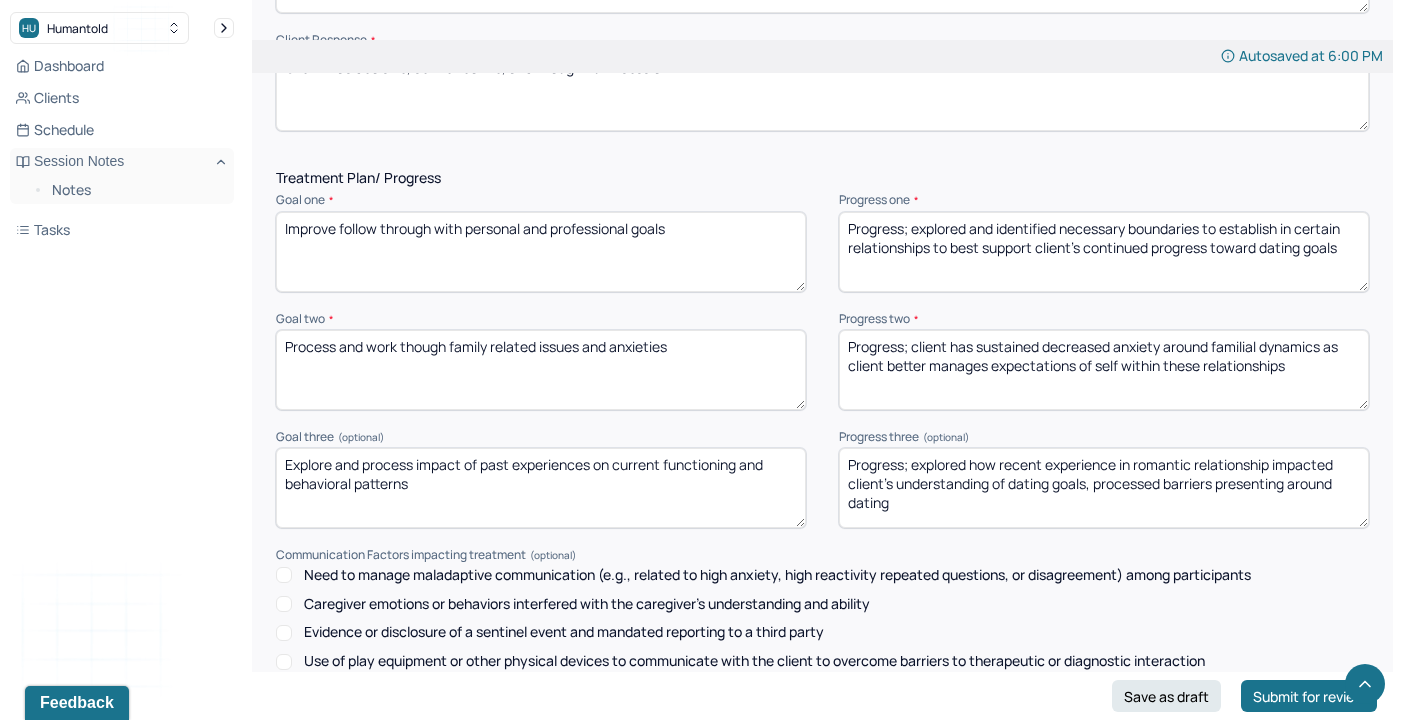 drag, startPoint x: 908, startPoint y: 355, endPoint x: 1439, endPoint y: 467, distance: 542.68317 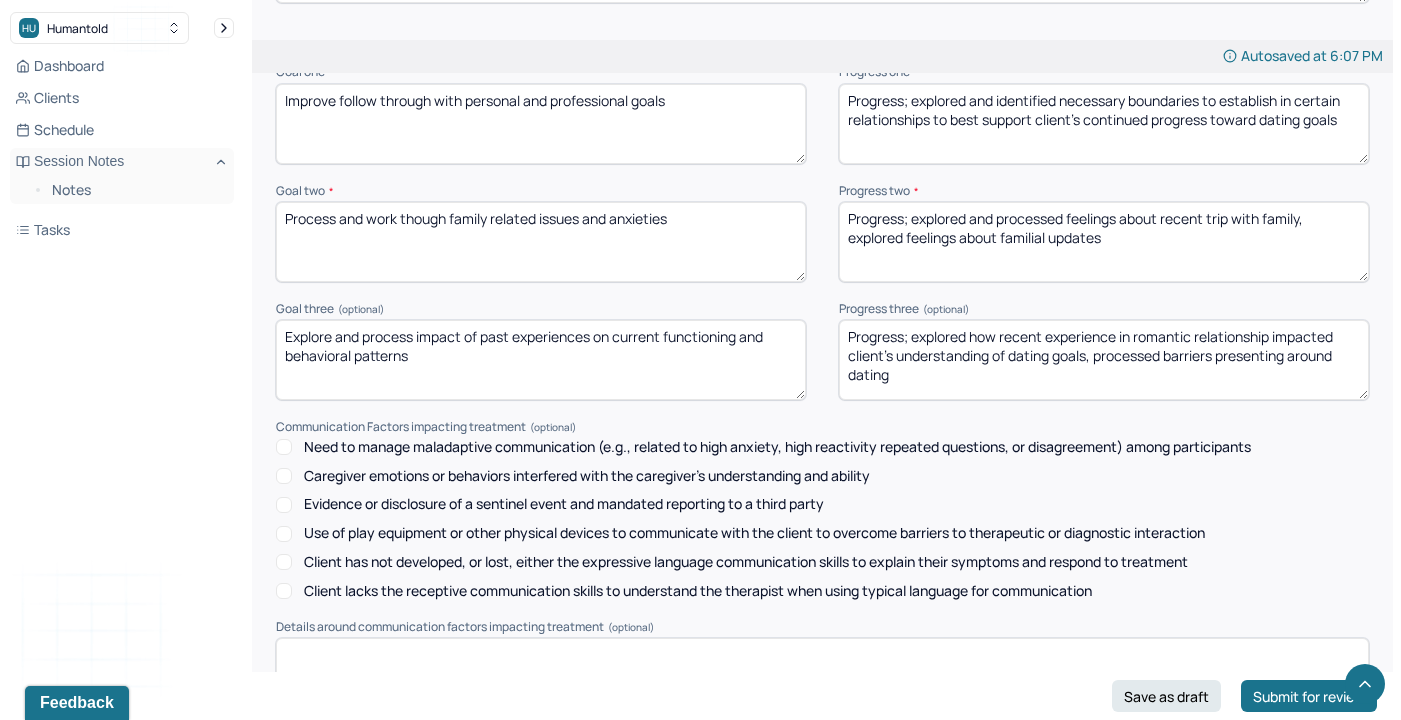 scroll, scrollTop: 2459, scrollLeft: 0, axis: vertical 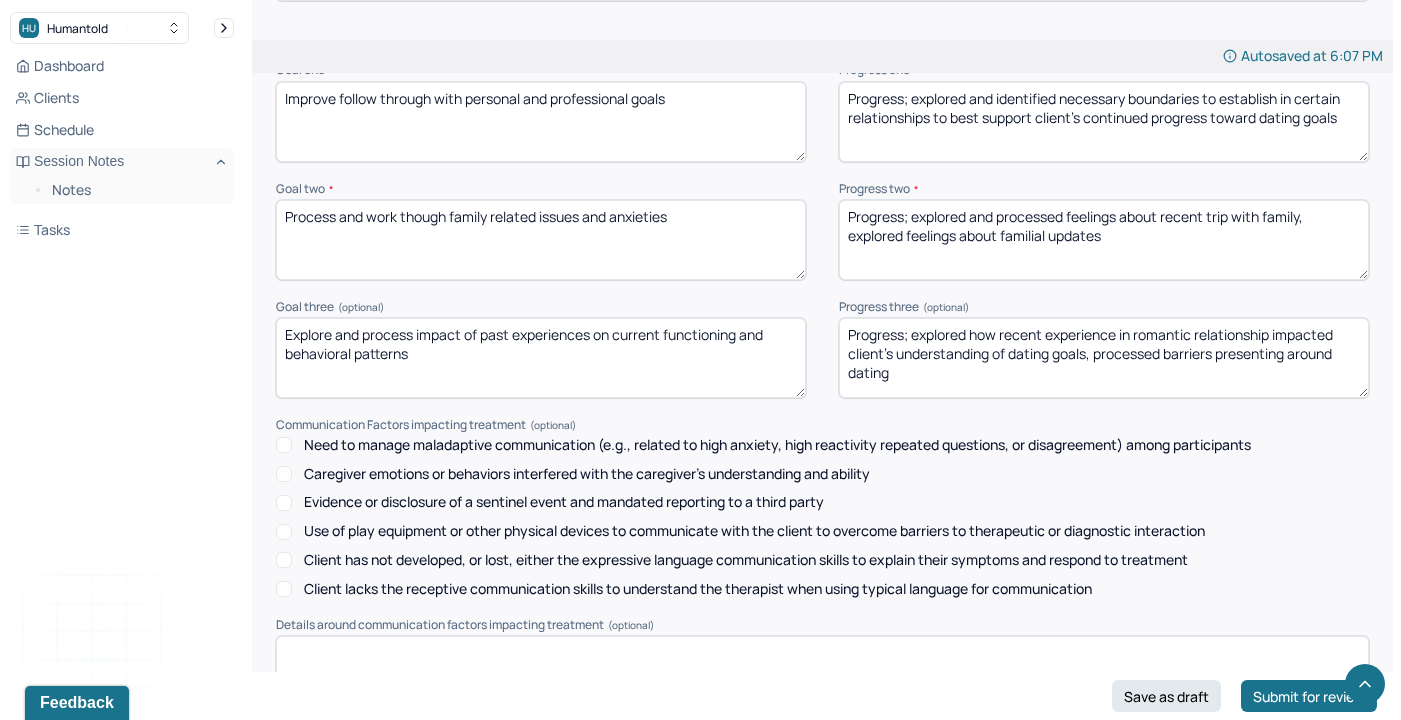 type on "Progress; explored and processed feelings about recent trip with family, explored feelings about familial updates" 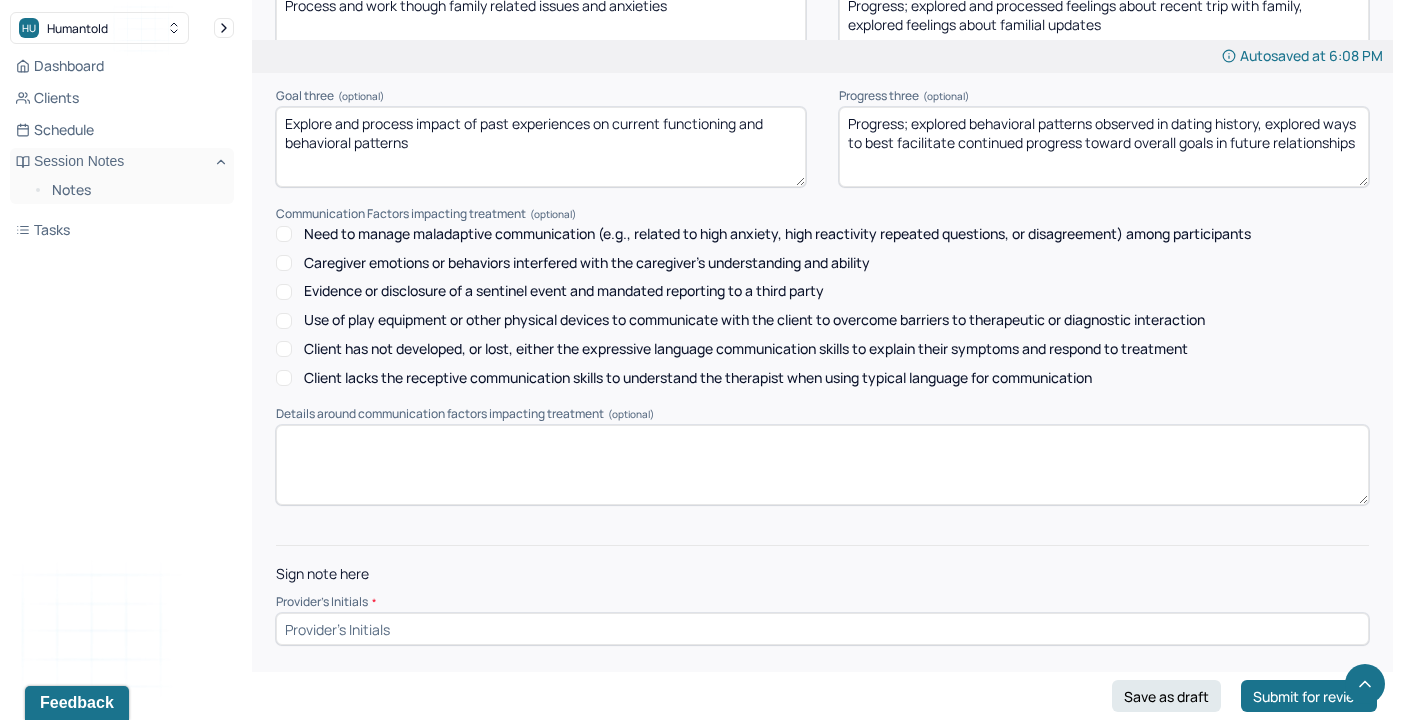 scroll, scrollTop: 2680, scrollLeft: 0, axis: vertical 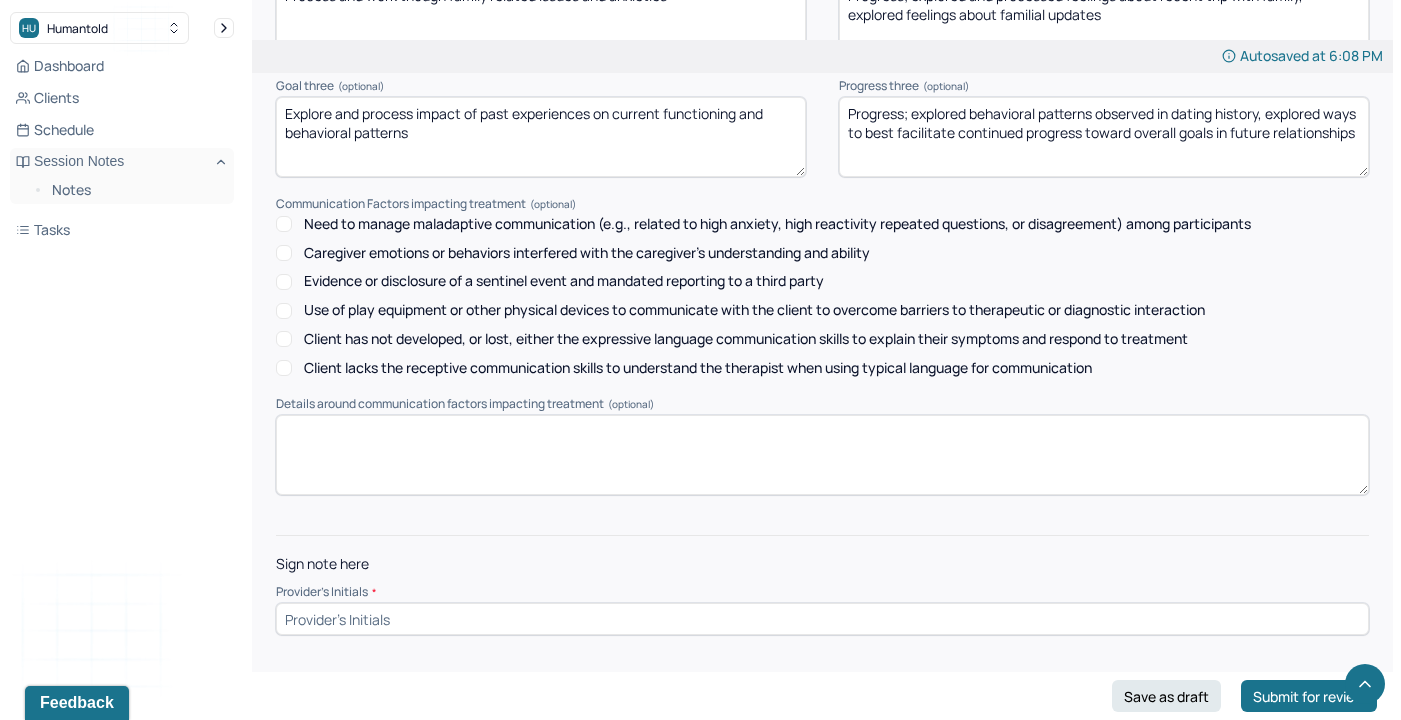 type on "Progress; explored behavioral patterns observed in dating history, explored ways to best facilitate continued progress toward overall goals in future relationships" 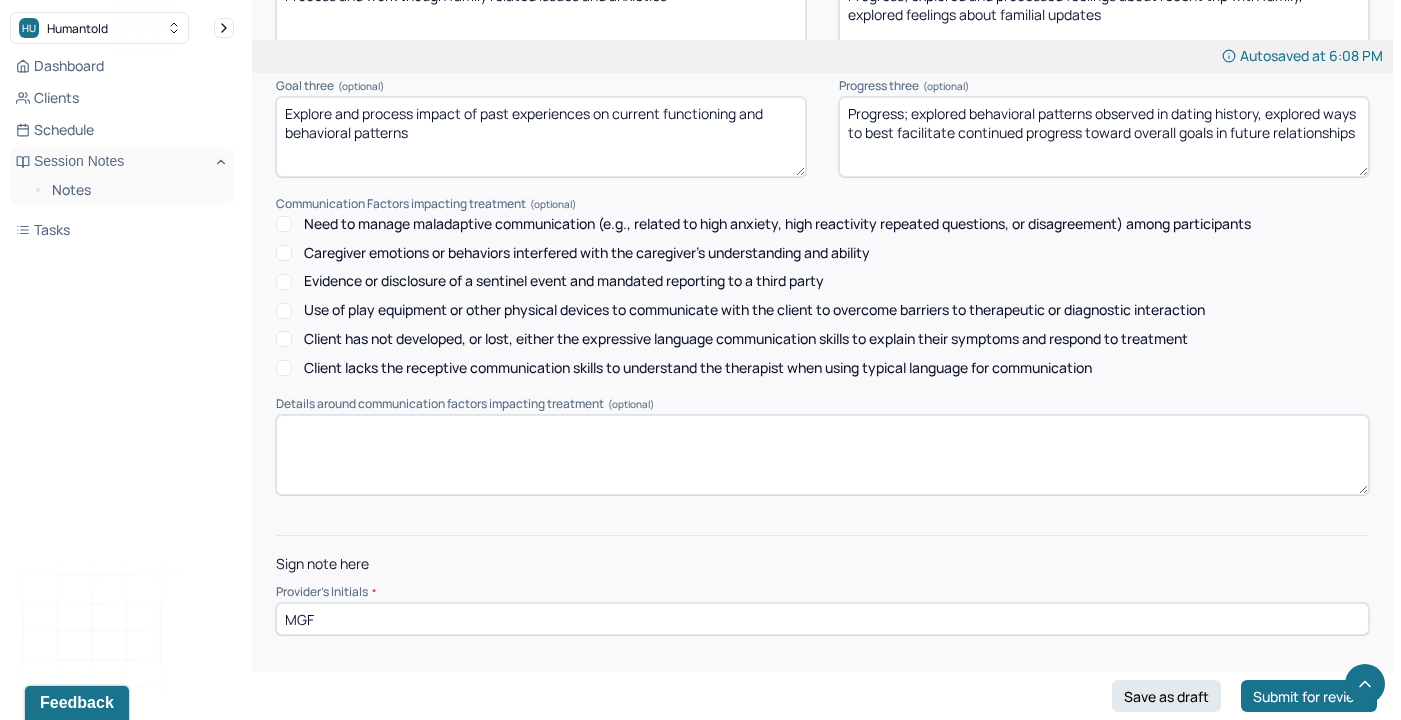type on "MGF" 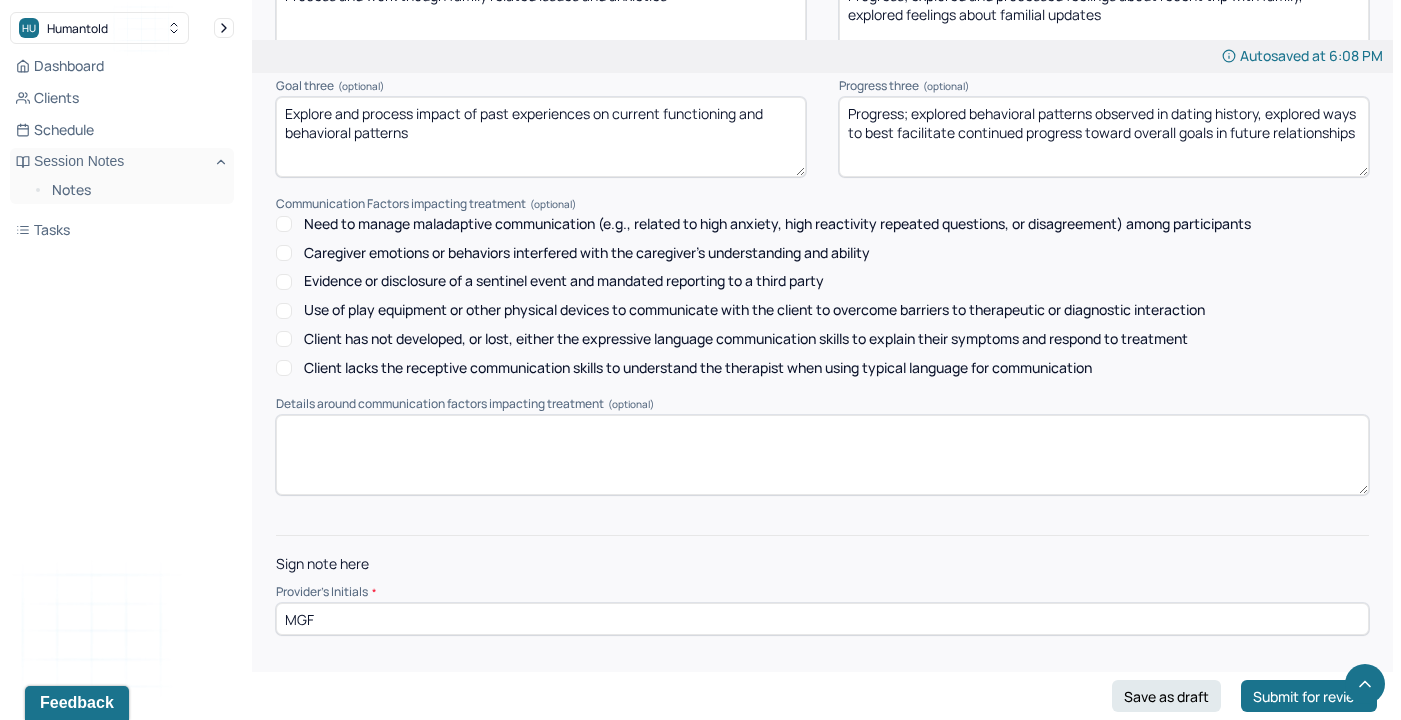 click on "Submit for review" at bounding box center (1309, 696) 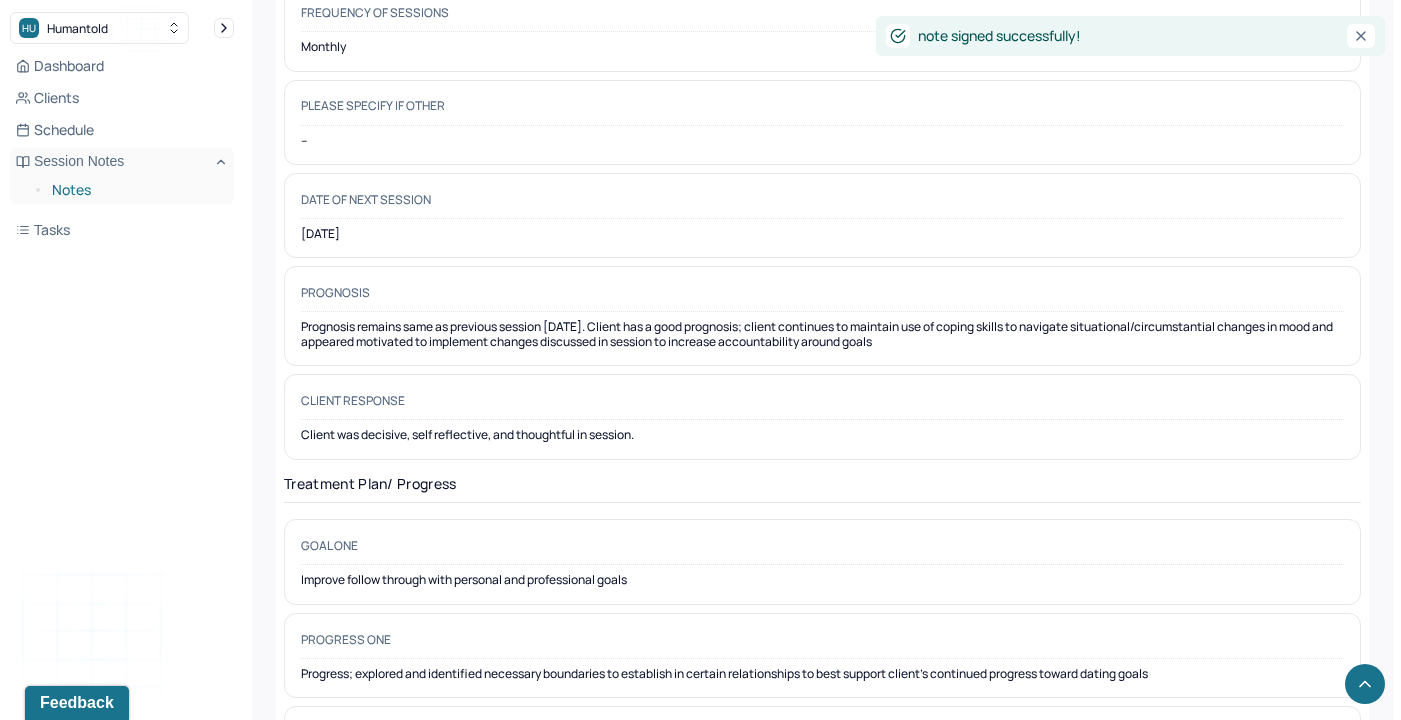 click on "Notes" at bounding box center [135, 190] 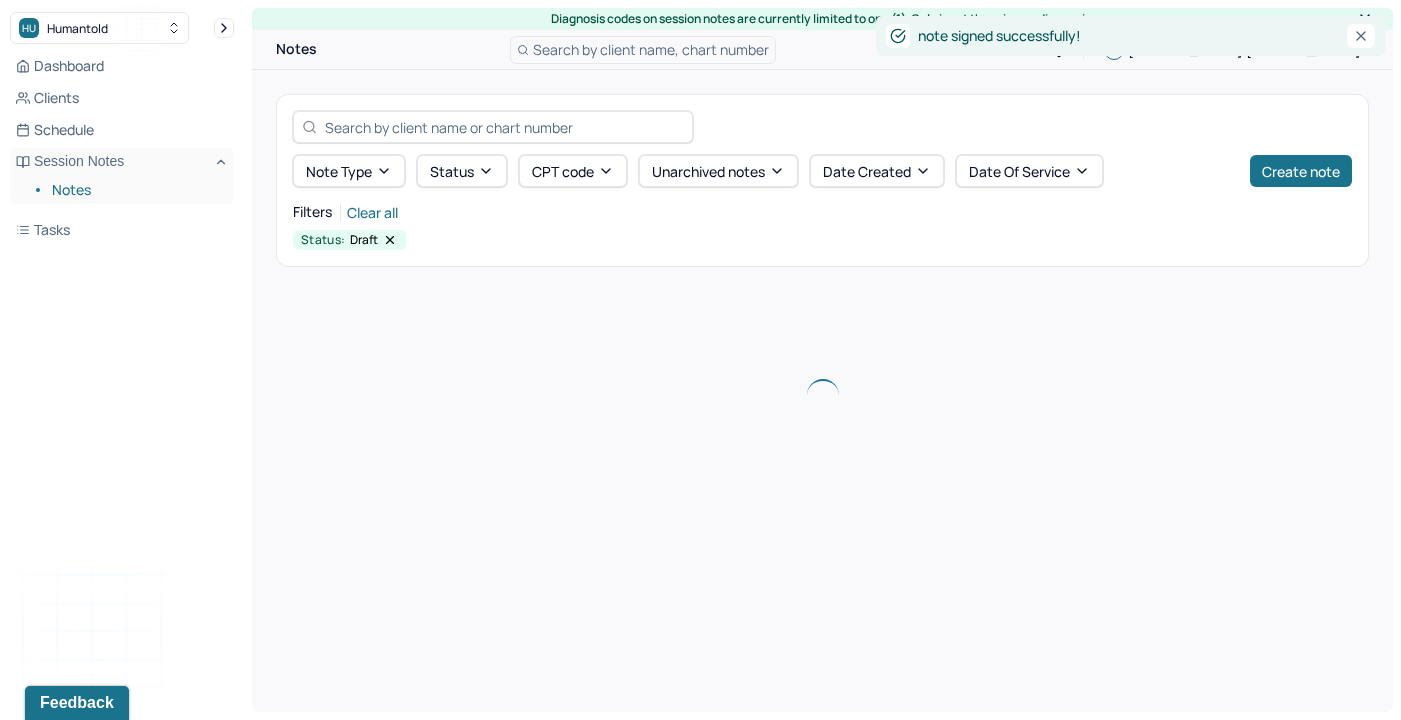 scroll, scrollTop: 0, scrollLeft: 0, axis: both 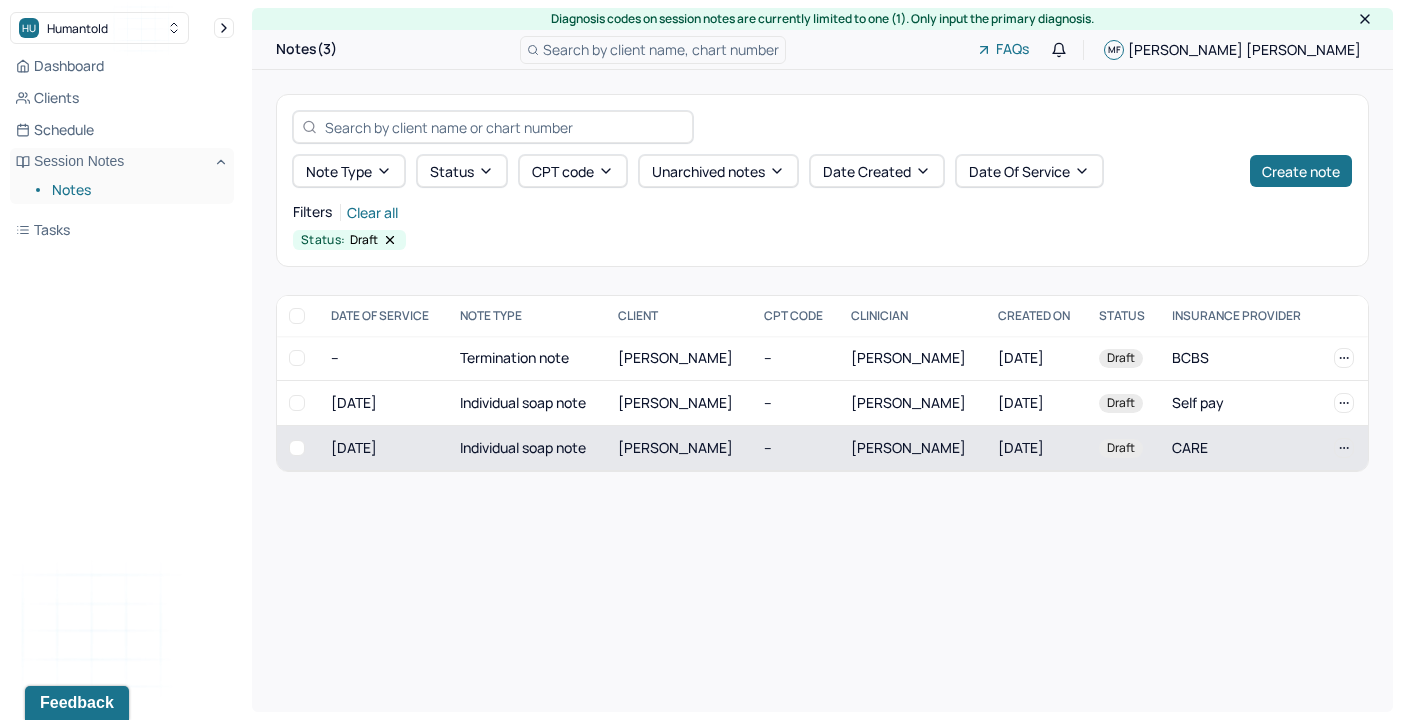 click on "[PERSON_NAME]" at bounding box center (675, 447) 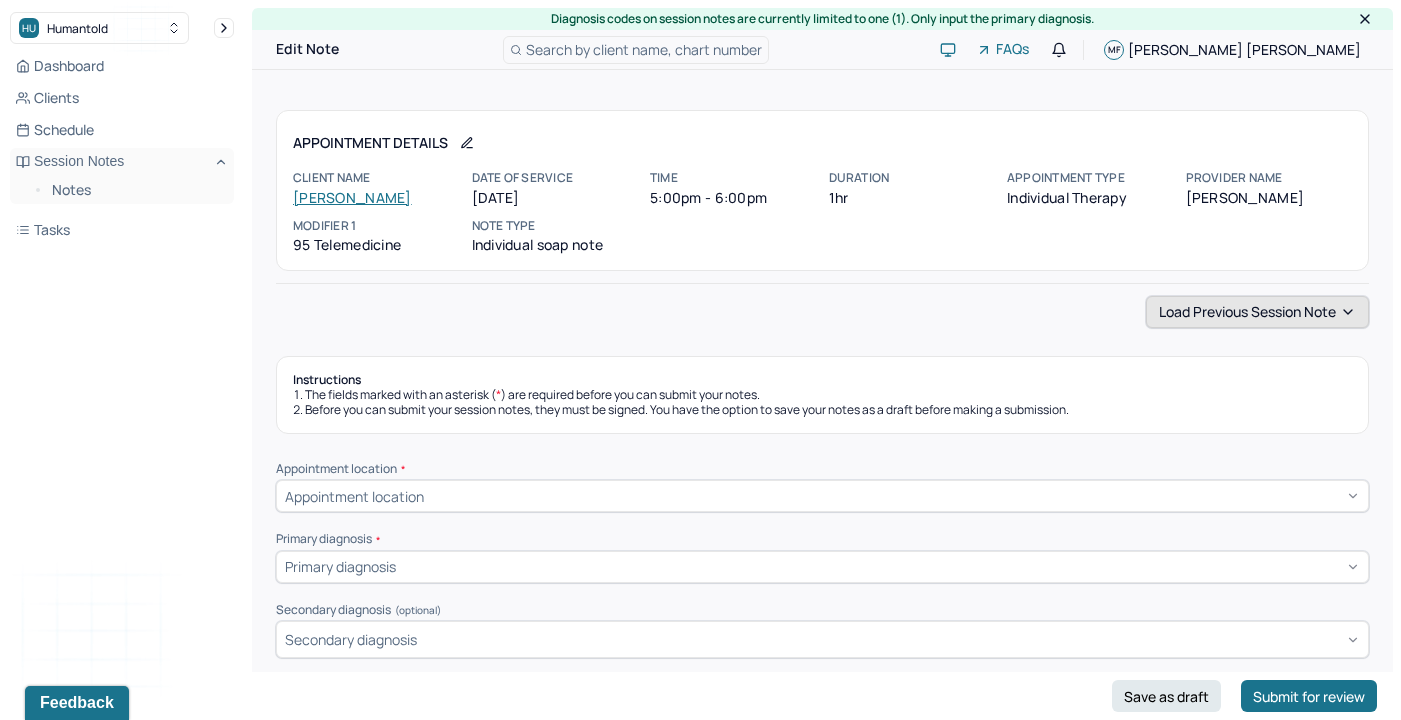 click on "Load previous session note" at bounding box center [1257, 312] 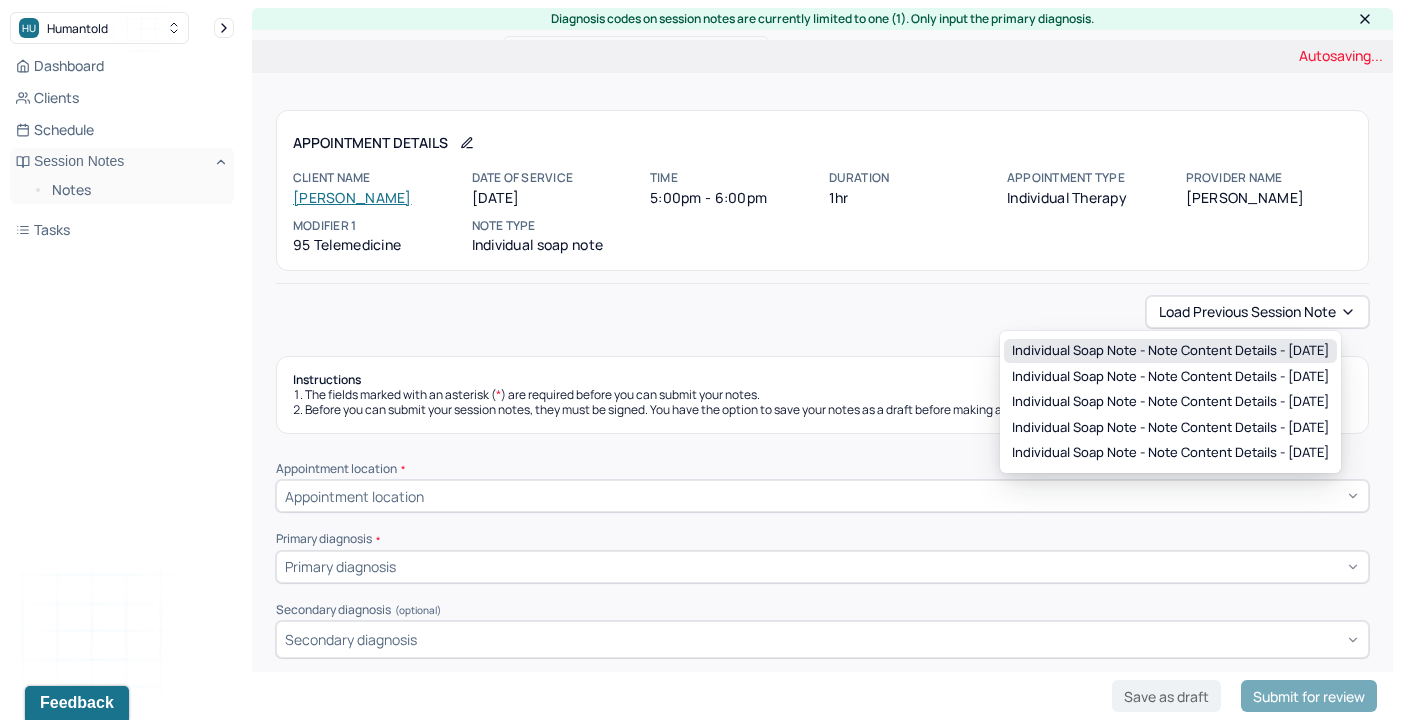 click on "Individual soap note   - Note content Details -   [DATE]" at bounding box center (1170, 351) 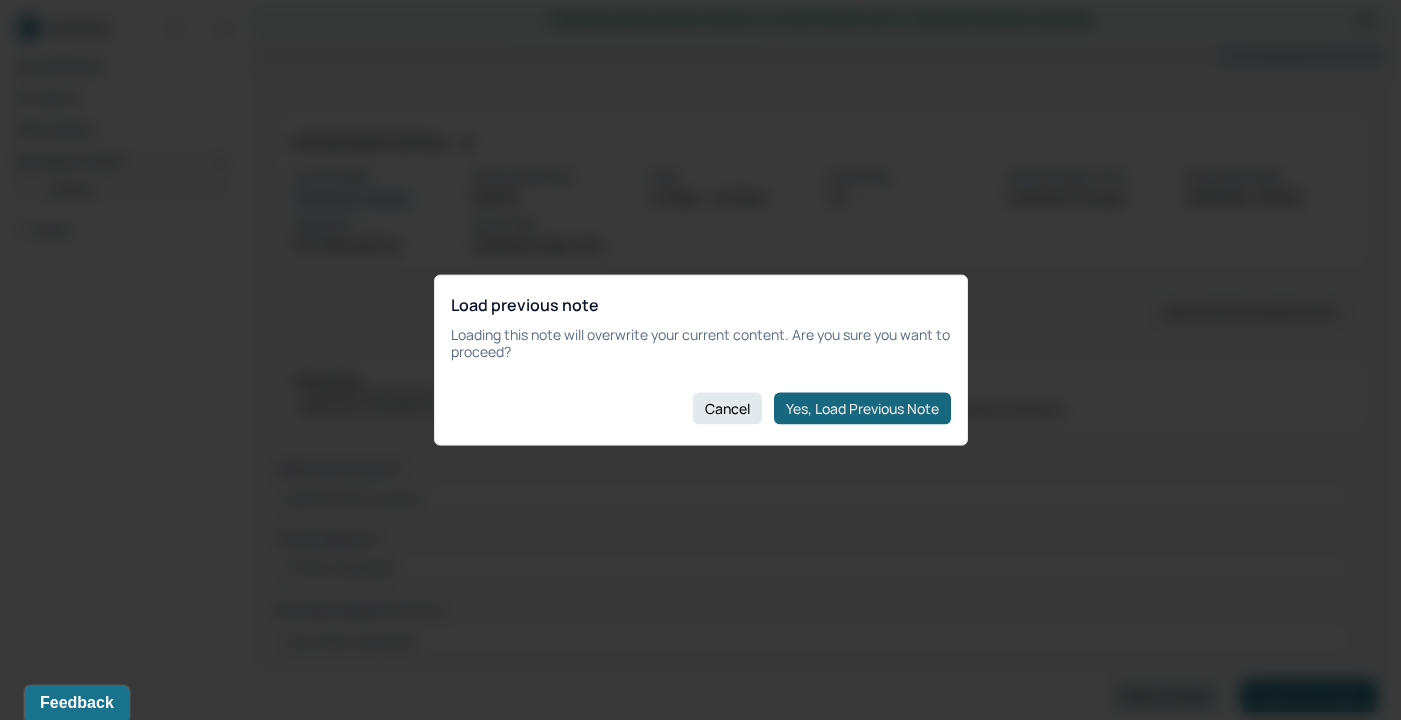 click on "Yes, Load Previous Note" at bounding box center [862, 408] 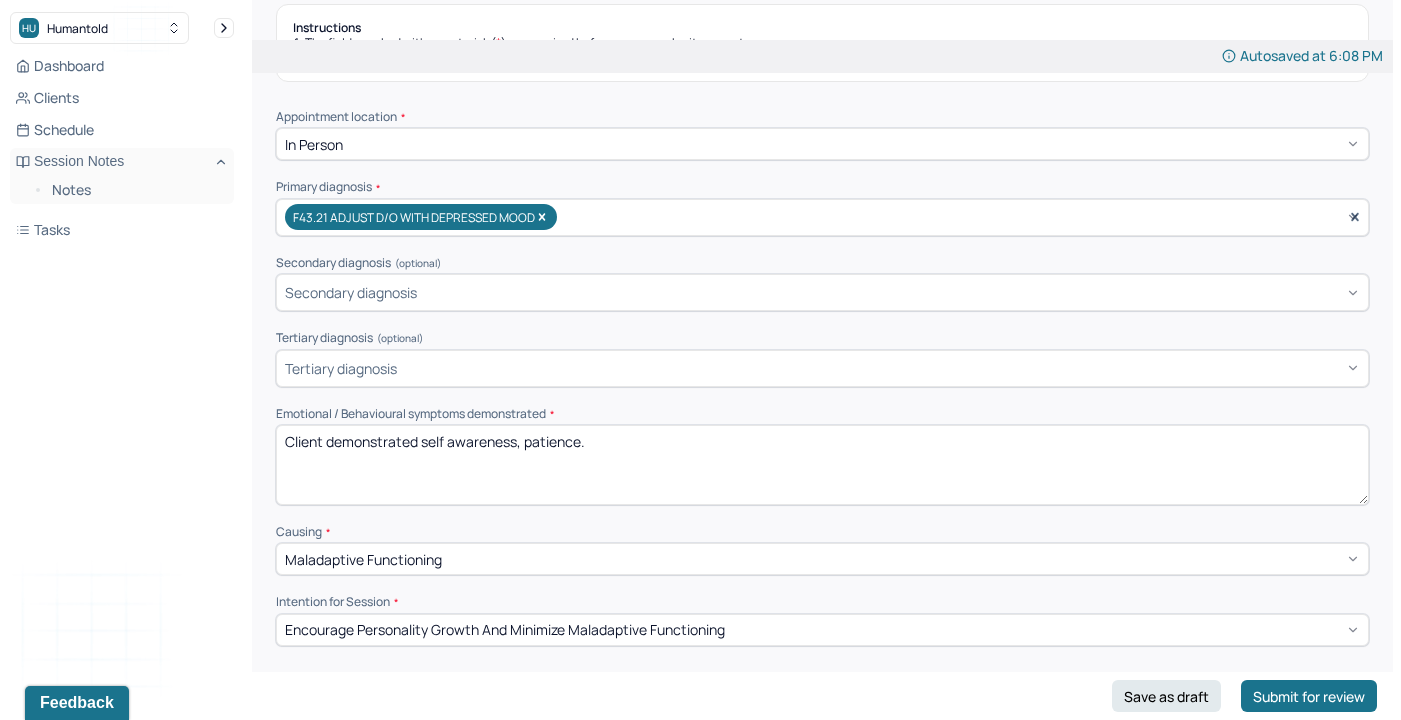 scroll, scrollTop: 369, scrollLeft: 0, axis: vertical 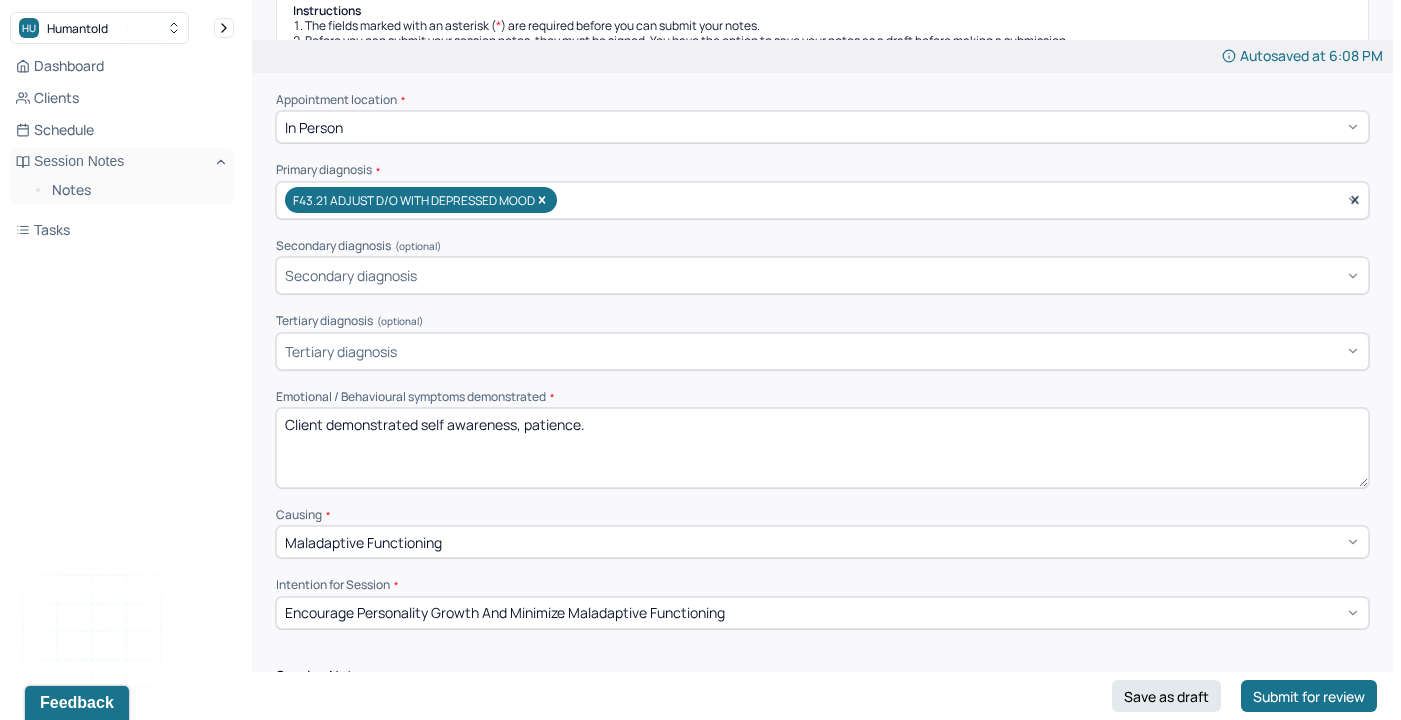 drag, startPoint x: 420, startPoint y: 422, endPoint x: 946, endPoint y: 432, distance: 526.09503 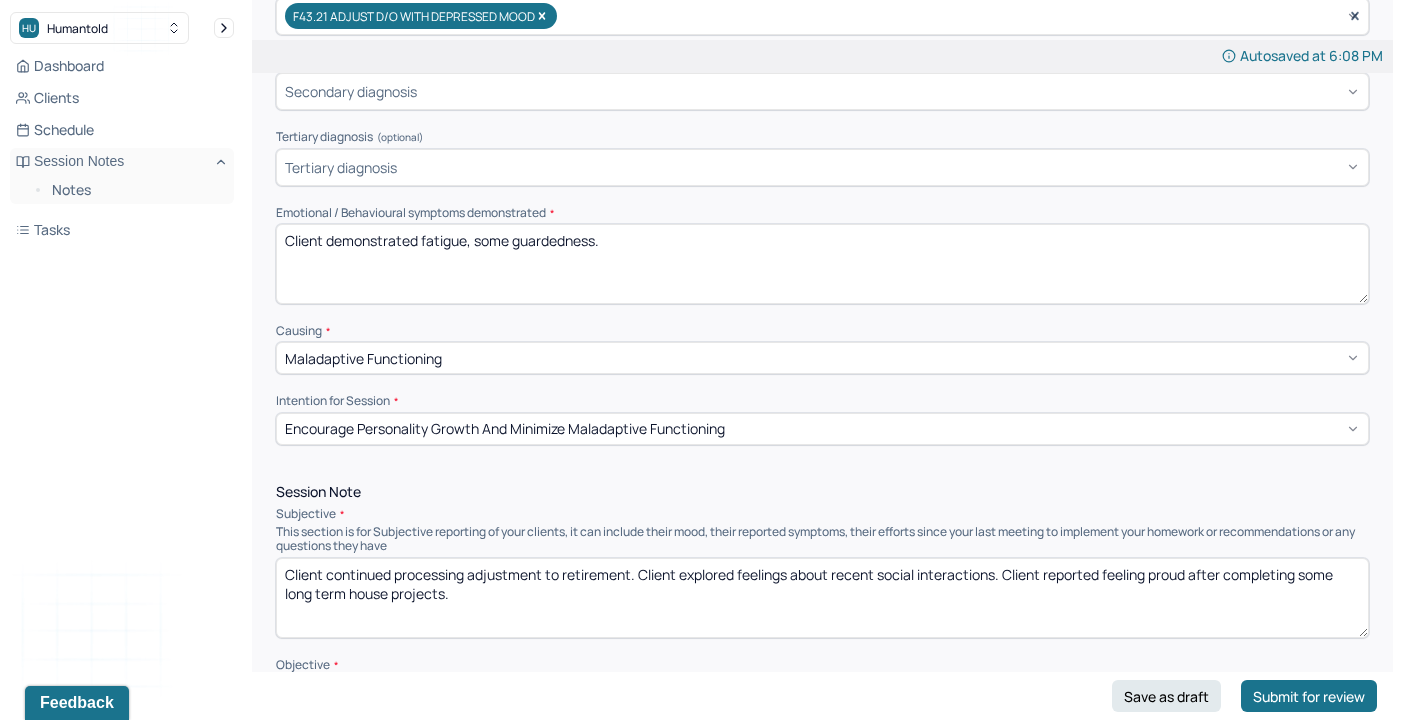 scroll, scrollTop: 557, scrollLeft: 0, axis: vertical 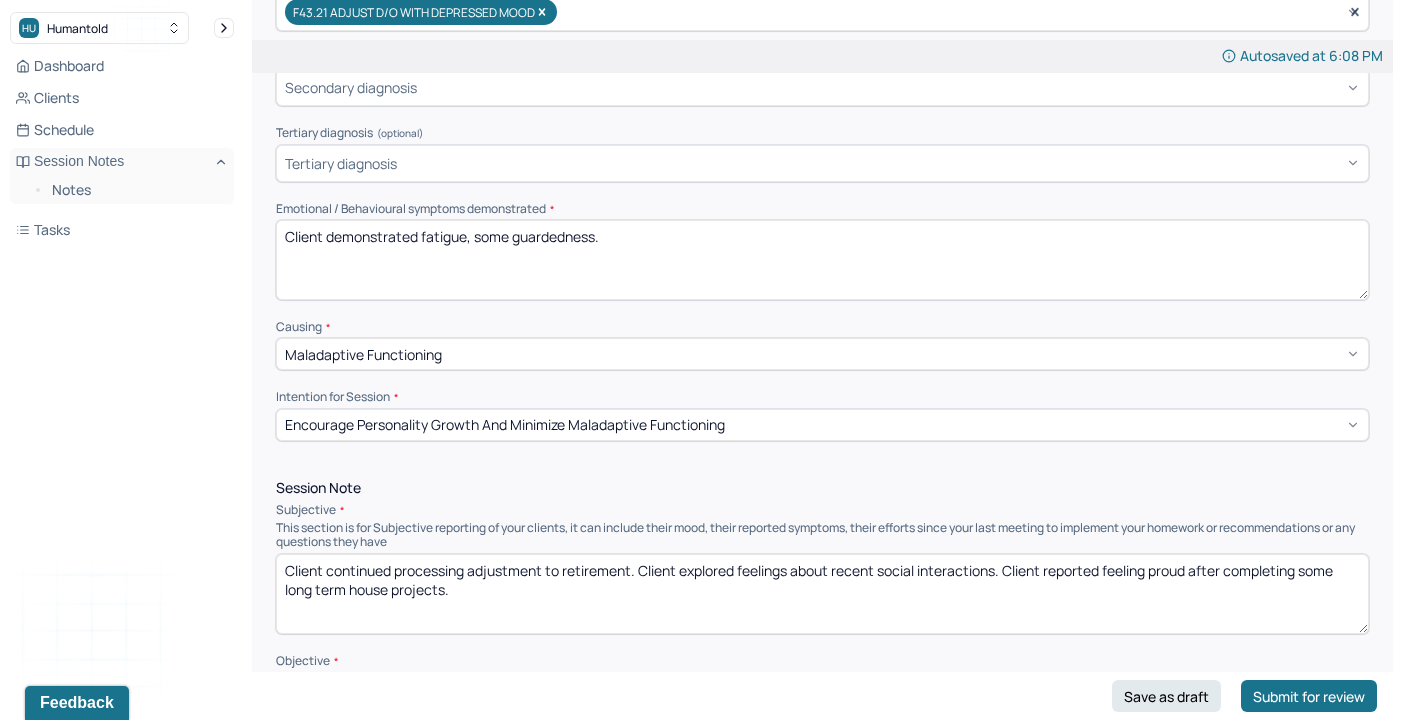 type on "Client demonstrated fatigue, some guardedness." 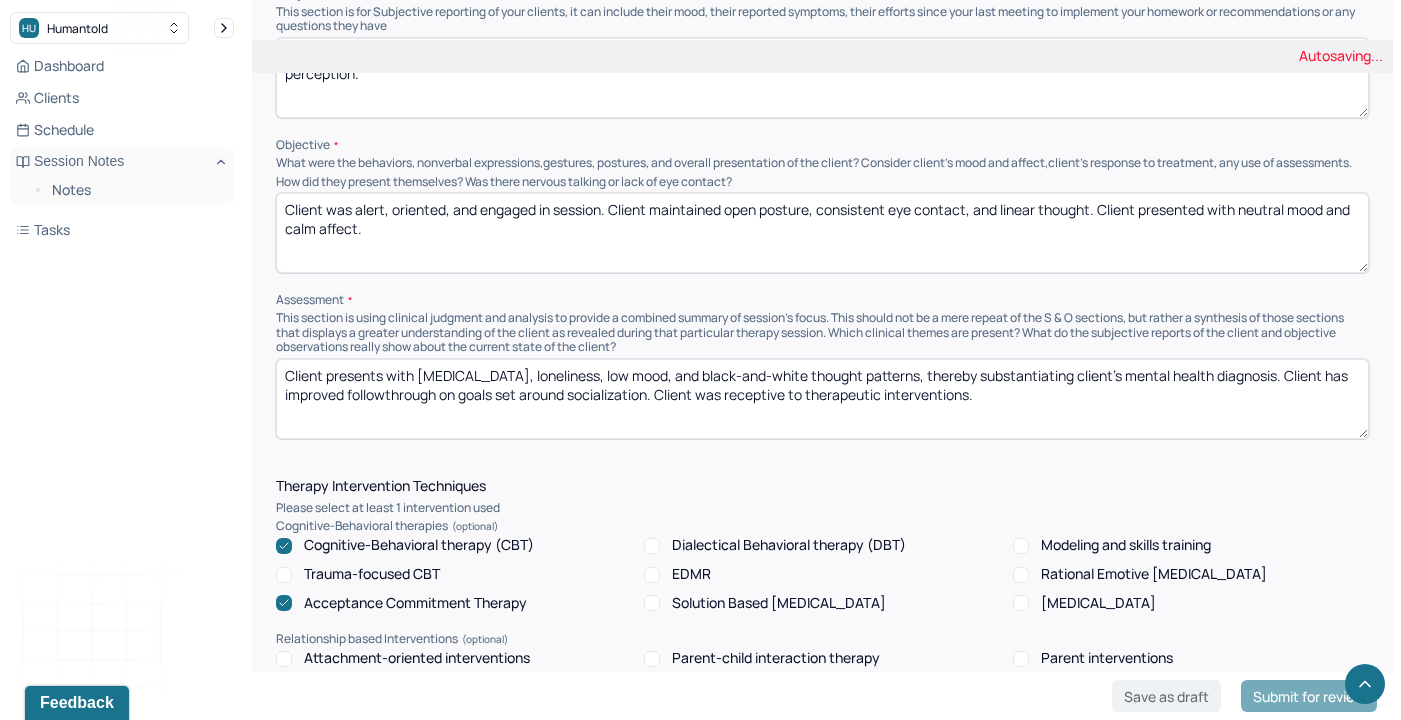 scroll, scrollTop: 1070, scrollLeft: 0, axis: vertical 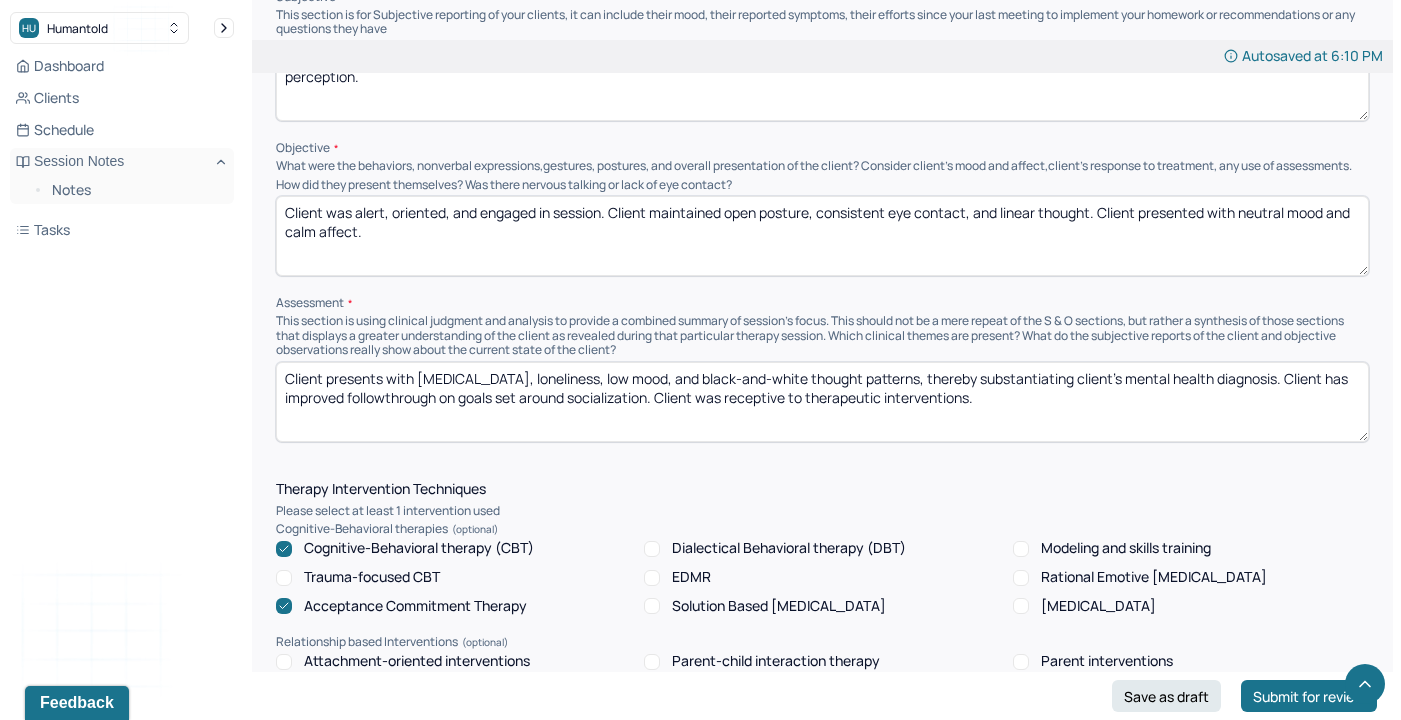 type on "Client discussed recent efforts toward increasing social connections. Client explored feelings about dating. Client explored impacts of past dating experiences on self perception." 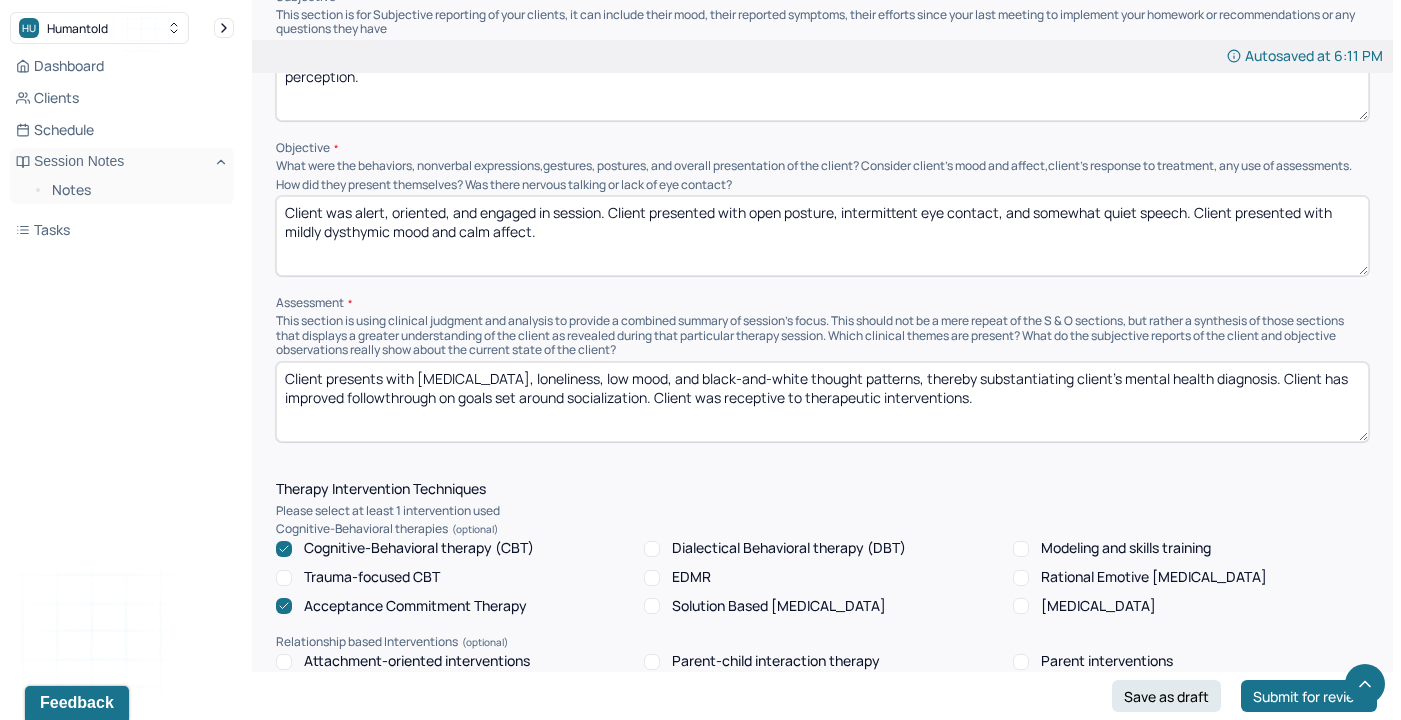 type on "Client was alert, oriented, and engaged in session. Client presented with open posture, intermittent eye contact, and somewhat quiet speech. Client presented with mildly dysthymic mood and calm affect." 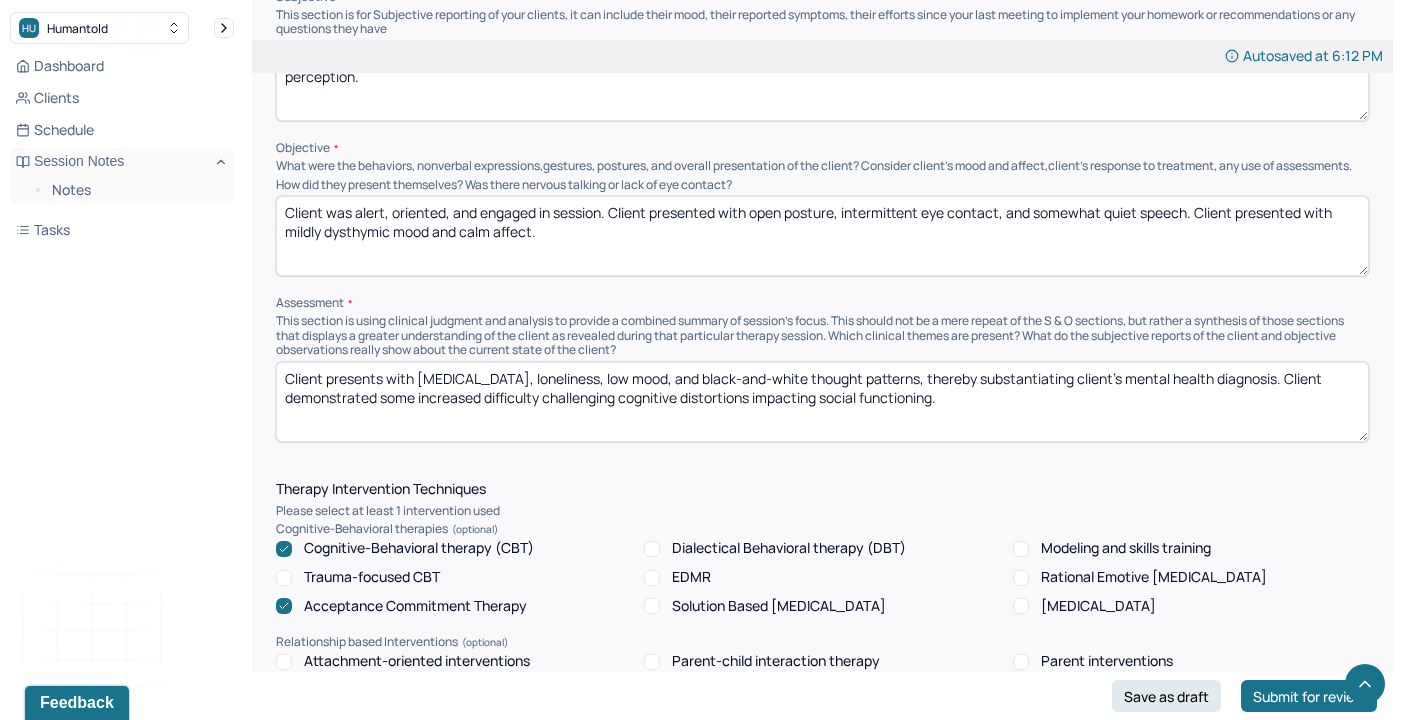 click on "Client presents with [MEDICAL_DATA], loneliness, low mood, and black-and-white thought patterns, thereby substantiating client's mental health diagnosis. Client demonstrated some increased difficulty challenging cognitive distortions impacting social functioning." at bounding box center (822, 402) 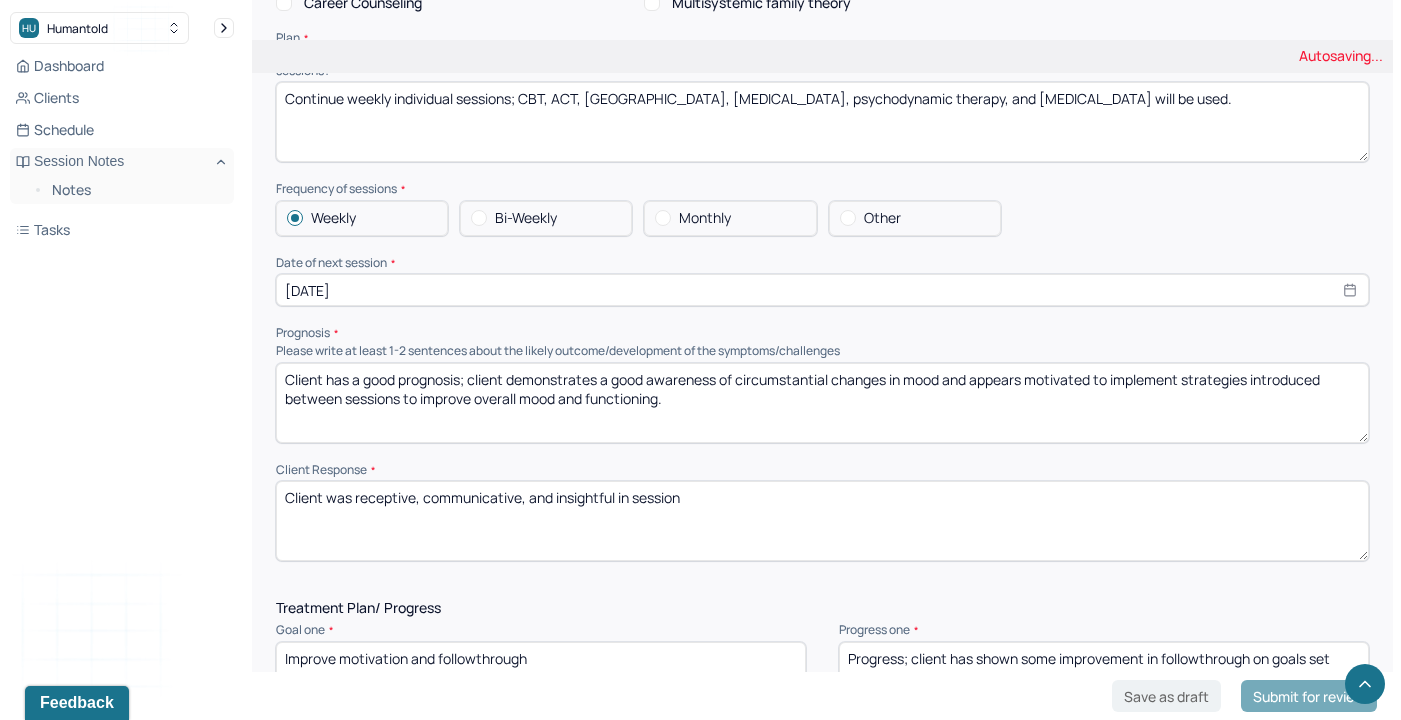 scroll, scrollTop: 1914, scrollLeft: 0, axis: vertical 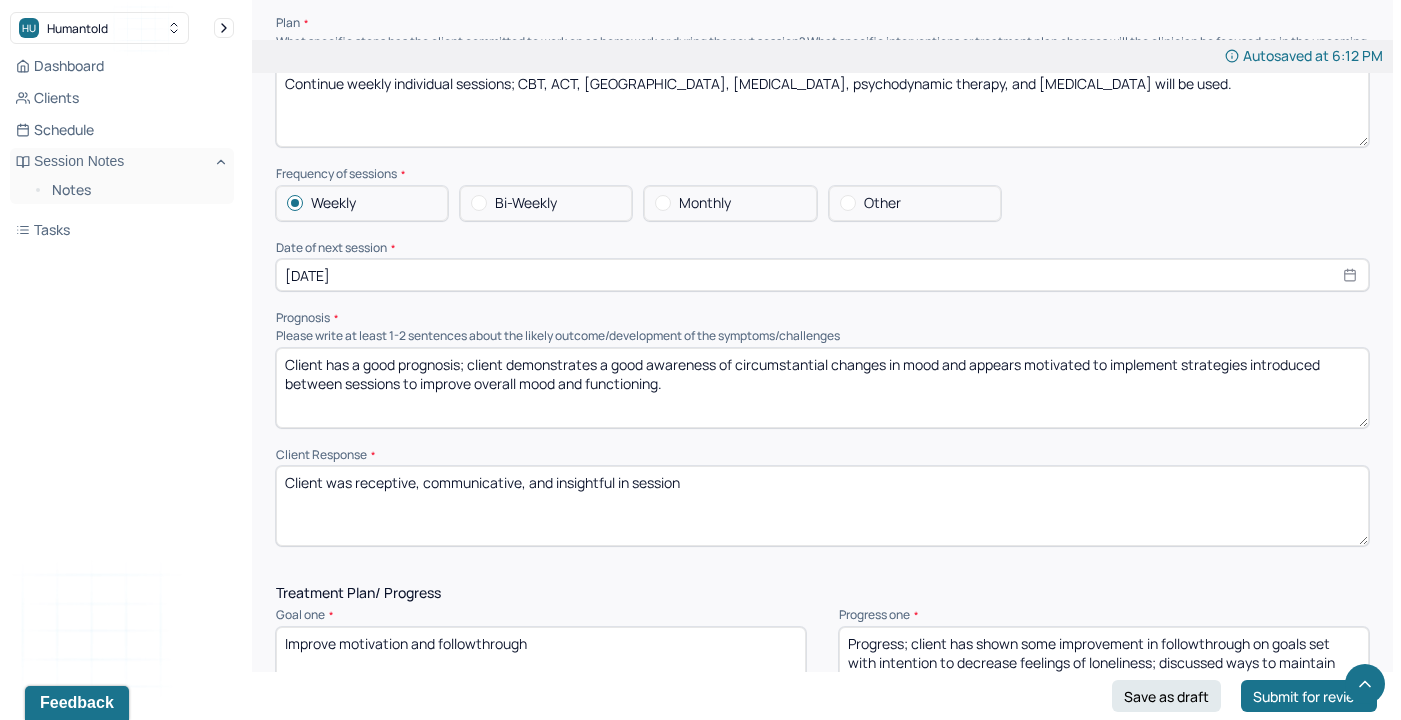 type on "Client presents with [MEDICAL_DATA], loneliness, low mood, and black-and-white thought patterns, thereby substantiating client's mental health diagnosis. Client demonstrated some increased difficulty identifying and challenging cognitive distortions impacting social functioning. Client was receptive to therapeutic interventions." 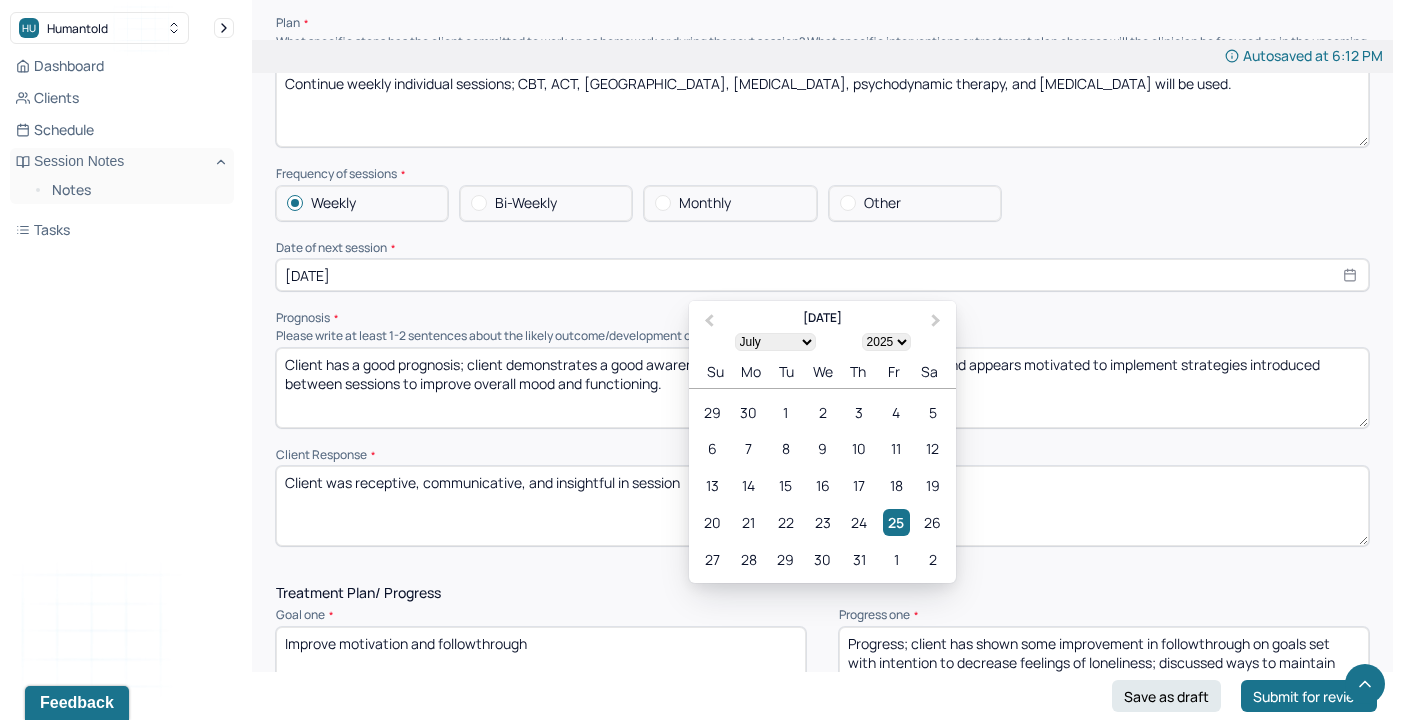 click on "[DATE]" at bounding box center (822, 275) 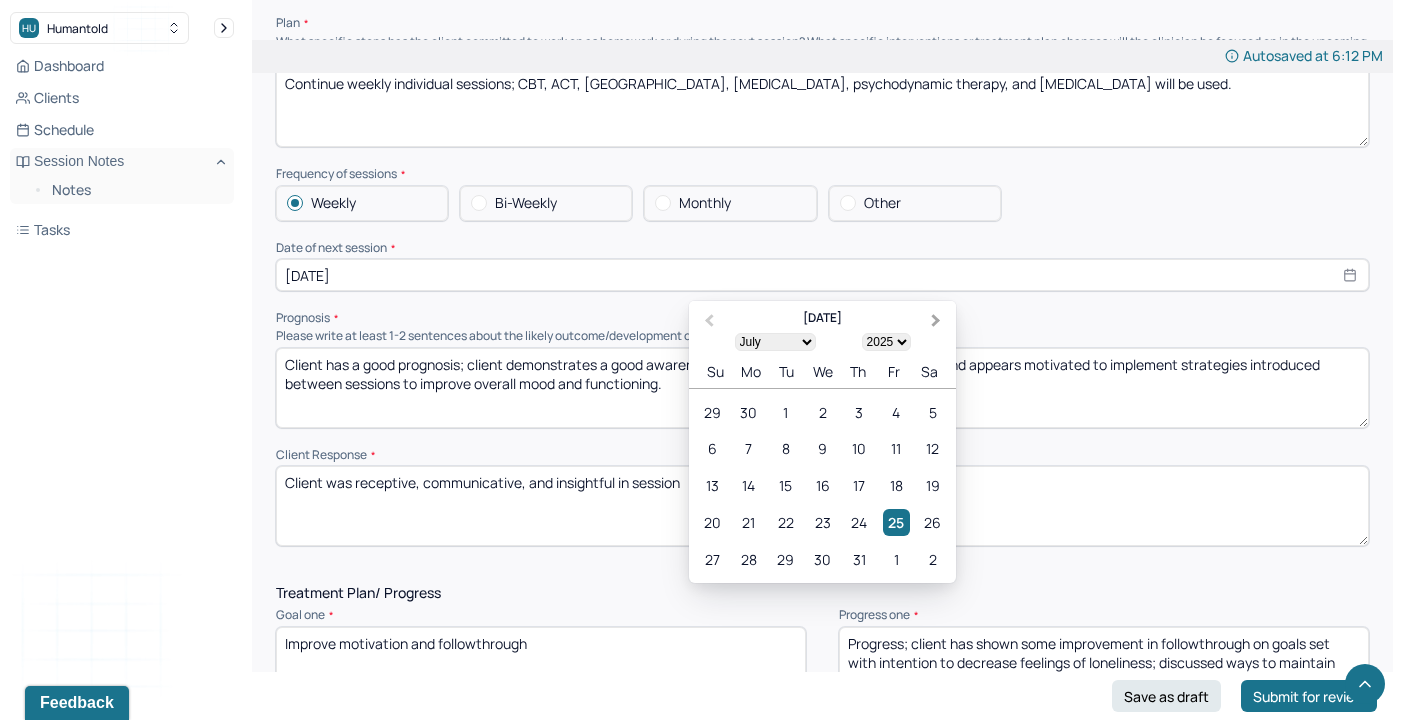 click on "Next Month" at bounding box center [938, 322] 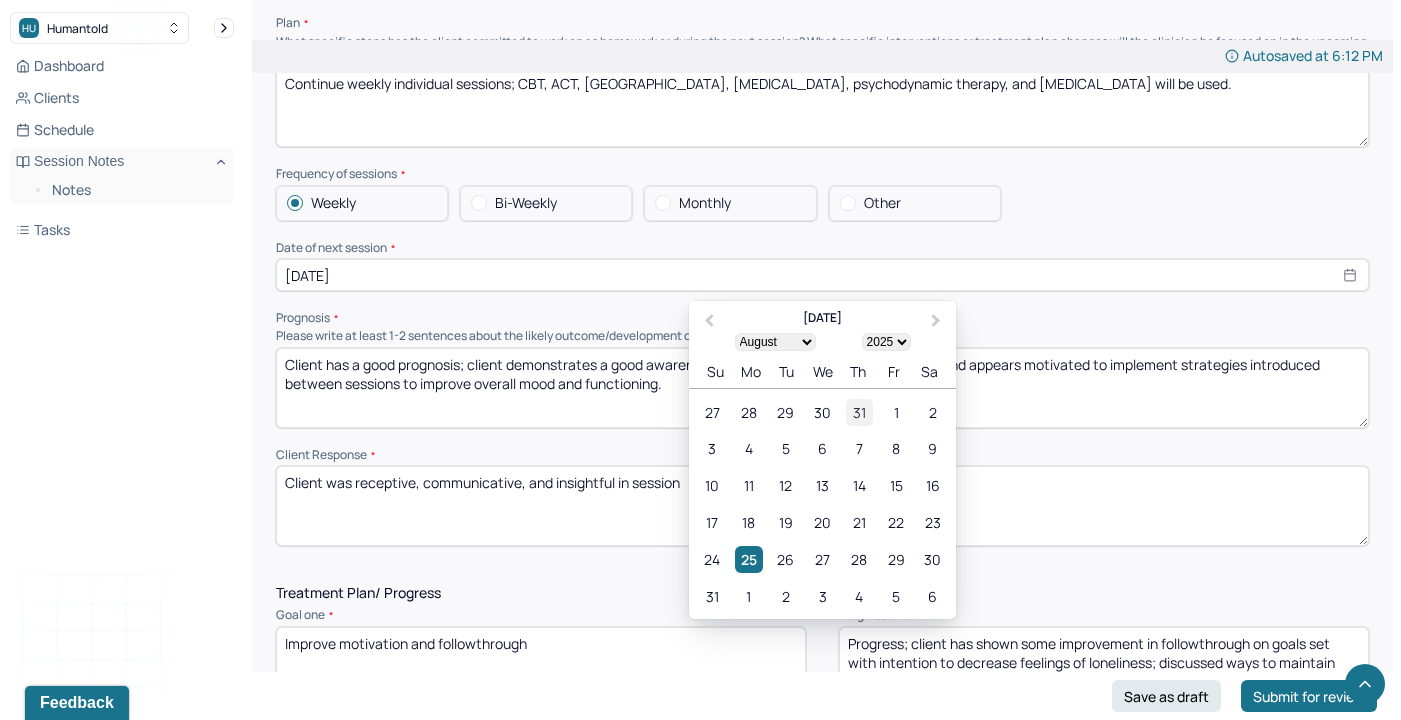 click on "31" at bounding box center [859, 412] 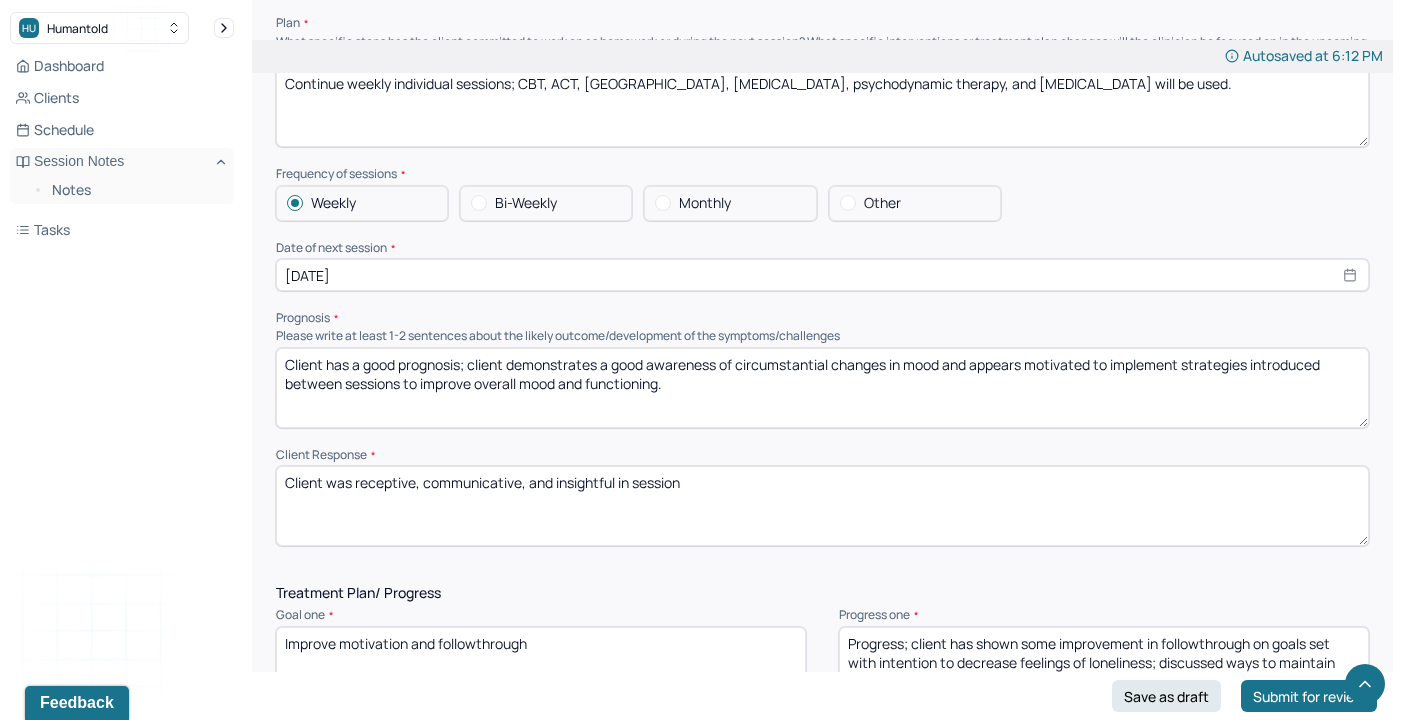type on "[DATE]" 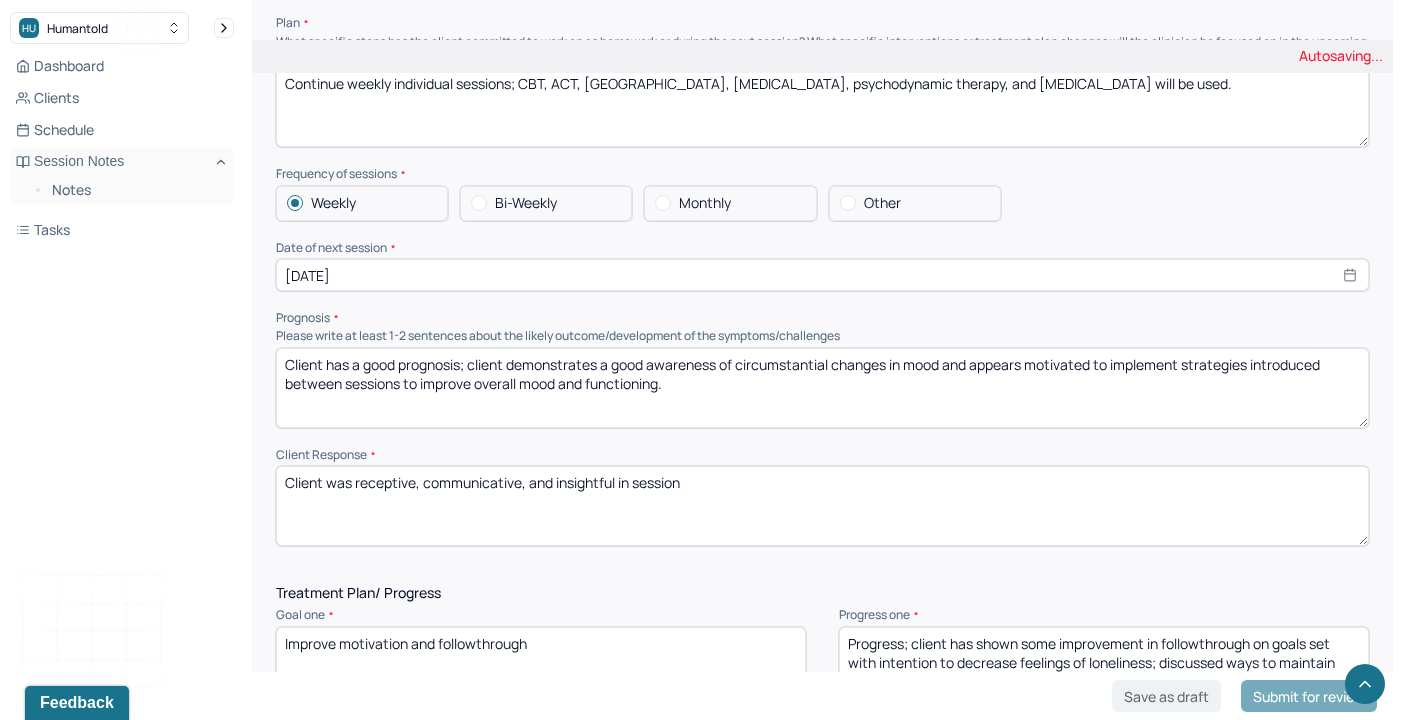 click on "Other" at bounding box center (882, 203) 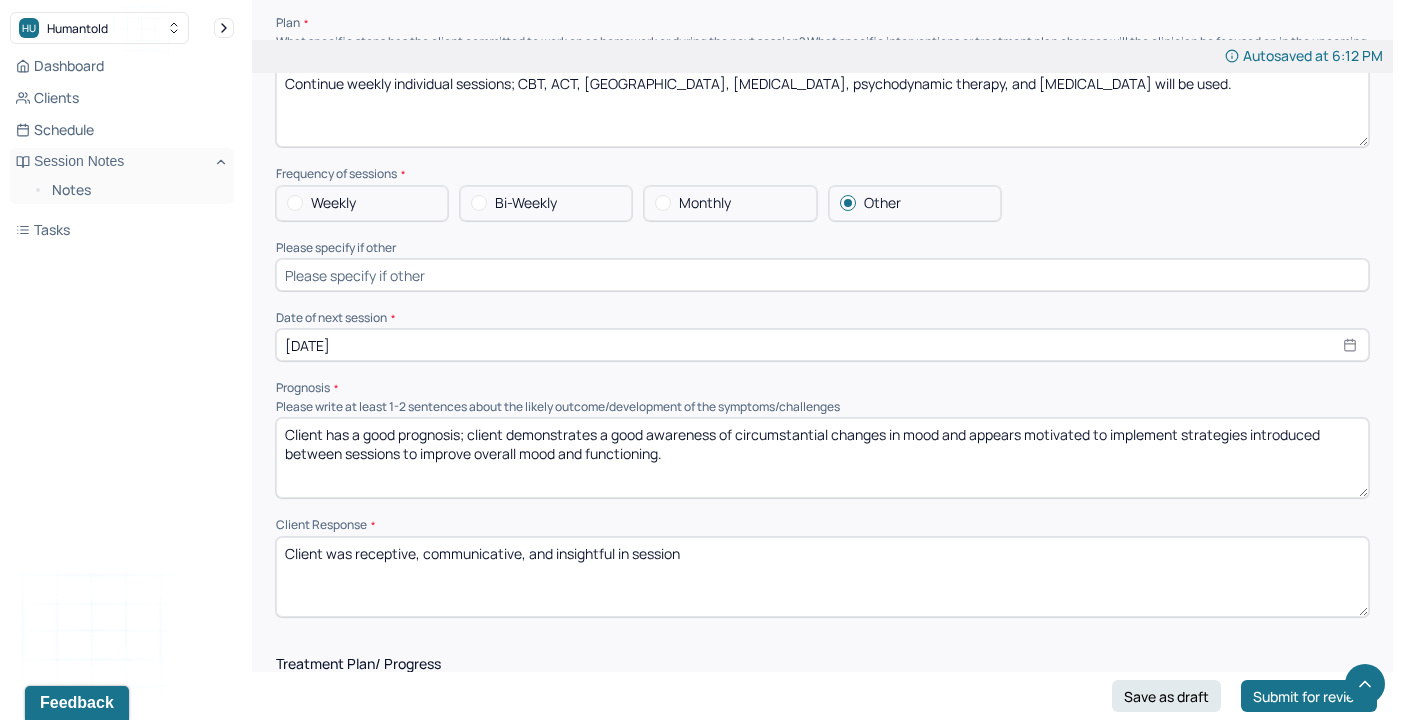 click on "Therapy Intervention Techniques Please select at least 1 intervention used Cognitive-Behavioral therapies Cognitive-Behavioral therapy (CBT) Dialectical Behavioral therapy (DBT) Modeling and skills training Trauma-focused CBT EDMR Rational Emotive [MEDICAL_DATA] Acceptance Commitment Therapy Solution Based [MEDICAL_DATA] [MEDICAL_DATA] Relationship based Interventions Attachment-oriented interventions Parent-child interaction therapy Parent interventions Other Client centered therapy/ Humanism [MEDICAL_DATA] [MEDICAL_DATA] Feminist therapy Psychodynamic therapy Grief therapy Internal family systems (IFS) [MEDICAL_DATA] Positive psychology [MEDICAL_DATA] [MEDICAL_DATA] Strength based theory Career Counseling Multisystemic family theory Plan What specific steps has the client committed to work on as homework or during the next session? What specific interventions or treatment plan changes will the clinician be focused on in the upcoming sessions? Frequency of sessions Weekly Other" at bounding box center (822, 127) 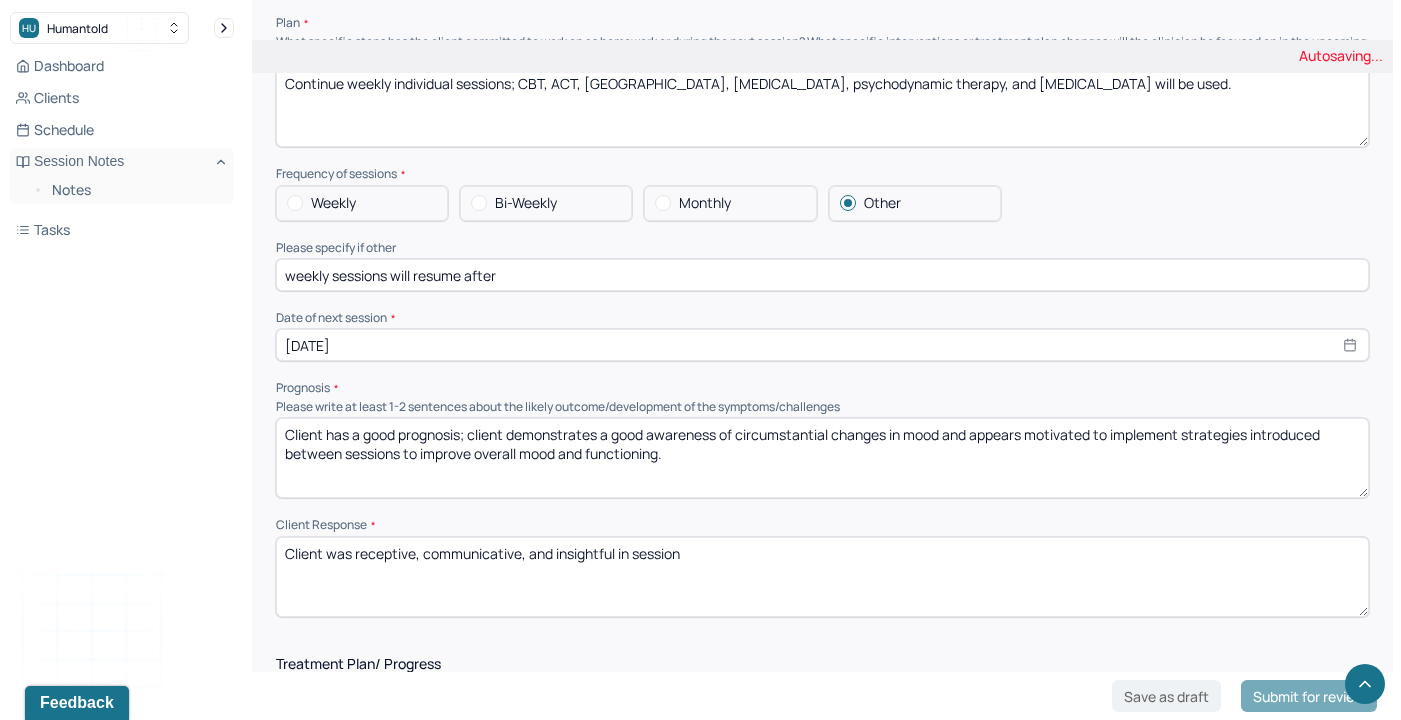 type on "weekly sessions will resume after" 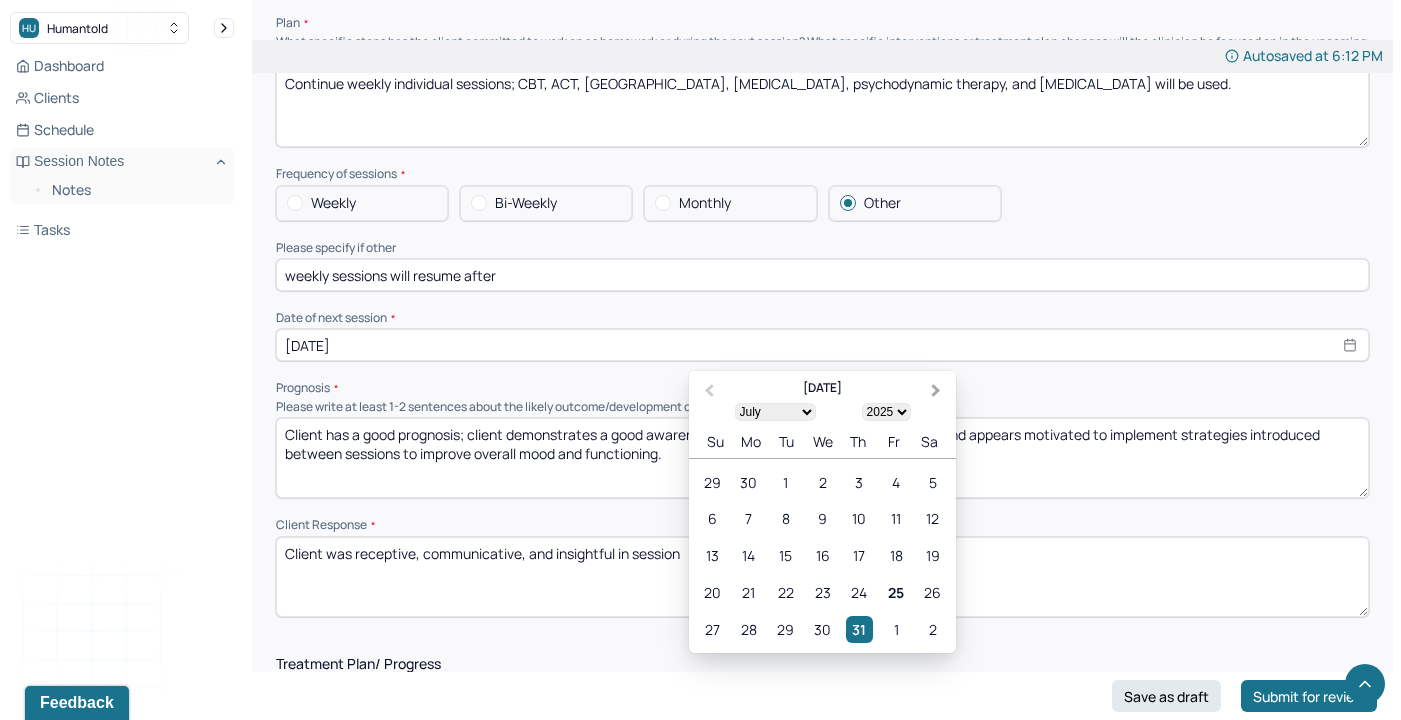 click on "Next Month" at bounding box center (938, 392) 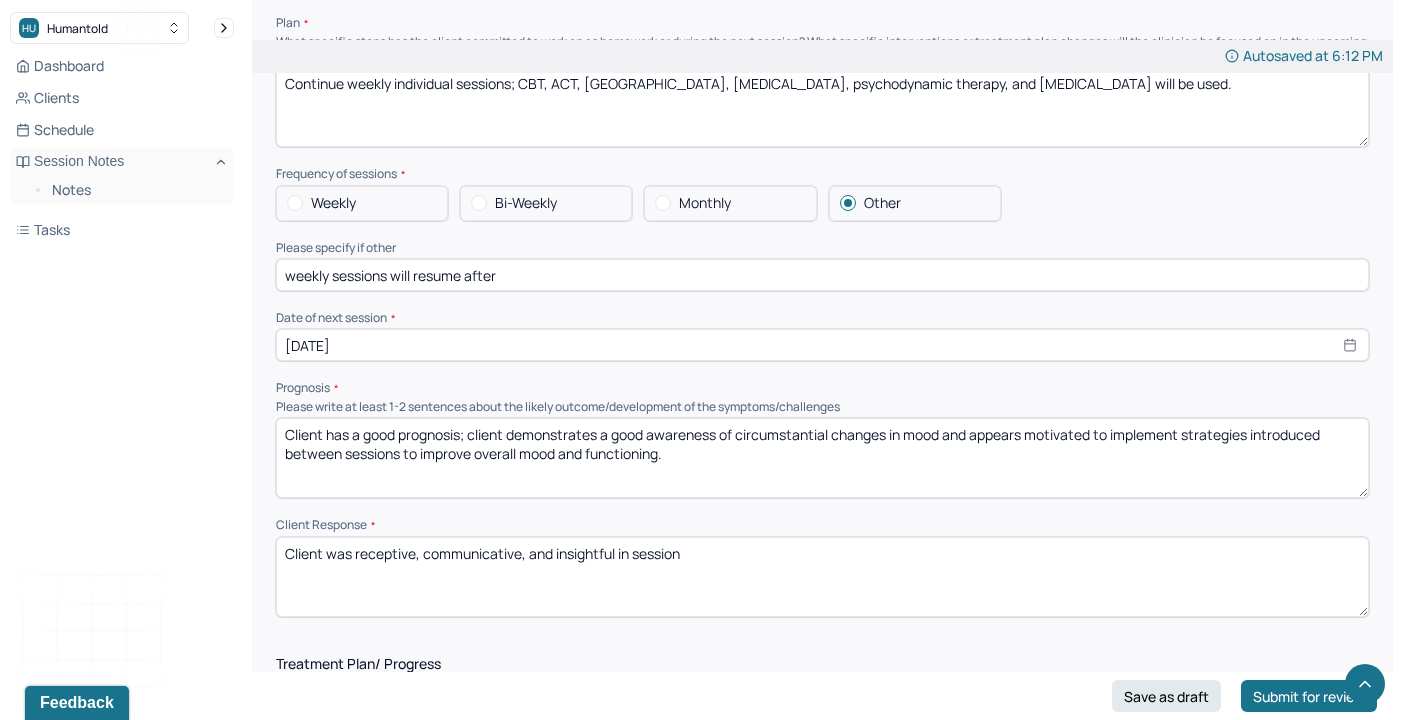 click on "weekly sessions will resume after" at bounding box center [822, 275] 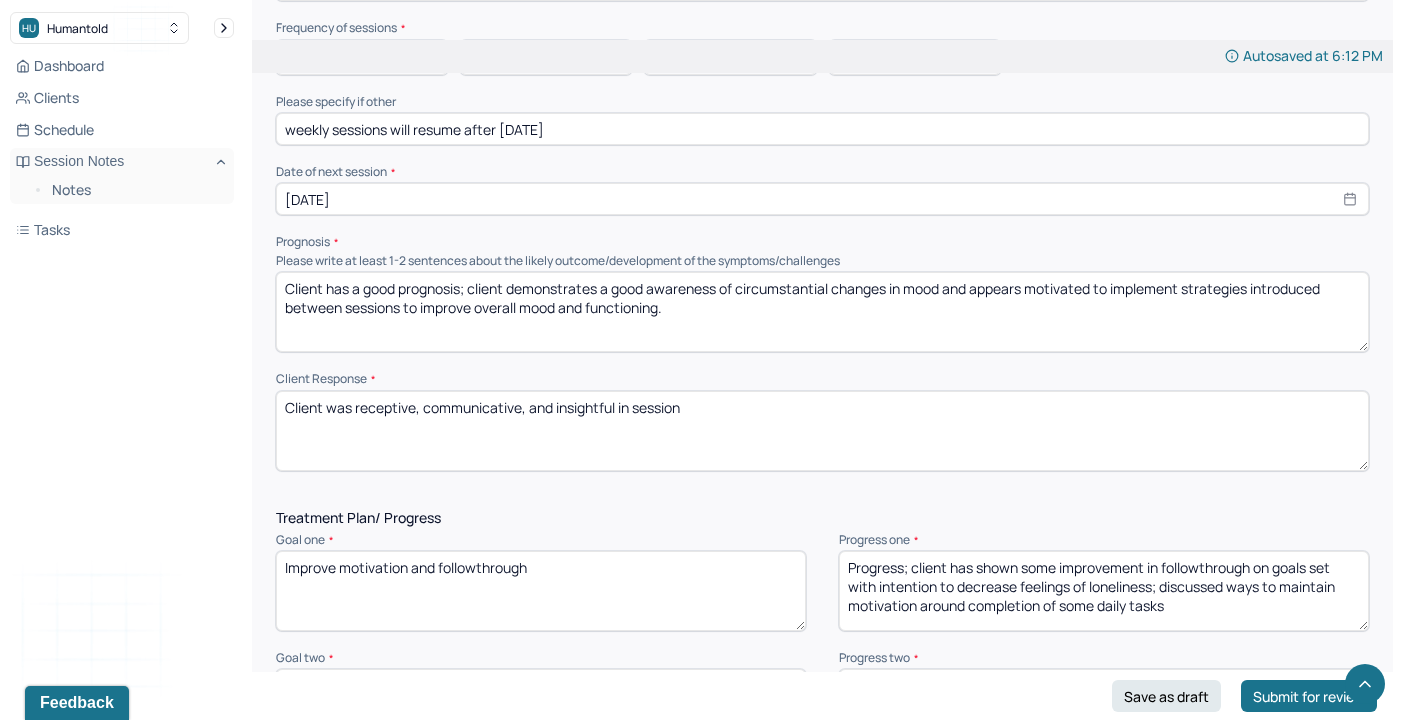 scroll, scrollTop: 2069, scrollLeft: 0, axis: vertical 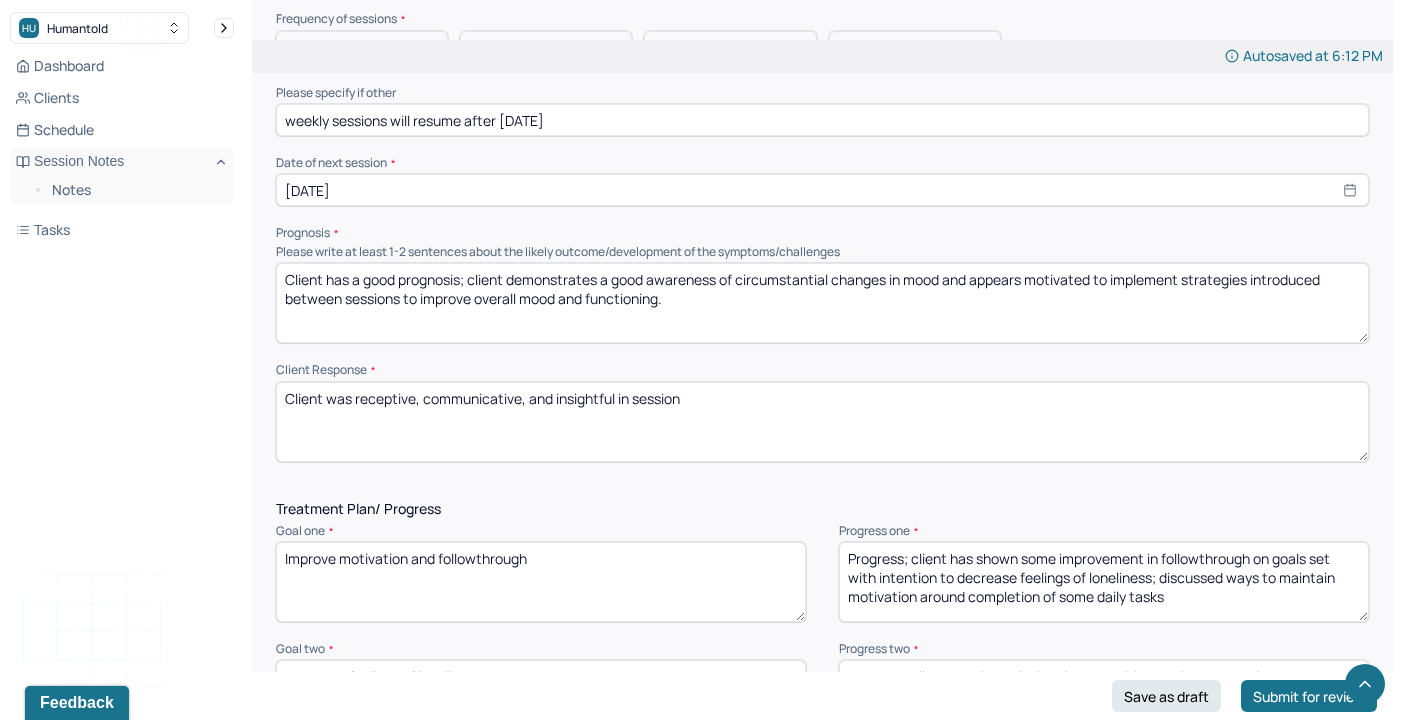 type on "weekly sessions will resume after [DATE]" 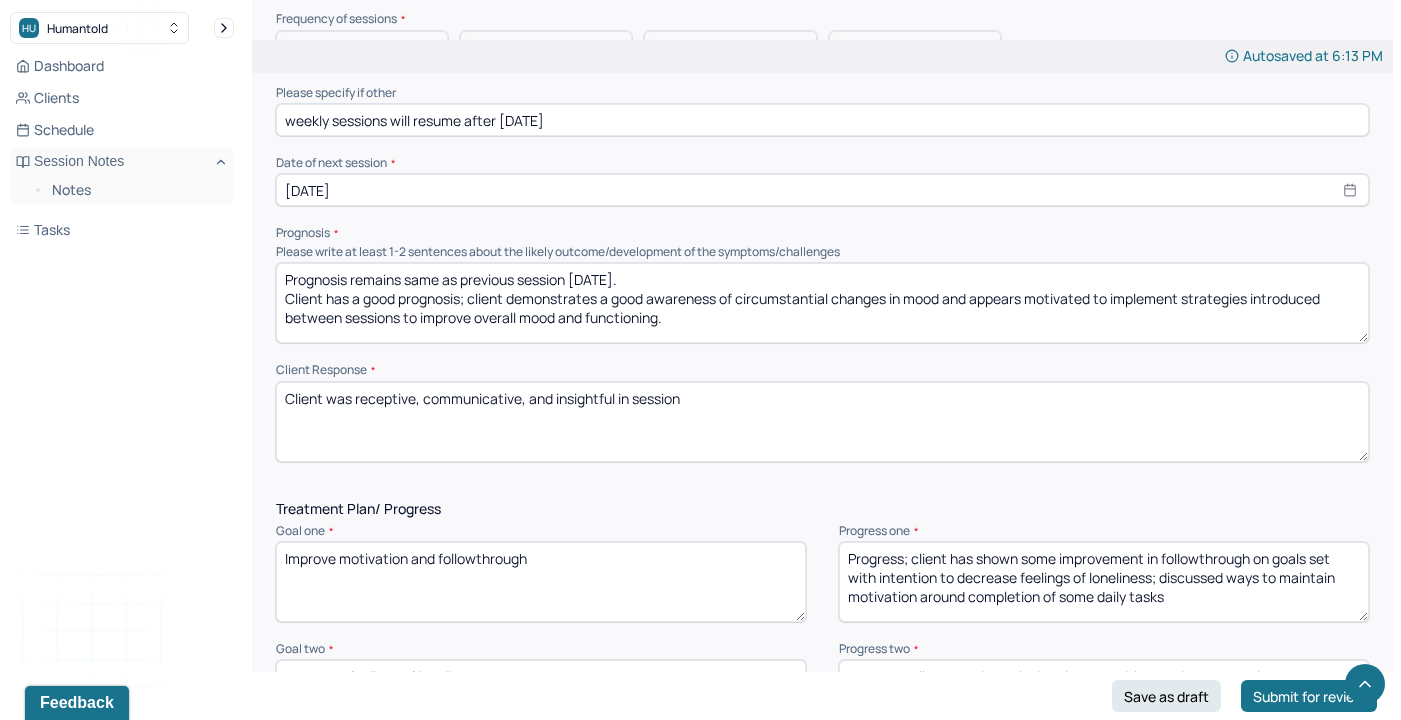 type on "Prognosis remains same as previous session [DATE].
Client has a good prognosis; client demonstrates a good awareness of circumstantial changes in mood and appears motivated to implement strategies introduced between sessions to improve overall mood and functioning." 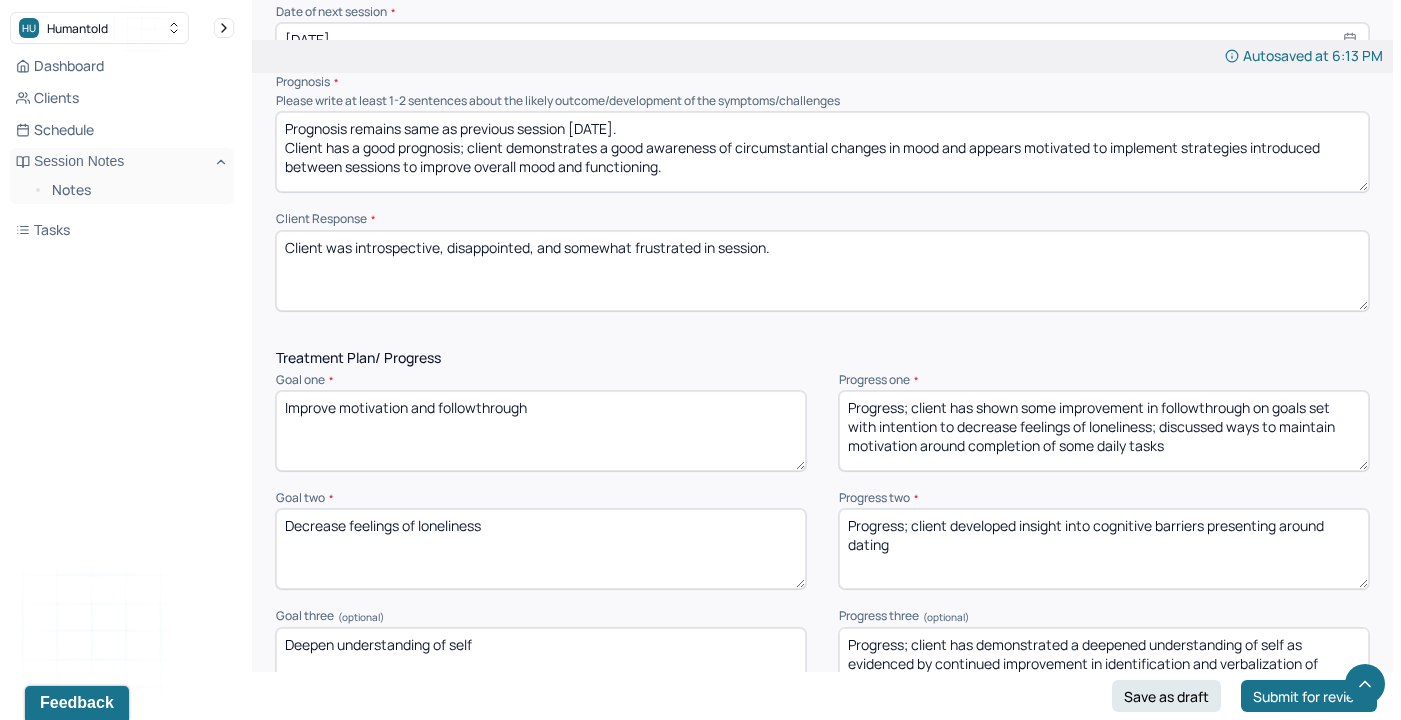 scroll, scrollTop: 2224, scrollLeft: 0, axis: vertical 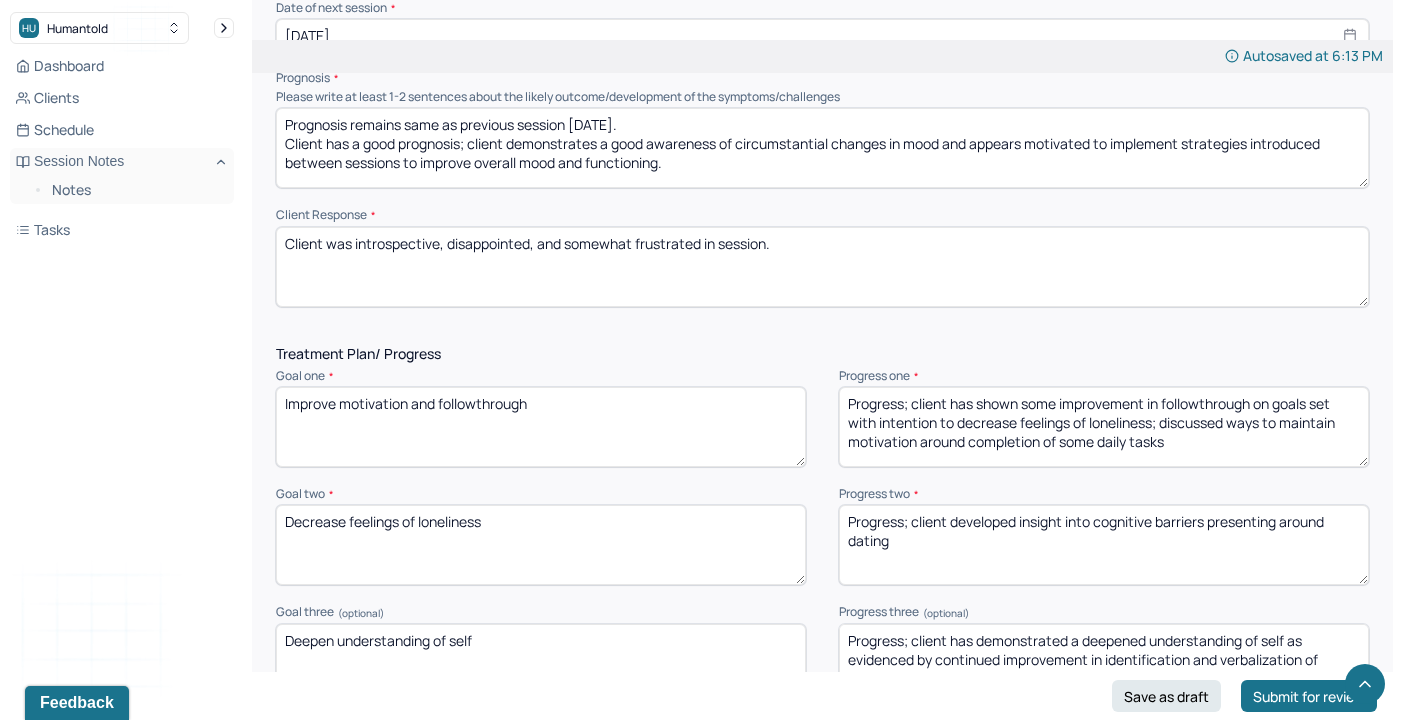 type on "Client was introspective, disappointed, and somewhat frustrated in session." 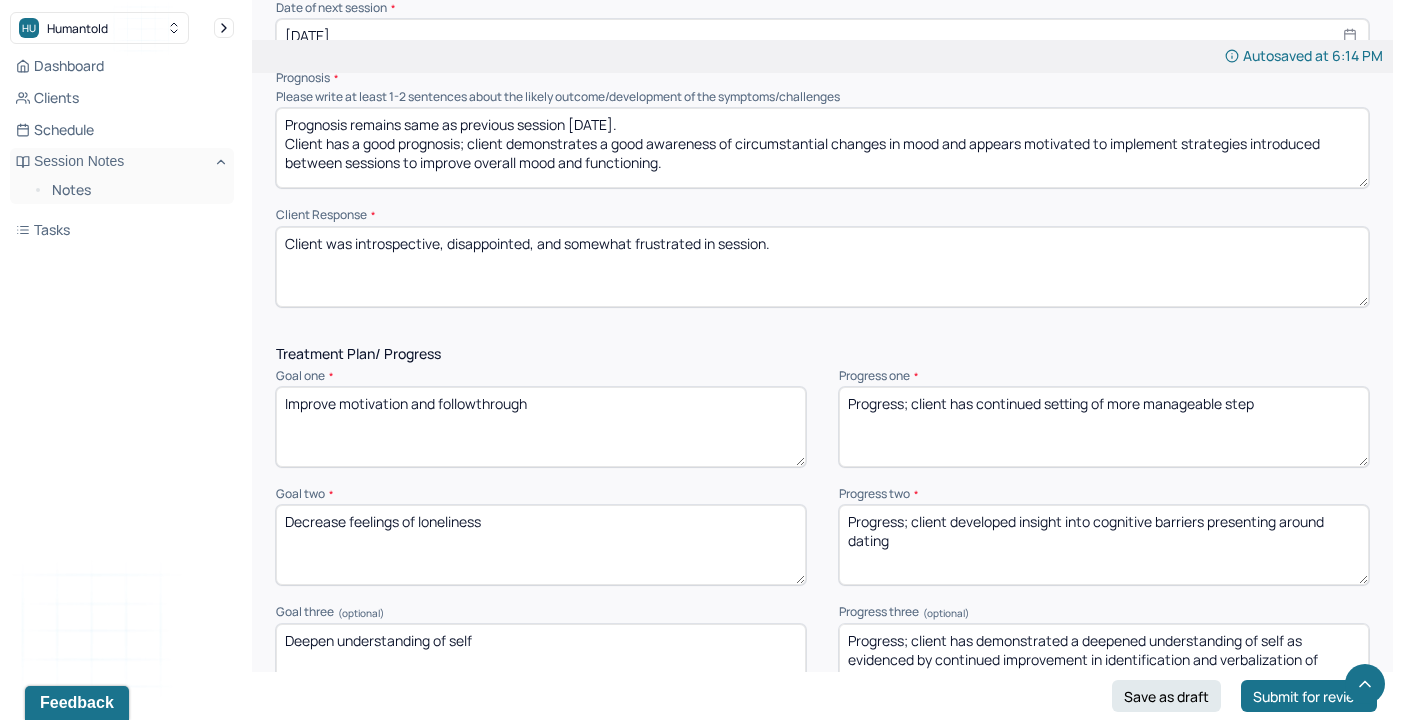 drag, startPoint x: 1049, startPoint y: 412, endPoint x: 1439, endPoint y: 449, distance: 391.7512 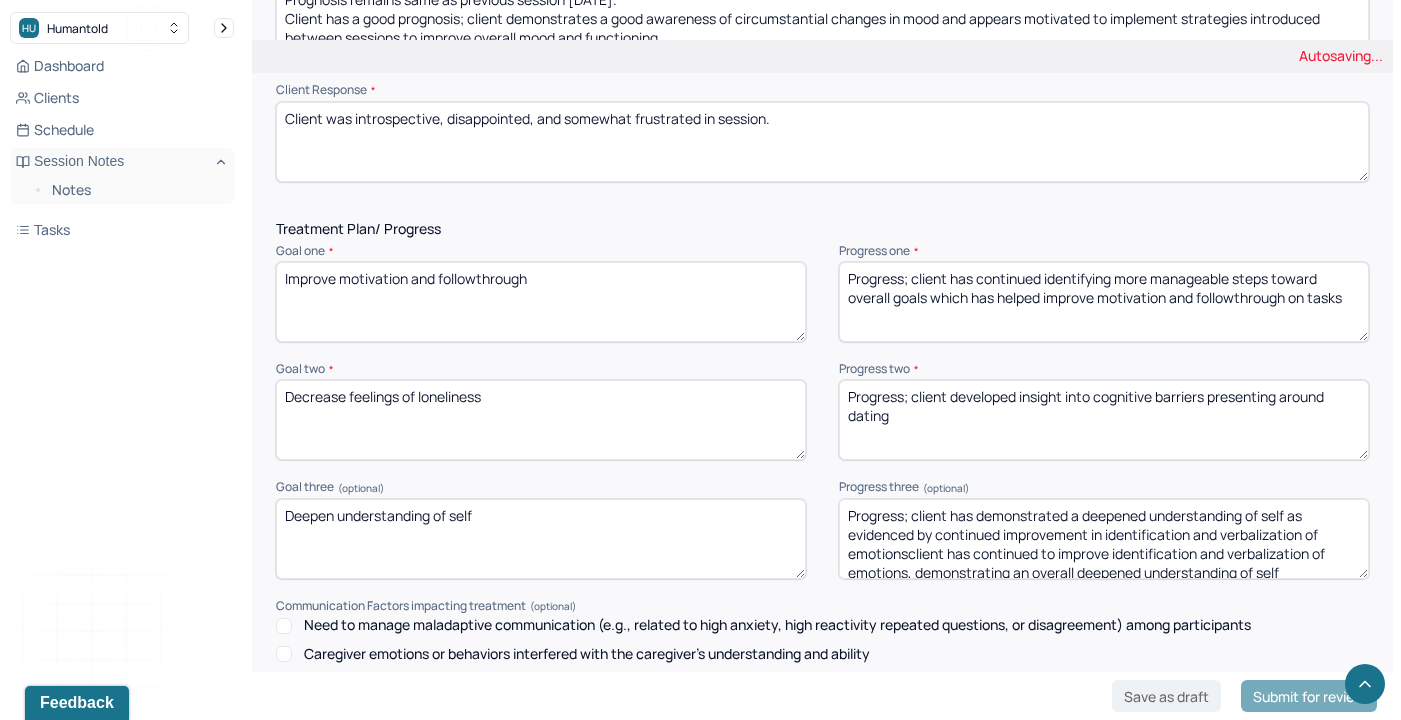 scroll, scrollTop: 2352, scrollLeft: 0, axis: vertical 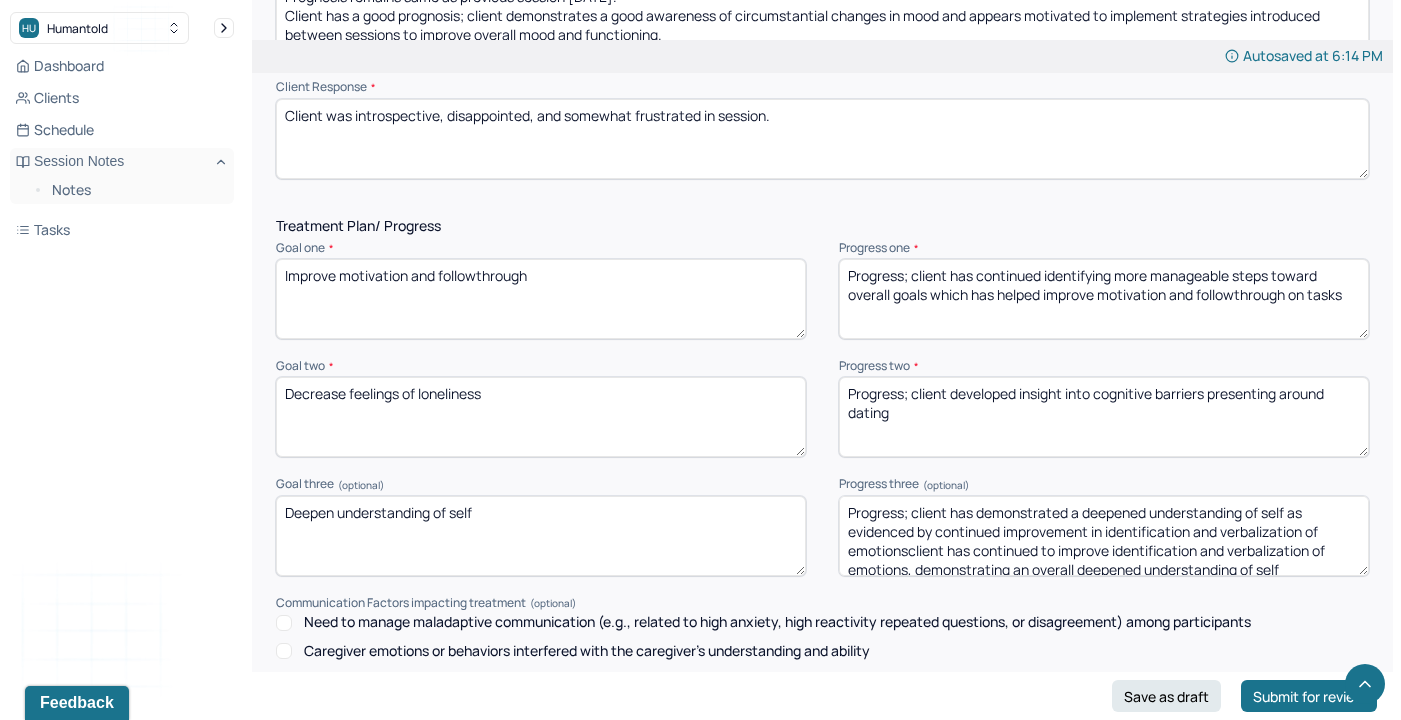 type on "Progress; client has continued identifying more manageable steps toward overall goals which has helped improve motivation and followthrough on tasks" 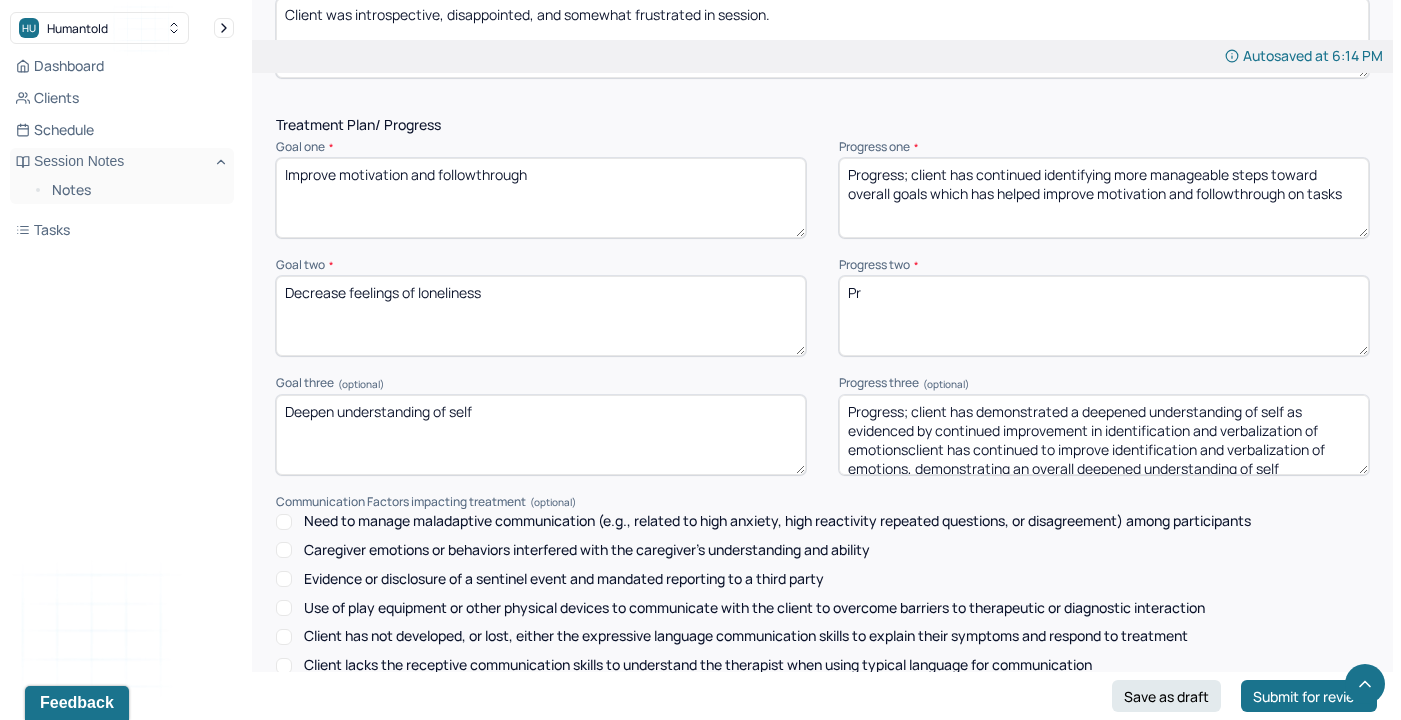 type on "P" 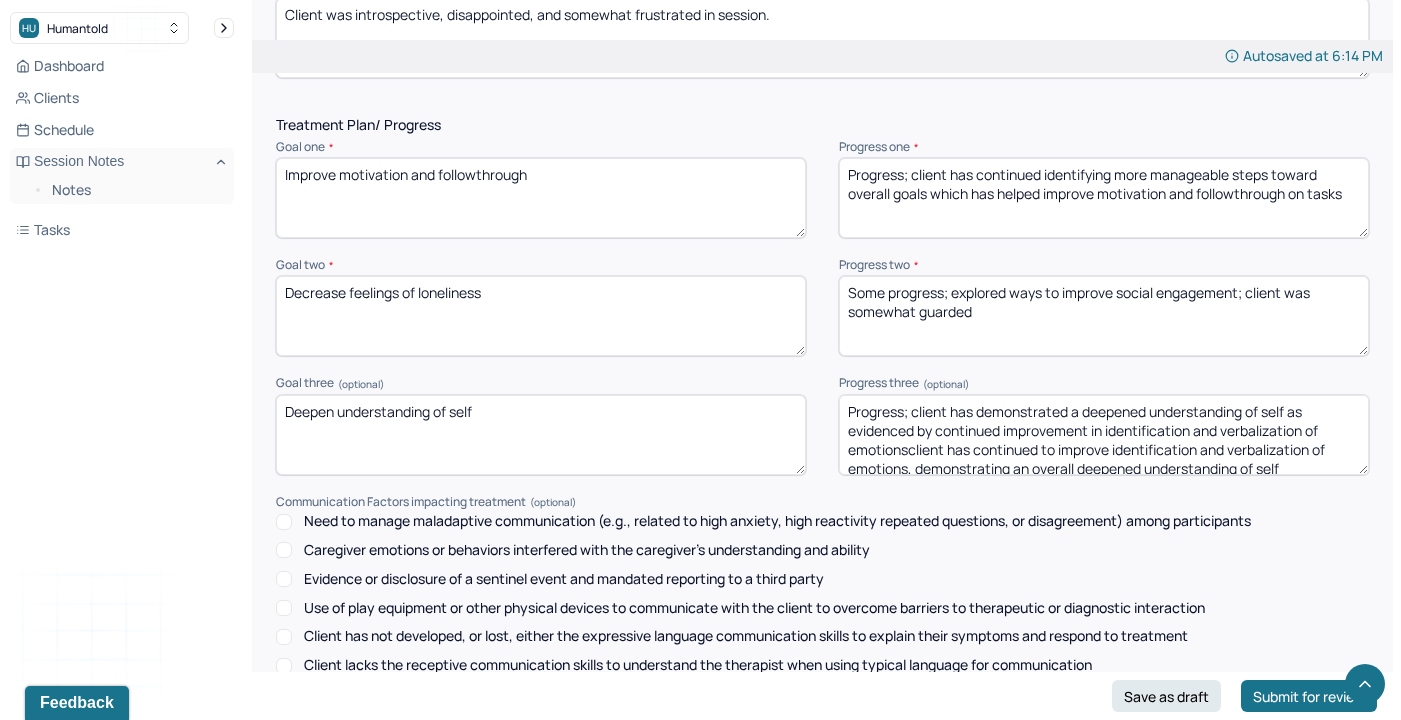 drag, startPoint x: 890, startPoint y: 302, endPoint x: 1180, endPoint y: 487, distance: 343.984 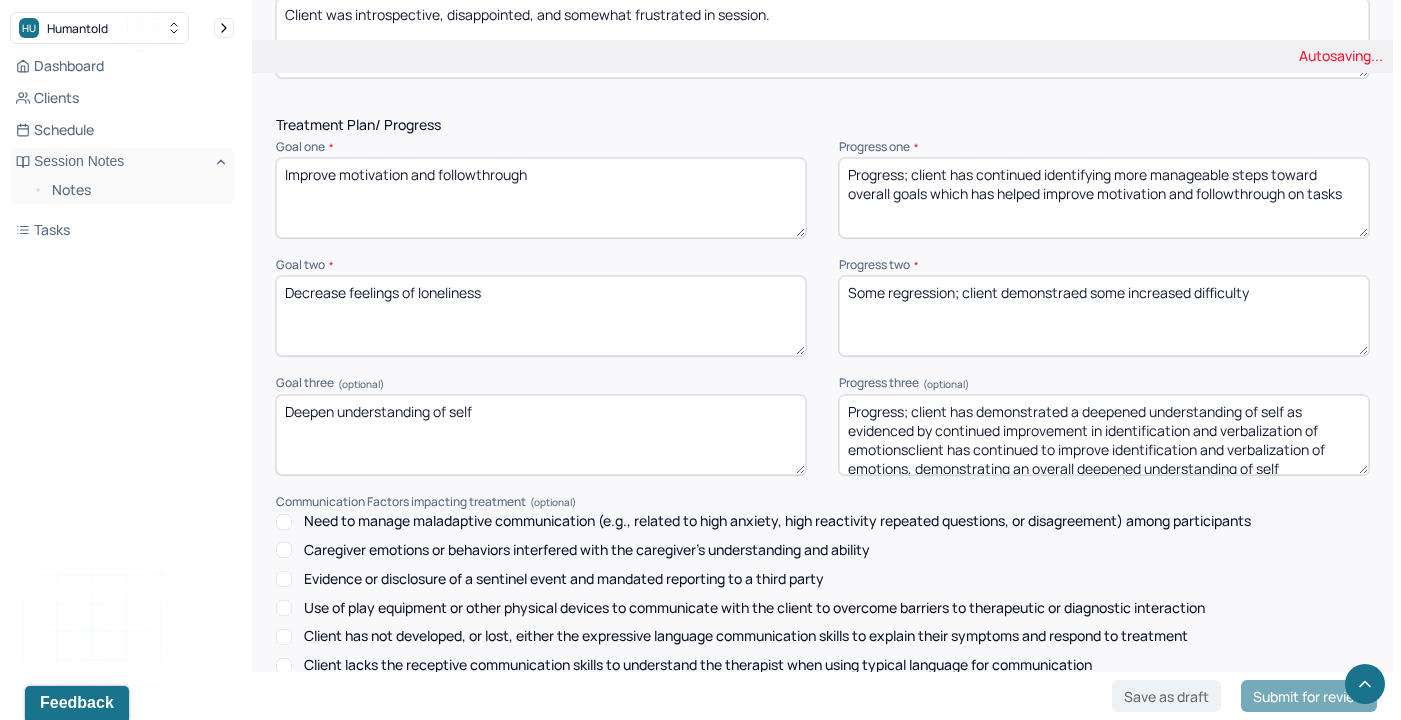 click on "Some progress; explored ways to improve social engagement; client was somewhat guarded" at bounding box center (1104, 316) 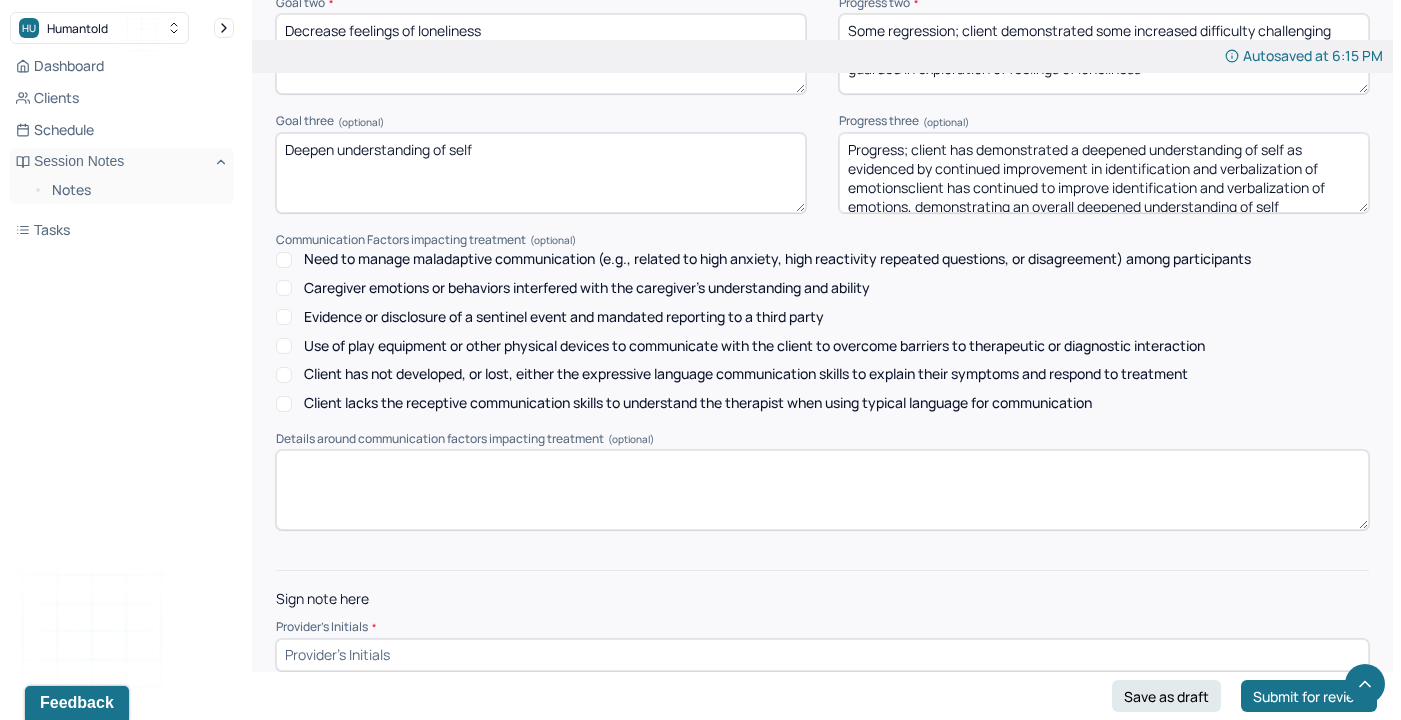 scroll, scrollTop: 2719, scrollLeft: 0, axis: vertical 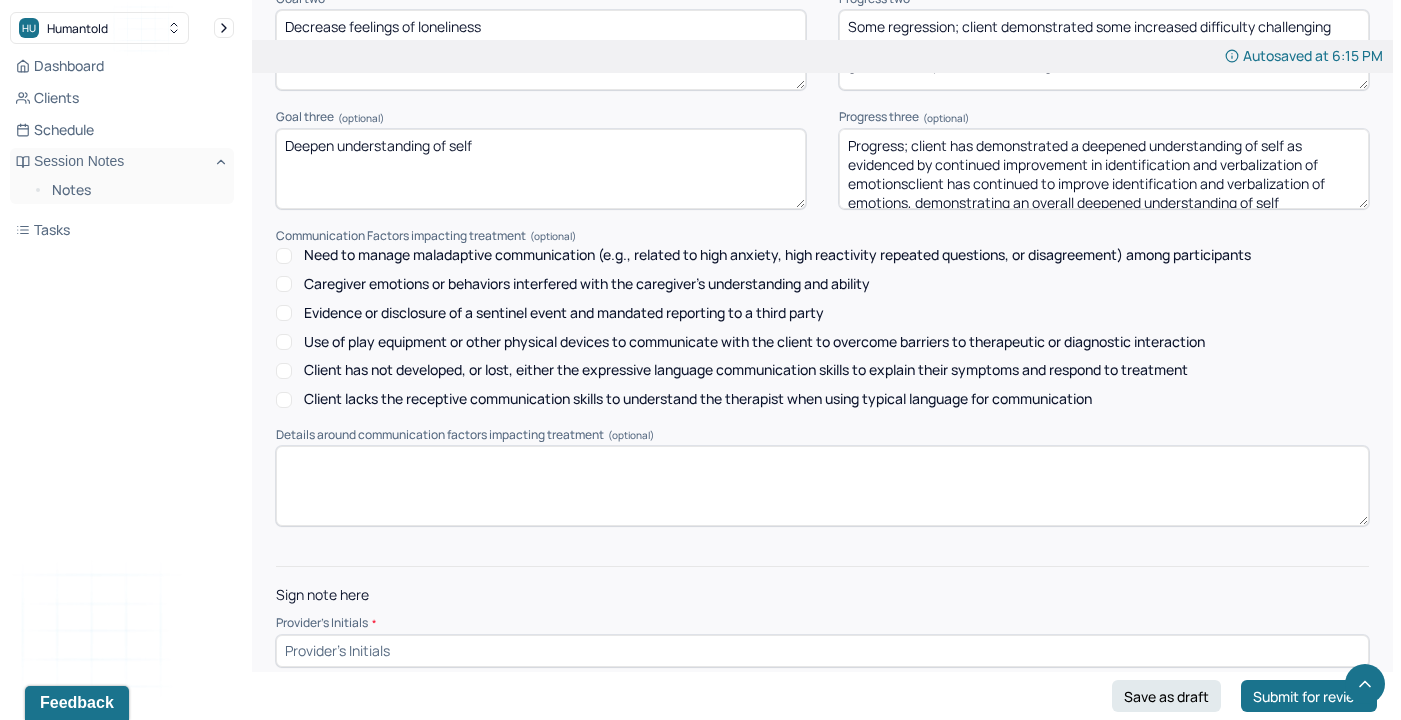 type on "Some regression; client demonstrated some increased difficulty challenging negative cognitive distortions impacting social functioning and was more guarded in exploration of feelings of loneliness" 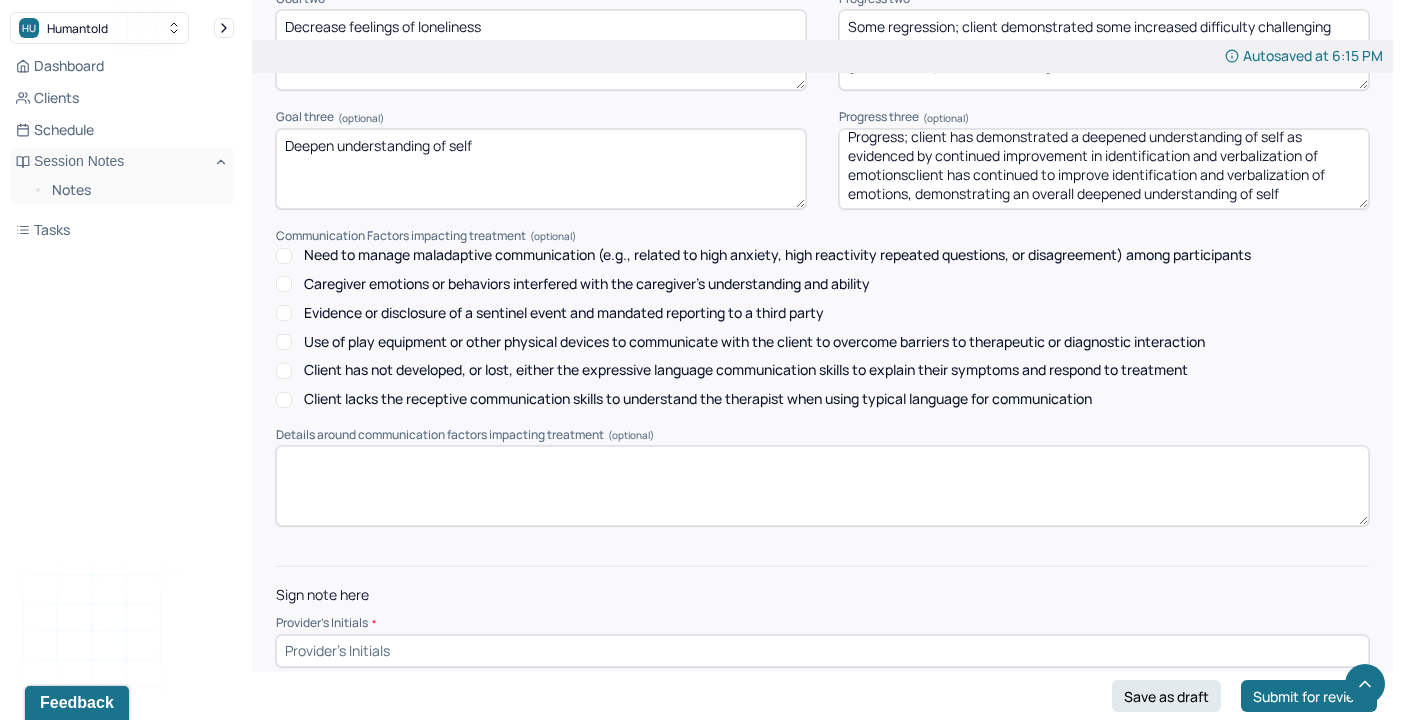 drag, startPoint x: 843, startPoint y: 150, endPoint x: 1439, endPoint y: 499, distance: 690.6642 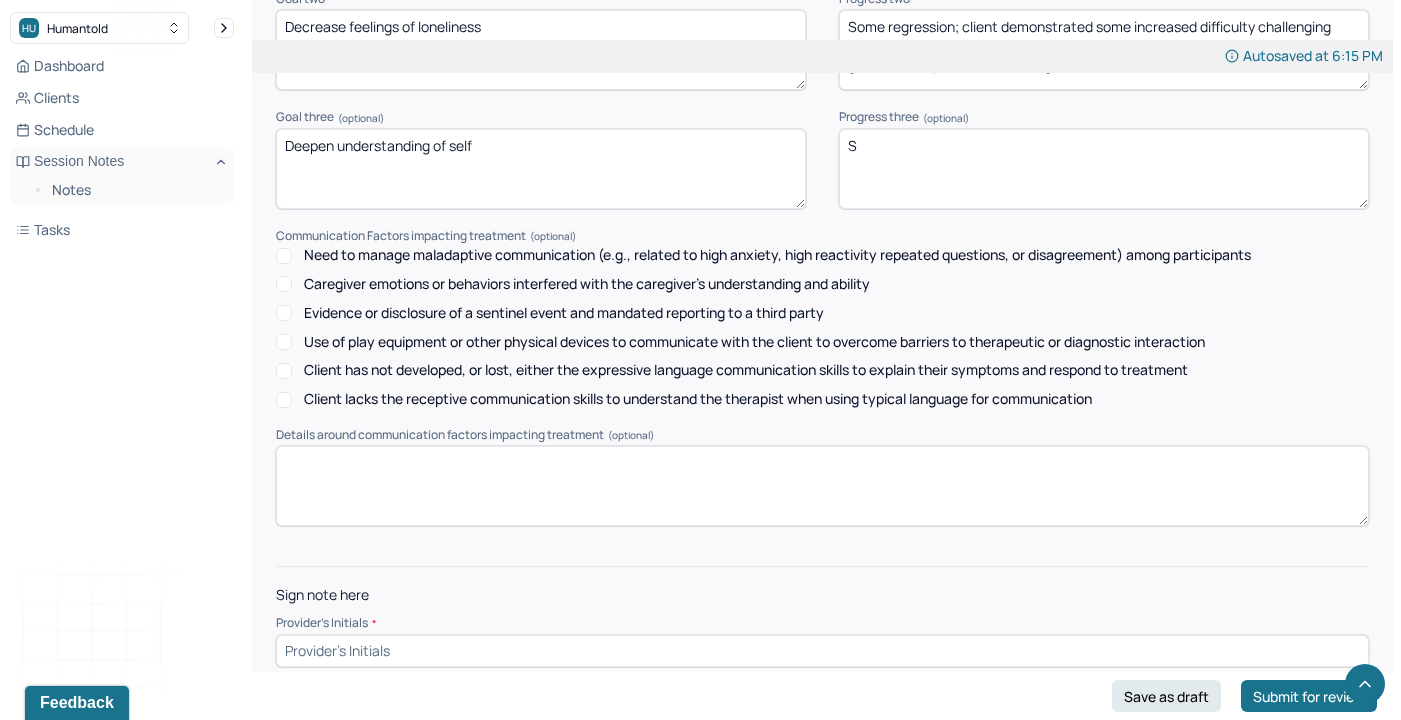 scroll, scrollTop: 0, scrollLeft: 0, axis: both 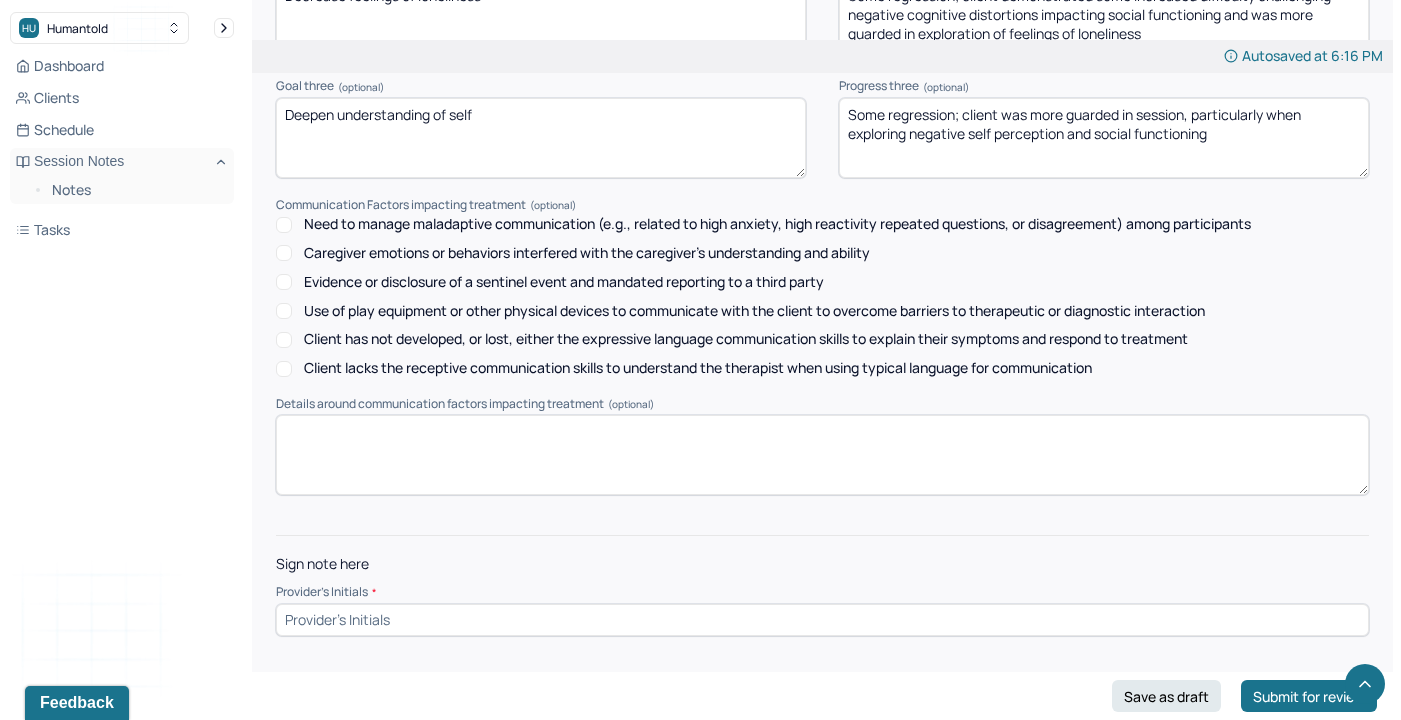 type on "Some regression; client was more guarded in session, particularly when exploring negative self perception and social functioning" 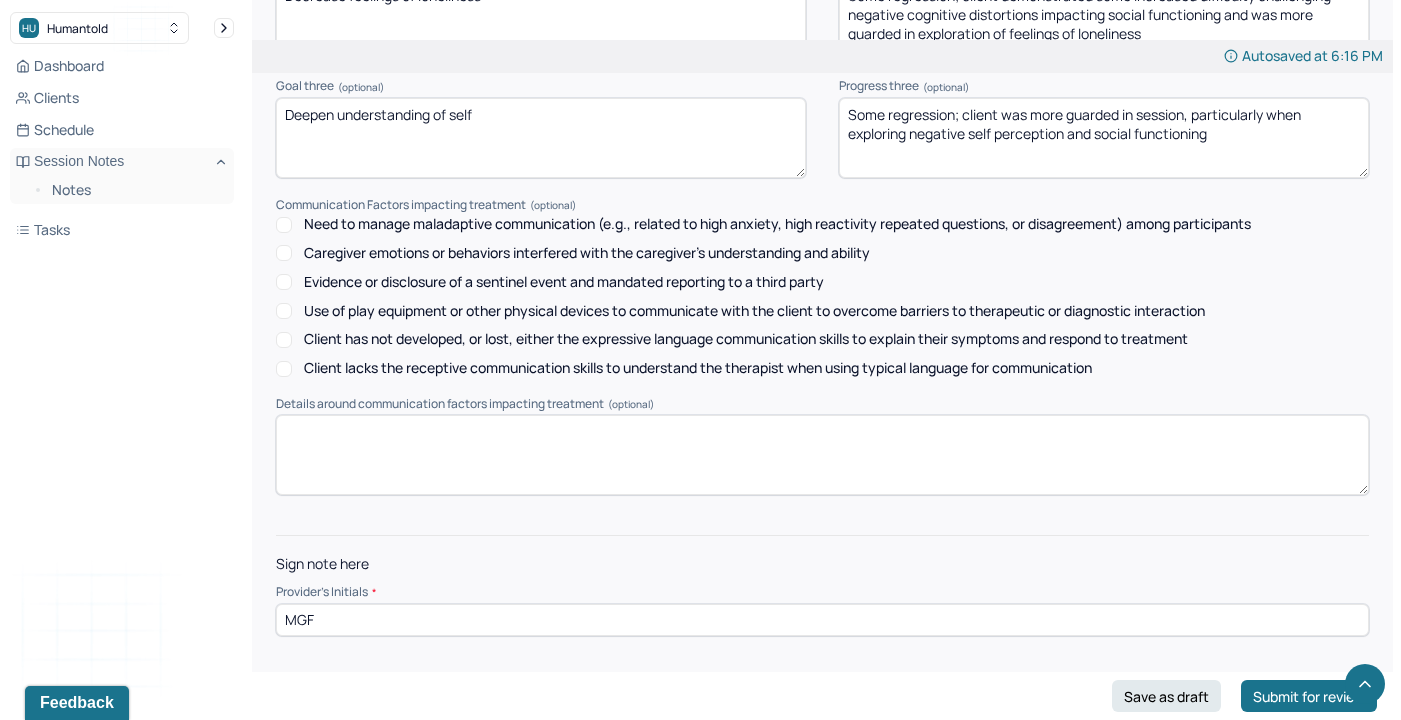 type on "MGF" 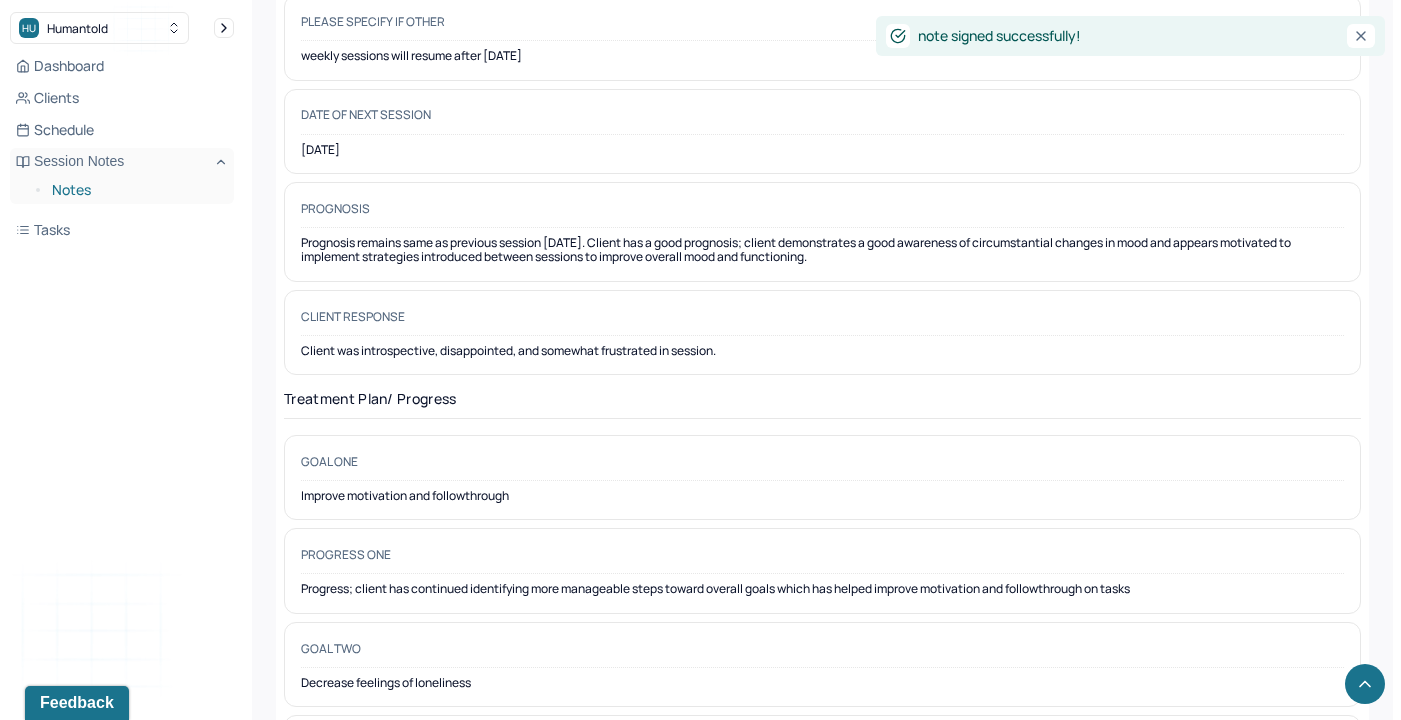 click on "Notes" at bounding box center [135, 190] 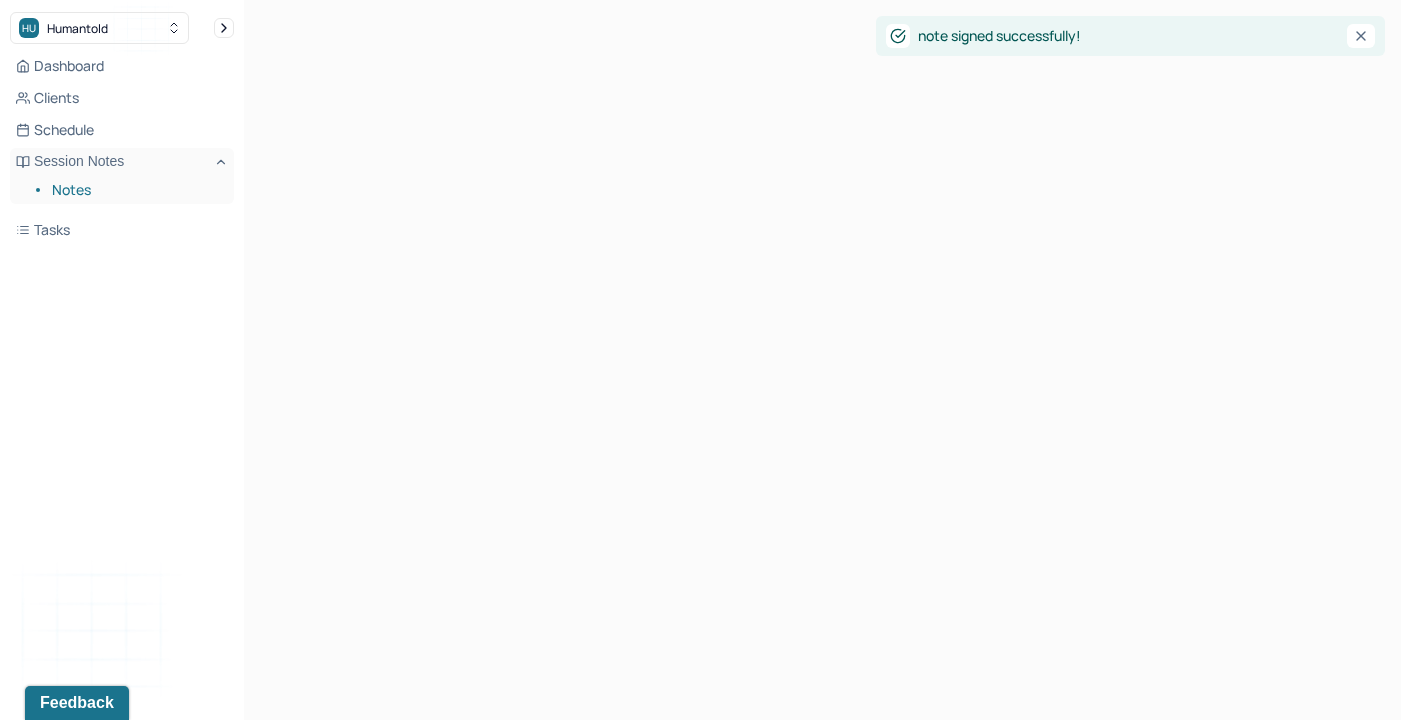 scroll, scrollTop: 0, scrollLeft: 0, axis: both 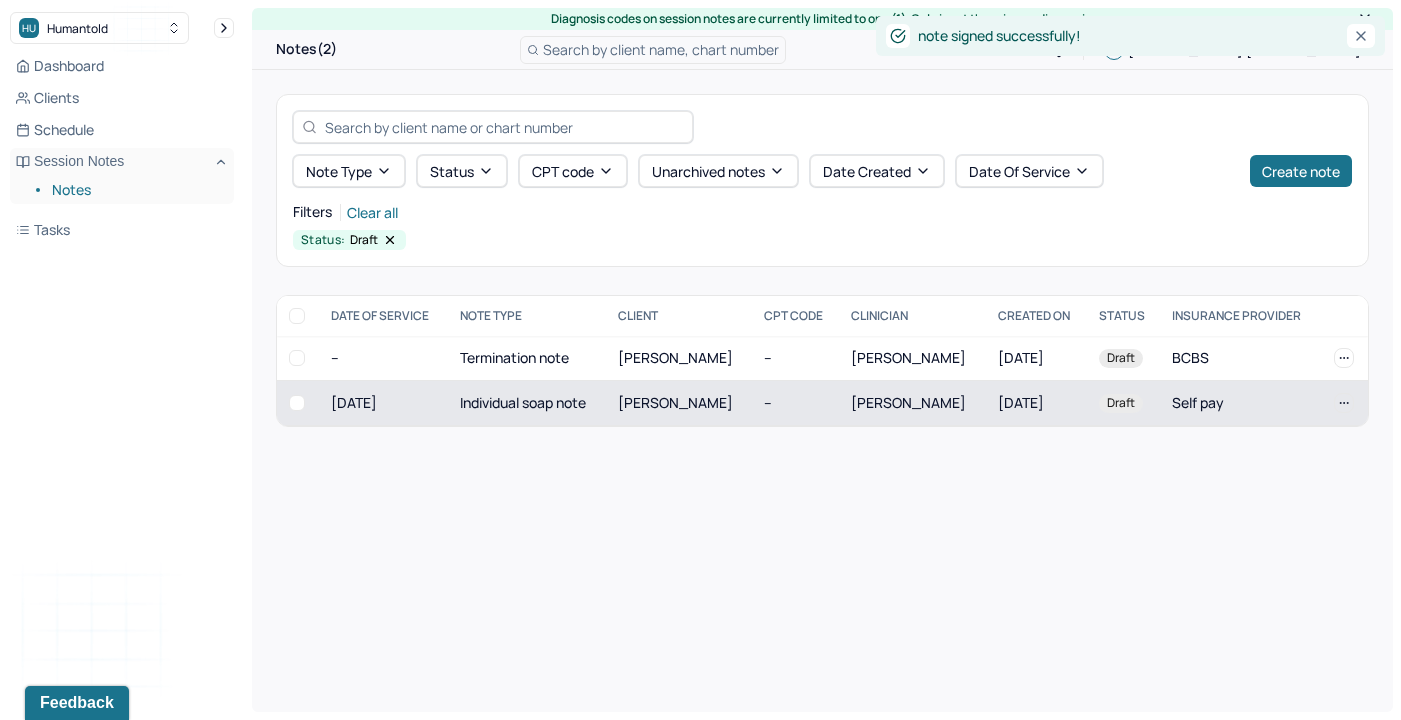 click on "[PERSON_NAME]" at bounding box center (912, 403) 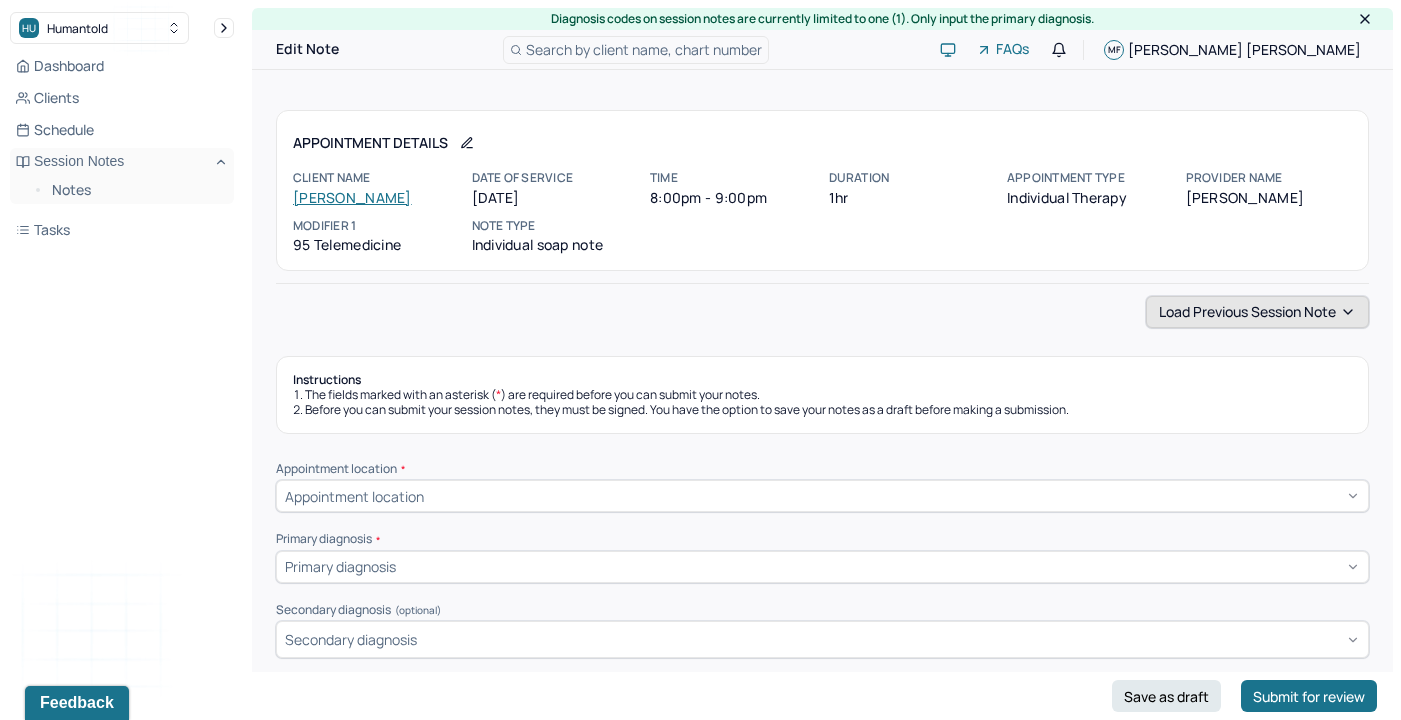 click on "Load previous session note" at bounding box center [1257, 312] 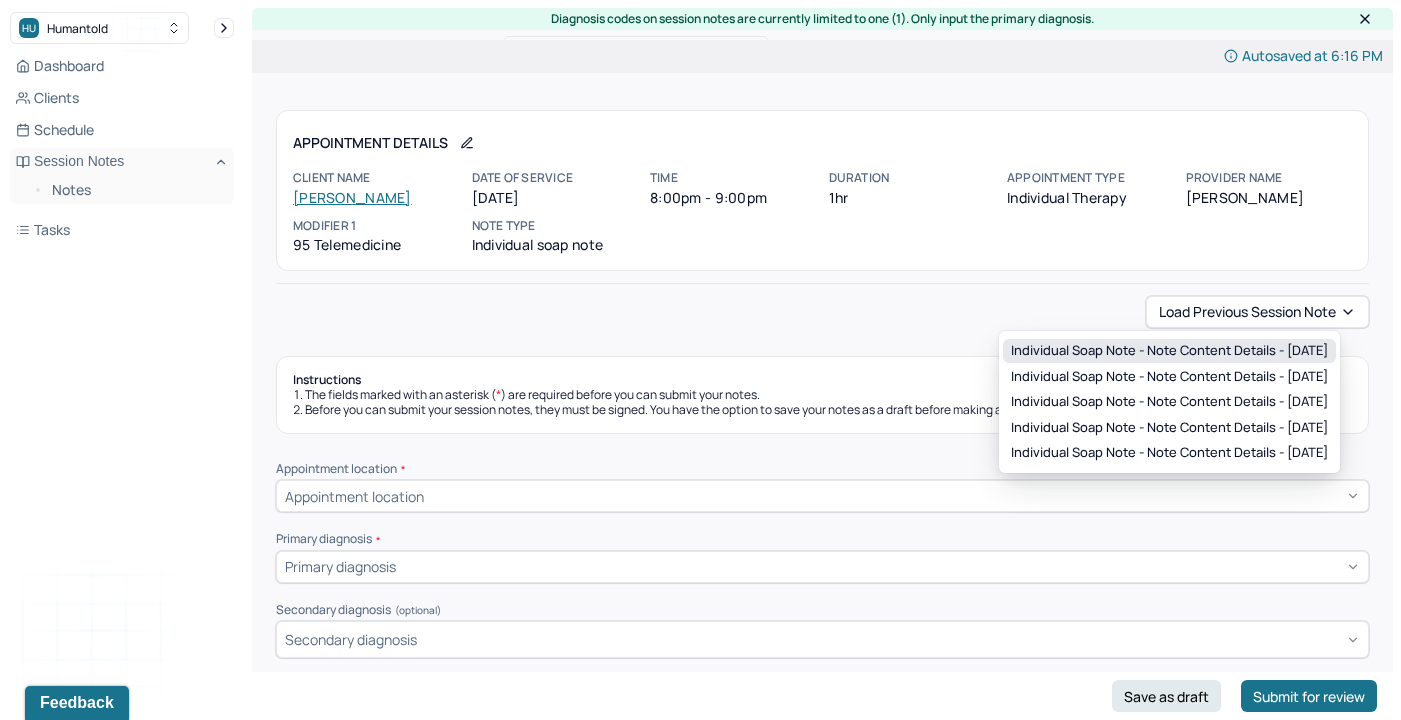 click on "Individual soap note   - Note content Details -   [DATE]" at bounding box center [1169, 351] 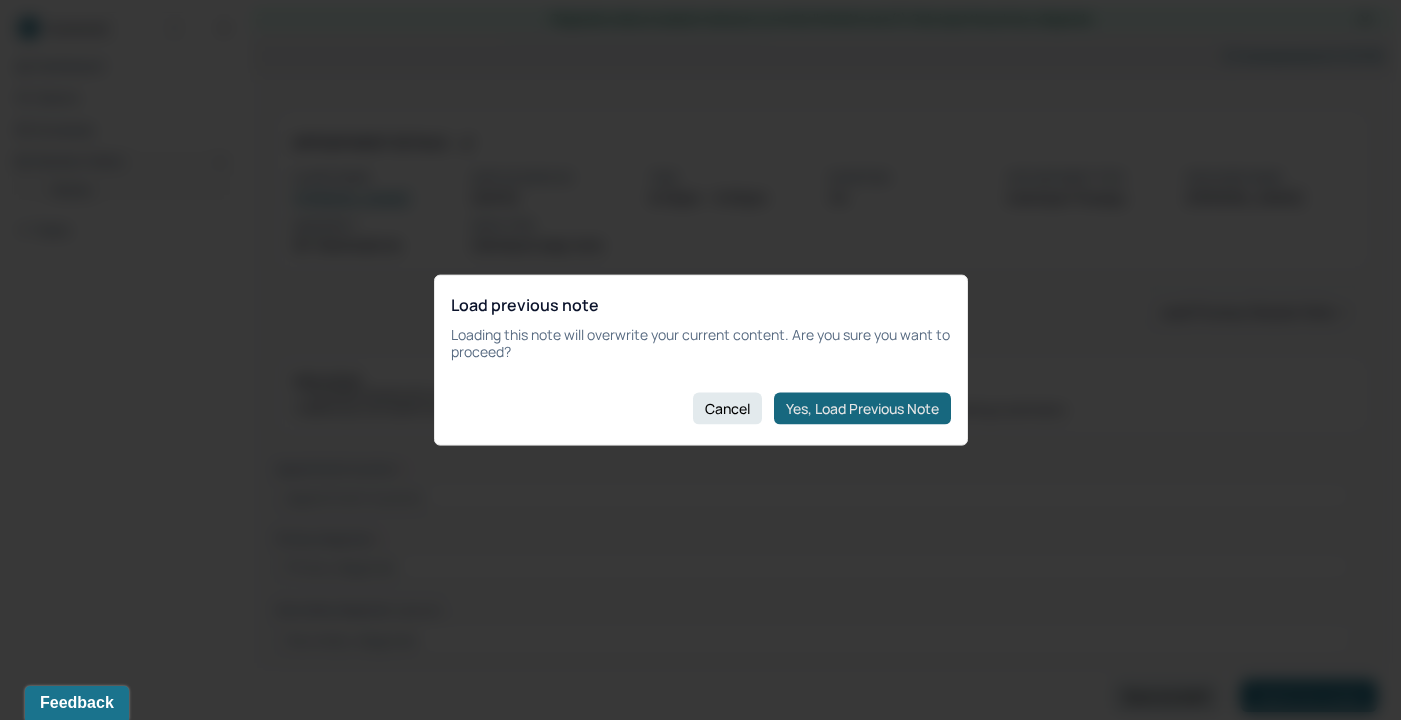 click on "Yes, Load Previous Note" at bounding box center [862, 408] 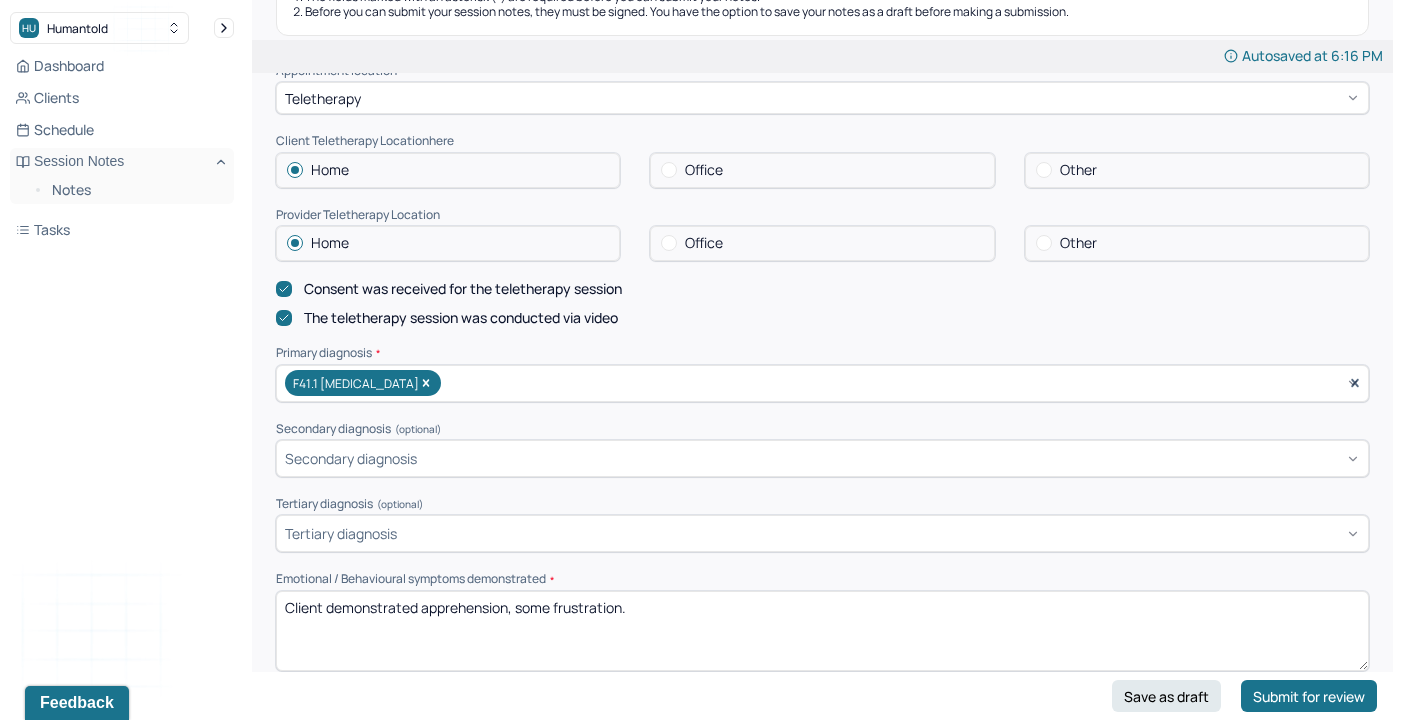 scroll, scrollTop: 549, scrollLeft: 0, axis: vertical 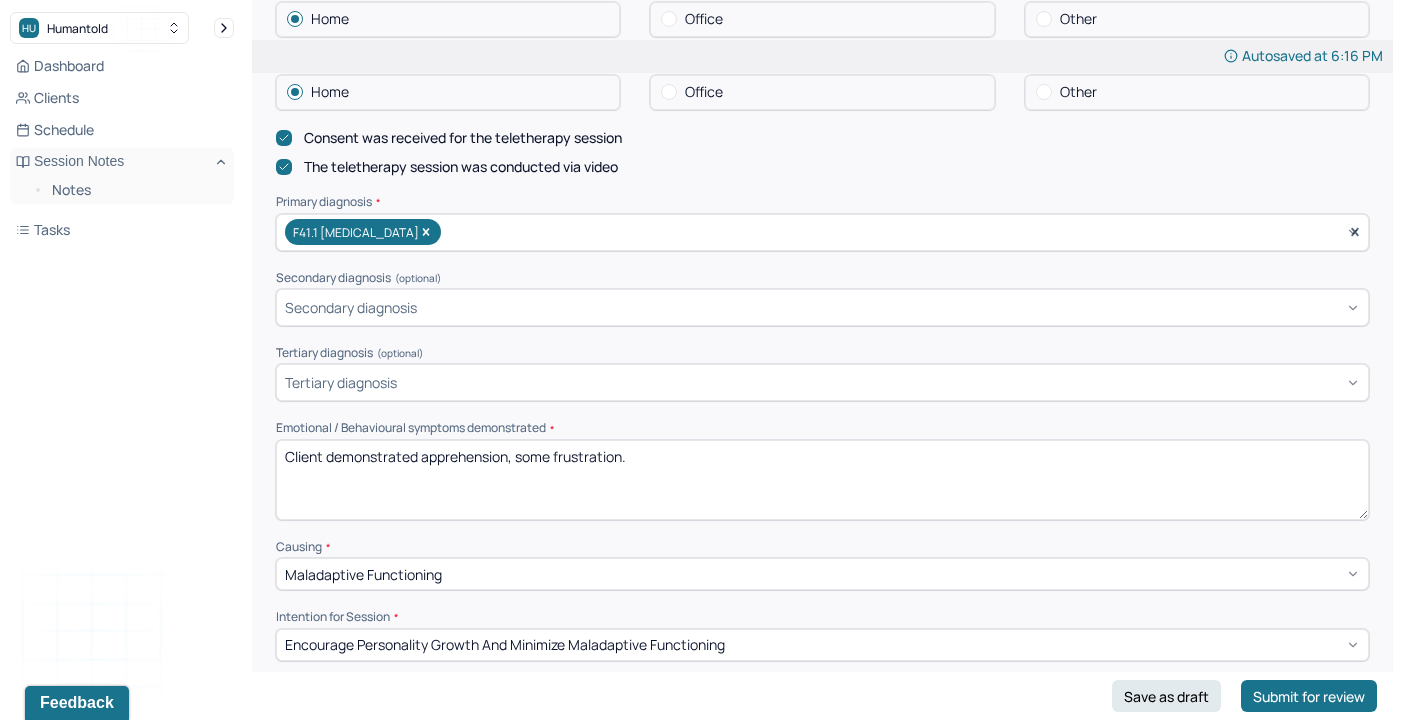 drag, startPoint x: 422, startPoint y: 448, endPoint x: 948, endPoint y: 508, distance: 529.411 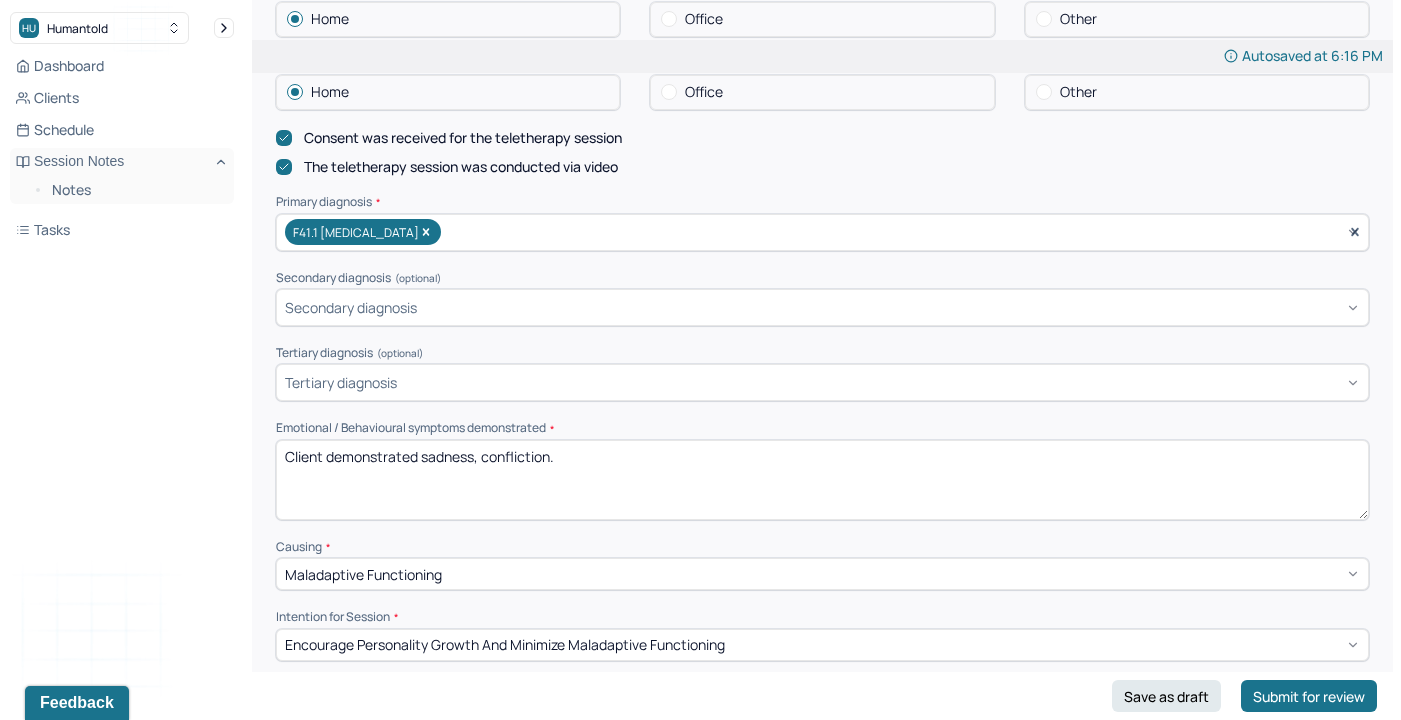 type on "Client demonstrated sadness, confliction." 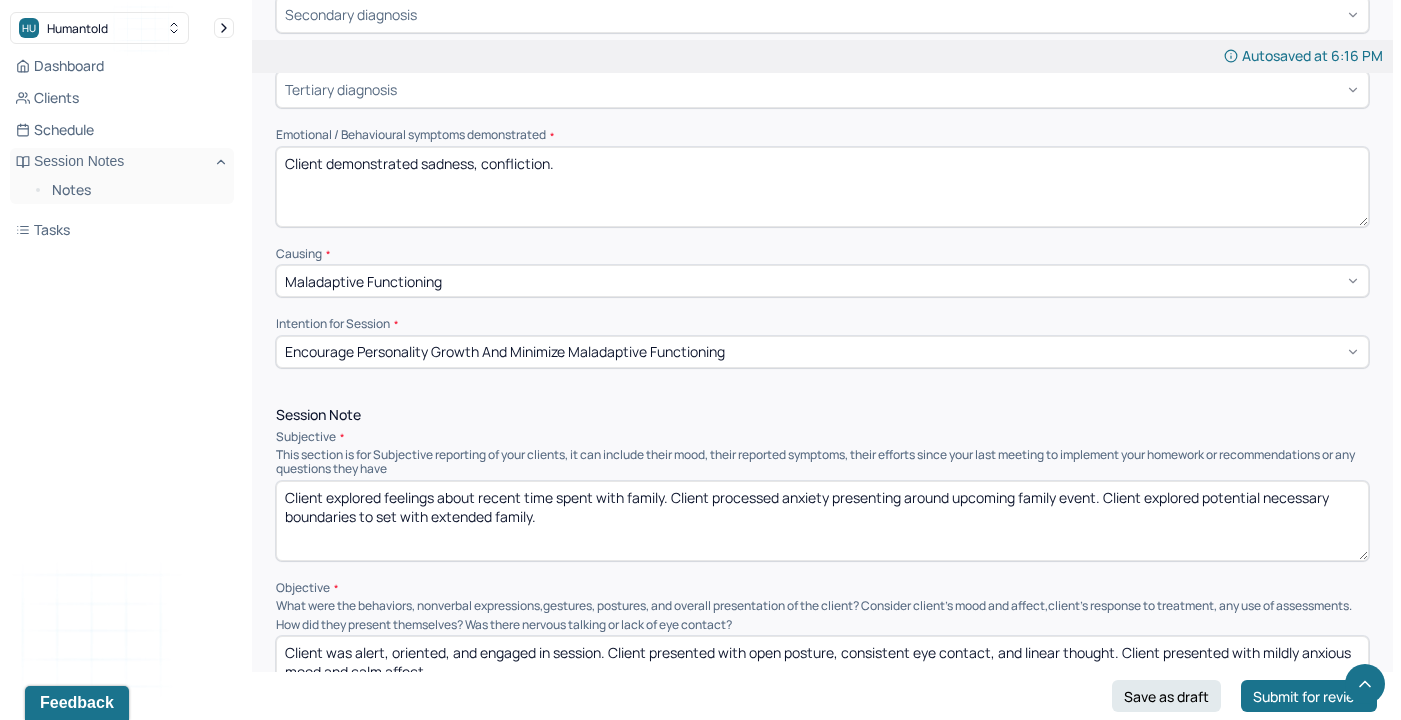 scroll, scrollTop: 840, scrollLeft: 0, axis: vertical 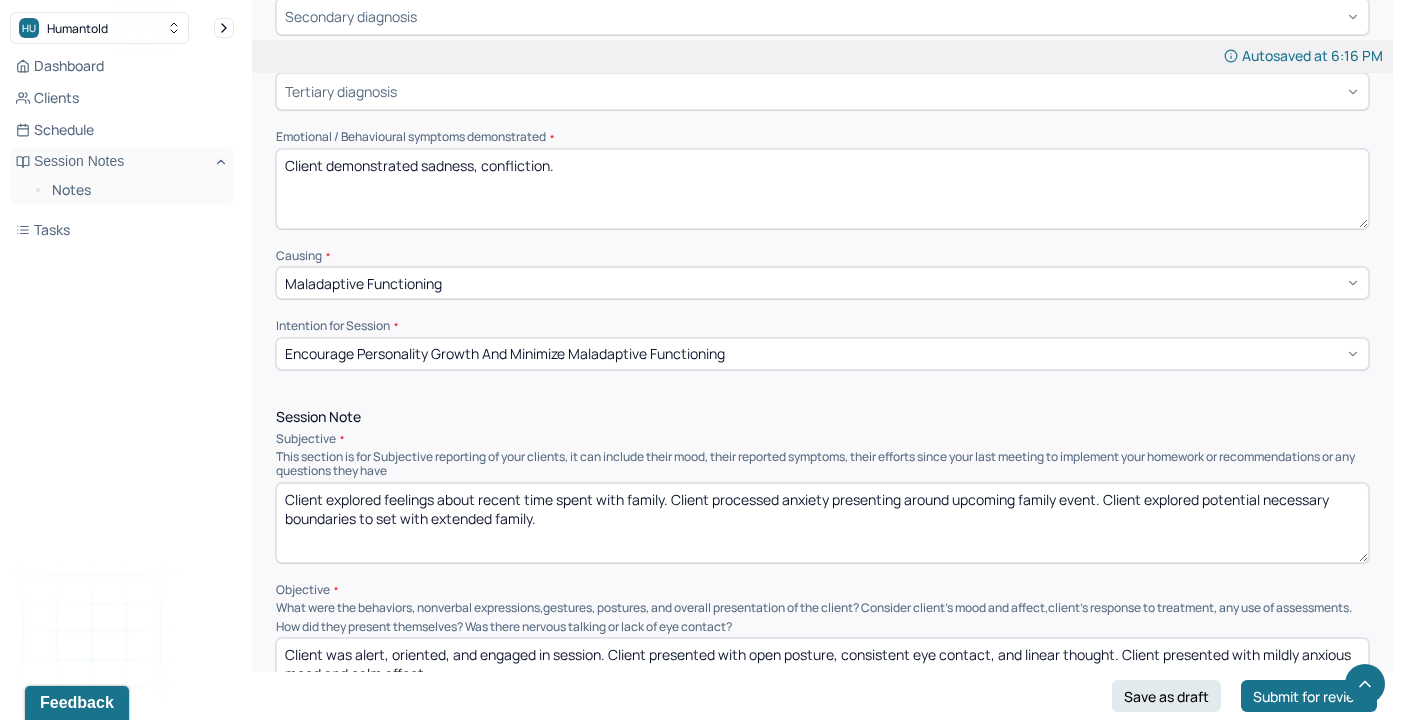 click on "Client explored feelings about recent time spent with family. Client processed anxiety presenting around upcoming family event. Client explored potential necessary boundaries to set with extended family." at bounding box center (822, 523) 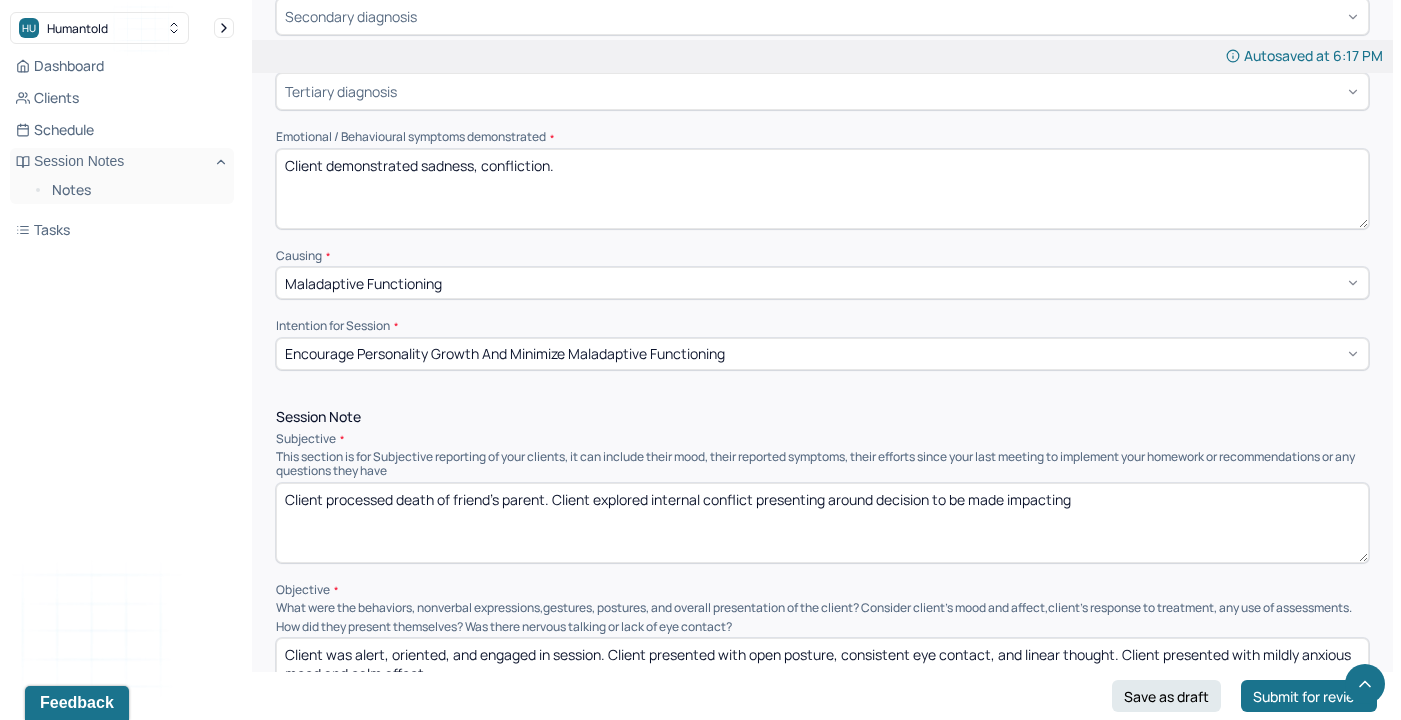 drag, startPoint x: 884, startPoint y: 493, endPoint x: 1439, endPoint y: 611, distance: 567.4055 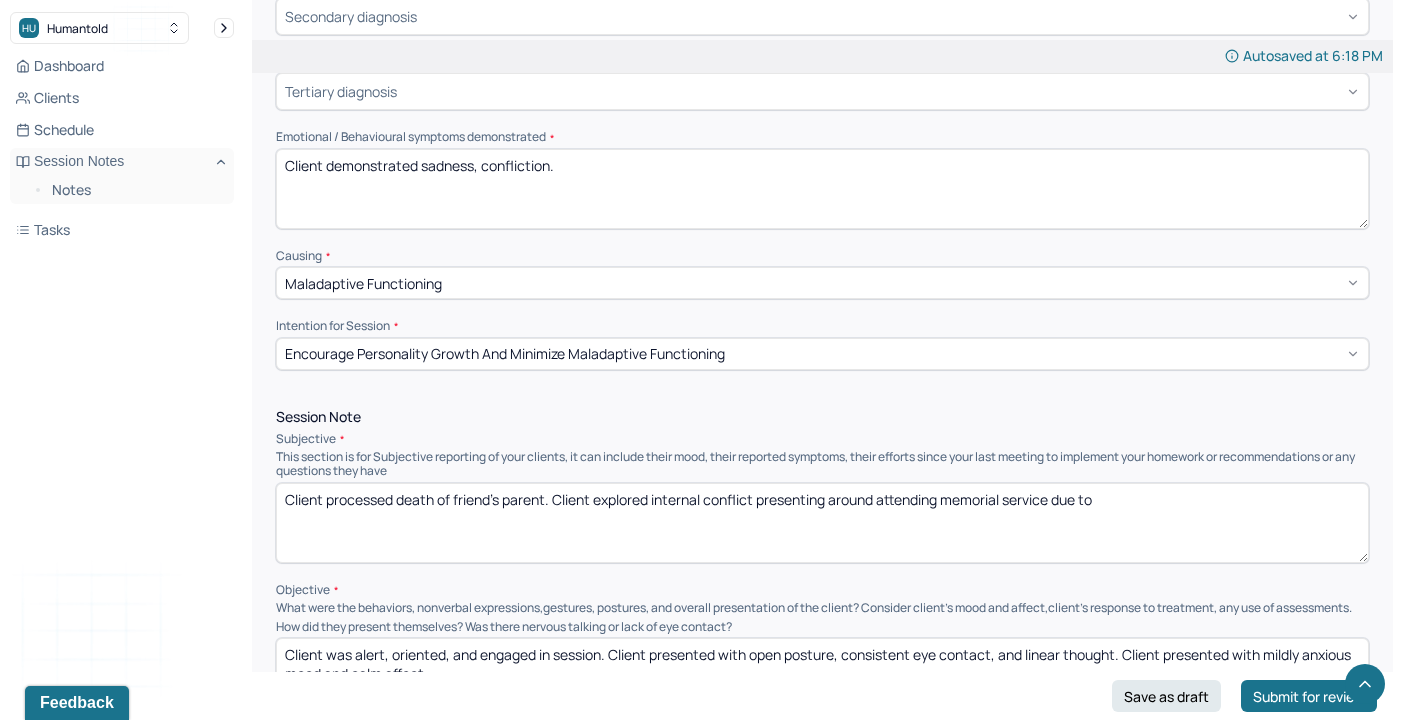drag, startPoint x: 653, startPoint y: 495, endPoint x: 756, endPoint y: 484, distance: 103.58572 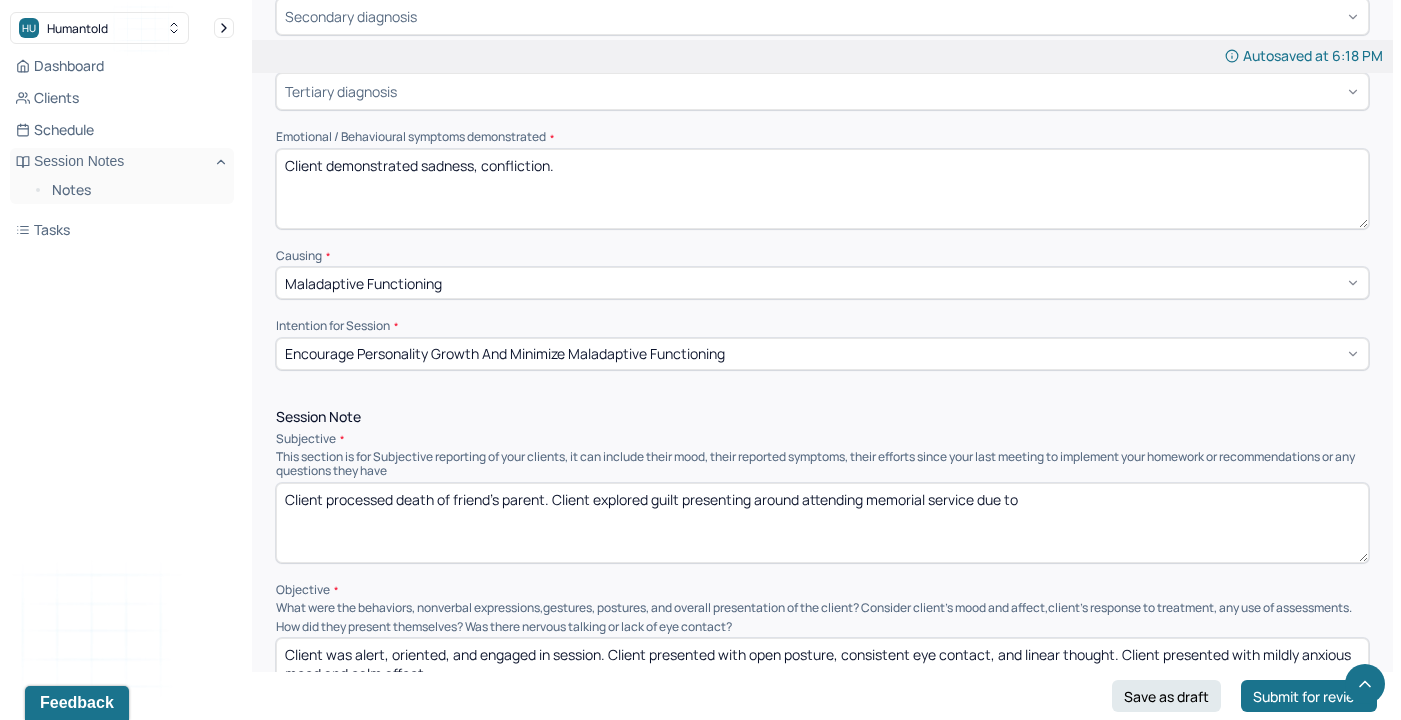 click on "Client processed death of friend's parent. Client explored internal conflict presenting around attending memorial service due to" at bounding box center (822, 523) 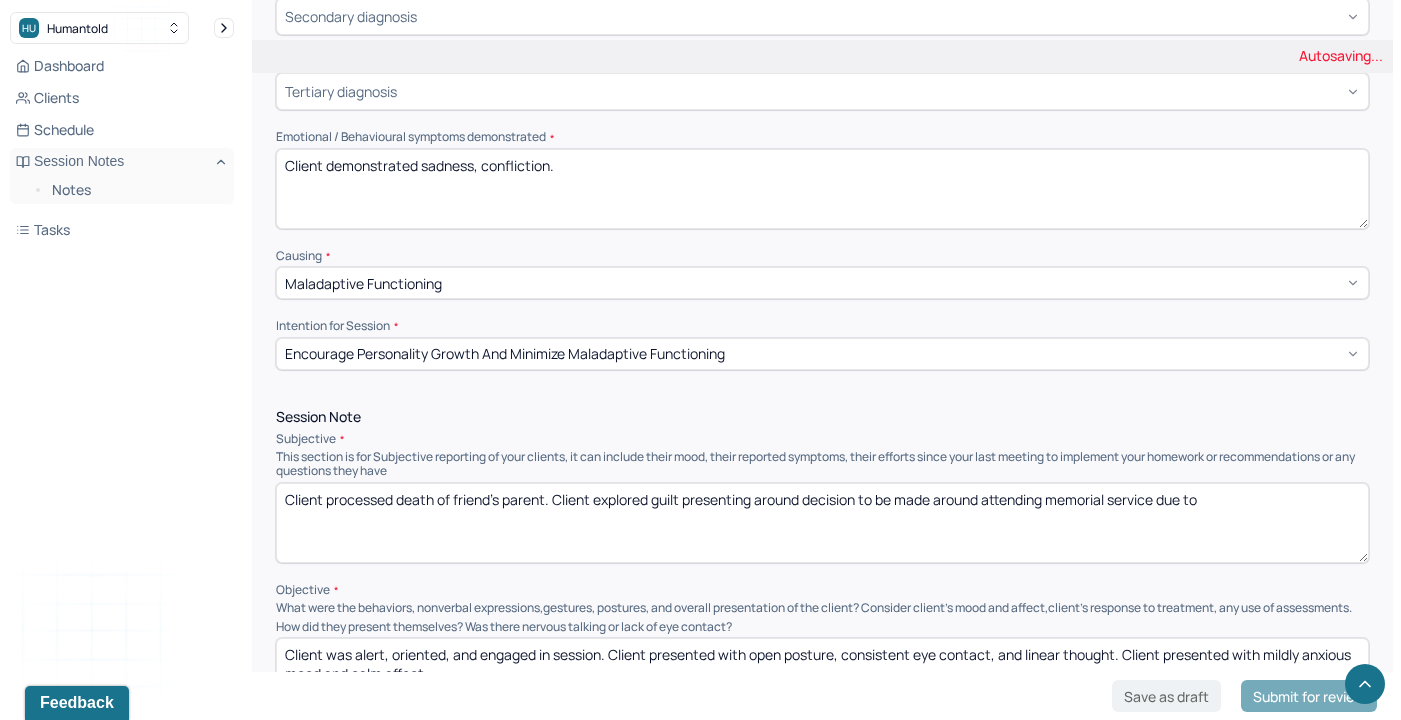 click on "Client processed death of friend's parent. Client explored guilt presenting around decision to be made attending memorial service due to" at bounding box center (822, 523) 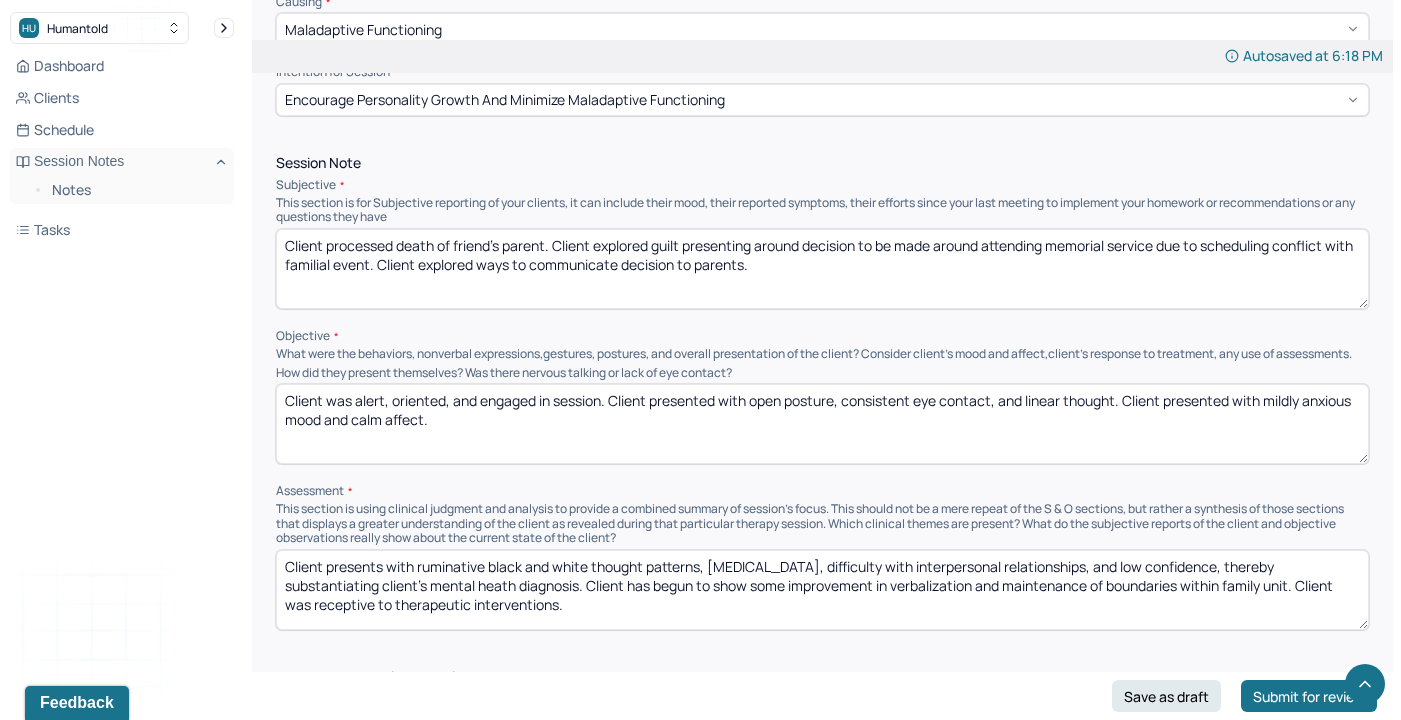 scroll, scrollTop: 1149, scrollLeft: 0, axis: vertical 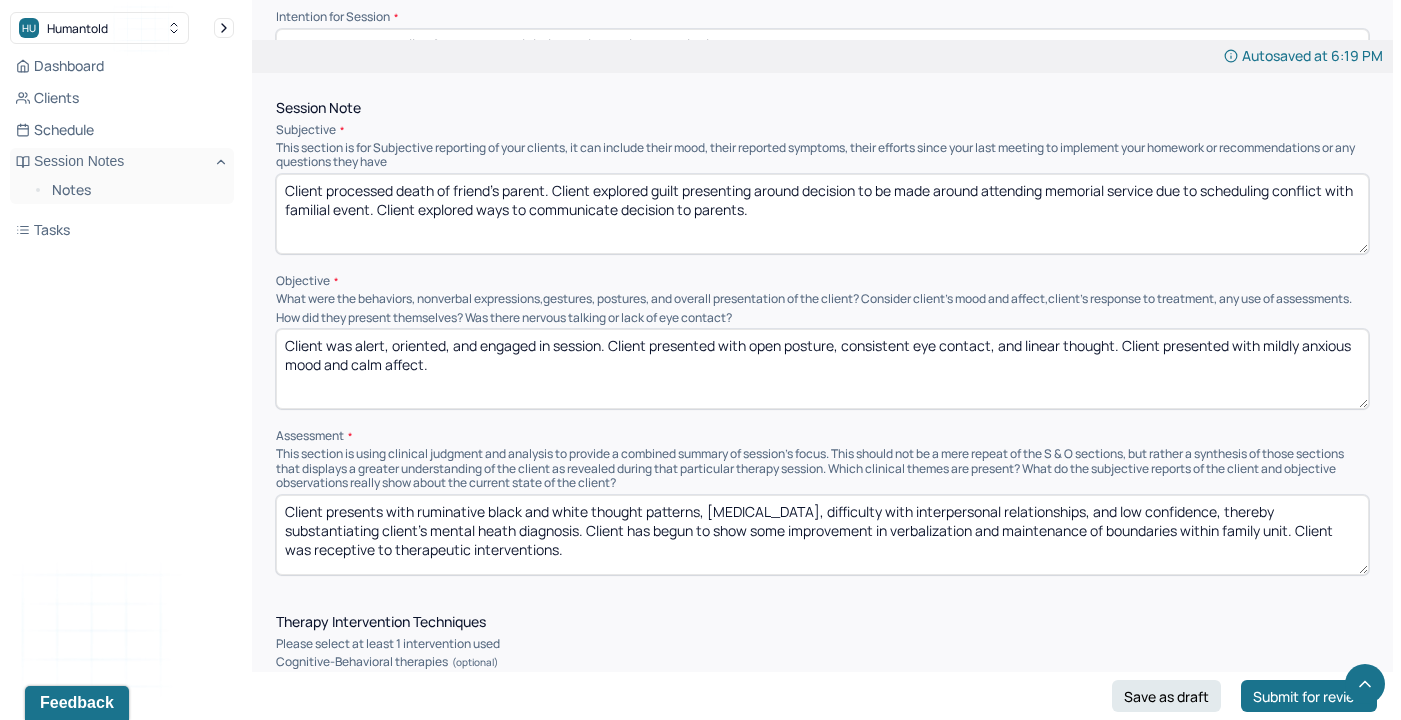 type on "Client processed death of friend's parent. Client explored guilt presenting around decision to be made around attending memorial service due to scheduling conflict with familial event. Client explored ways to communicate decision to parents." 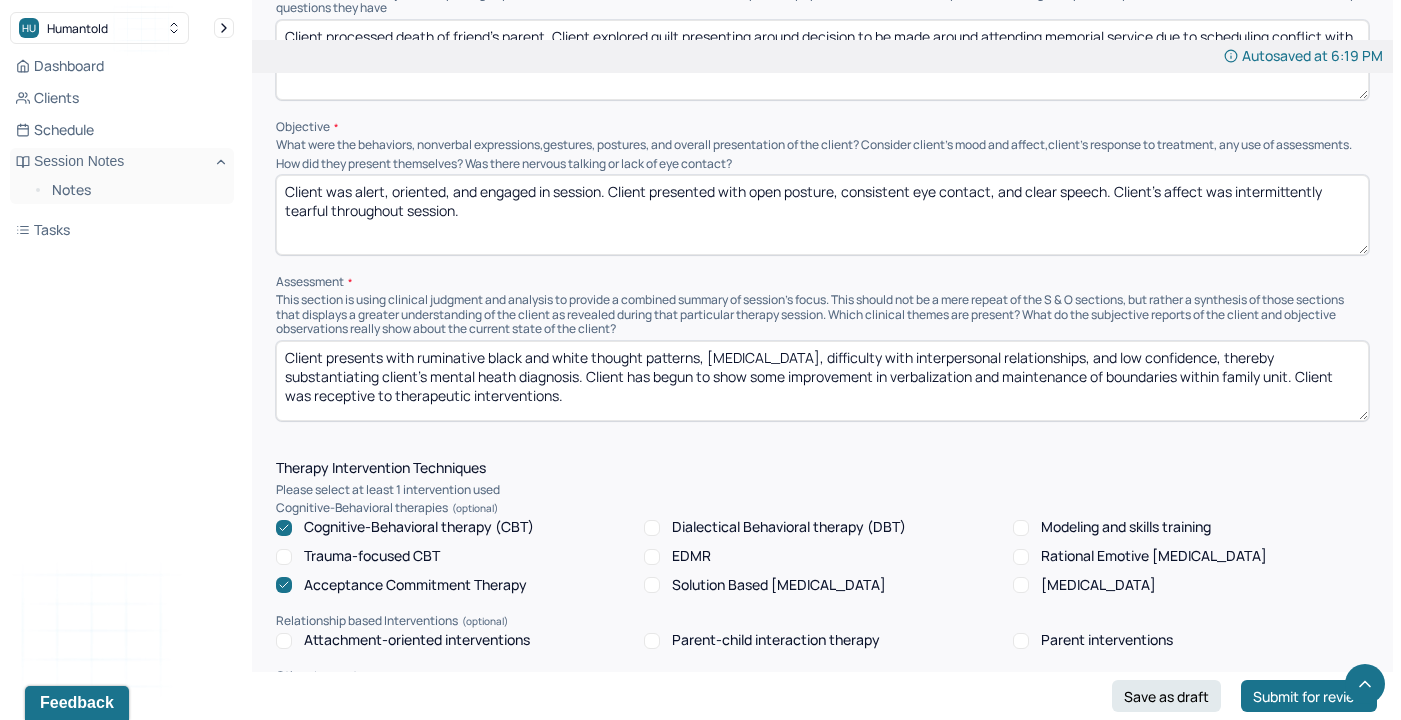 scroll, scrollTop: 1329, scrollLeft: 0, axis: vertical 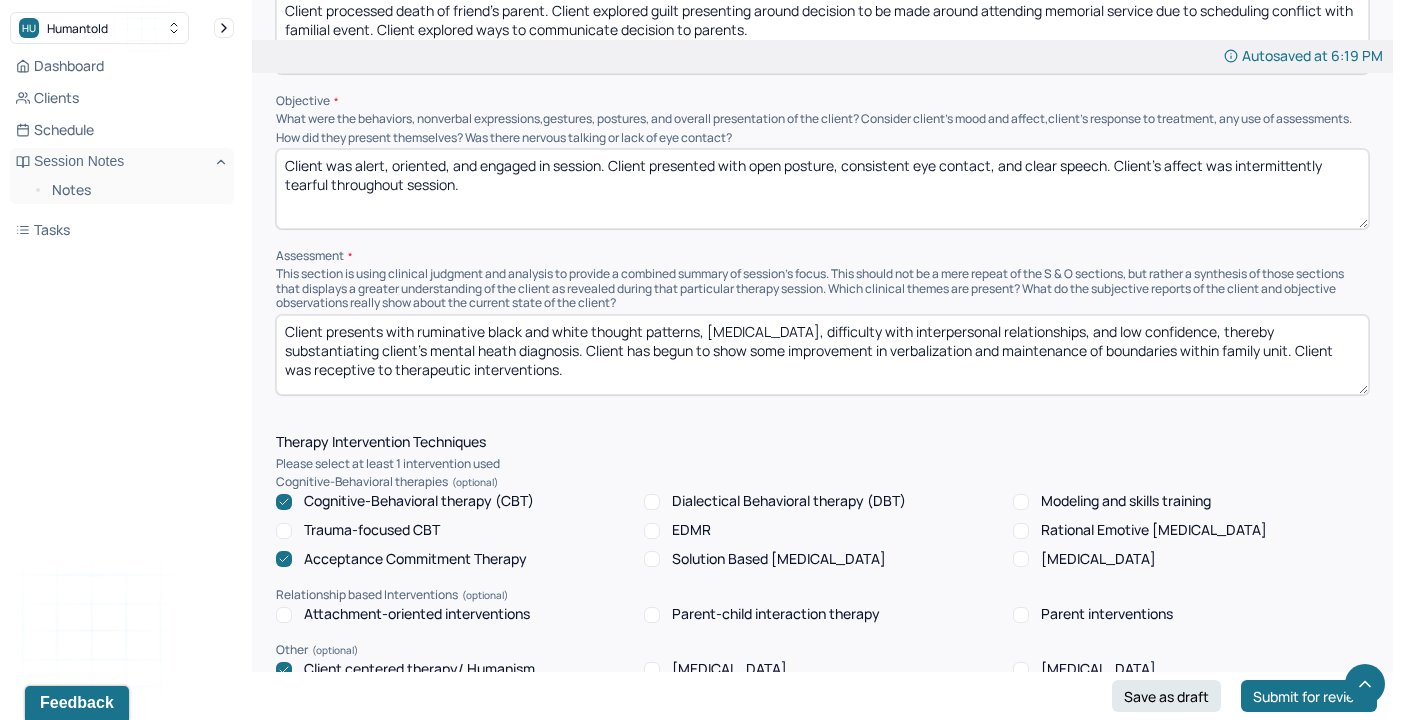 type on "Client was alert, oriented, and engaged in session. Client presented with open posture, consistent eye contact, and clear speech. Client's affect was intermittently tearful throughout session." 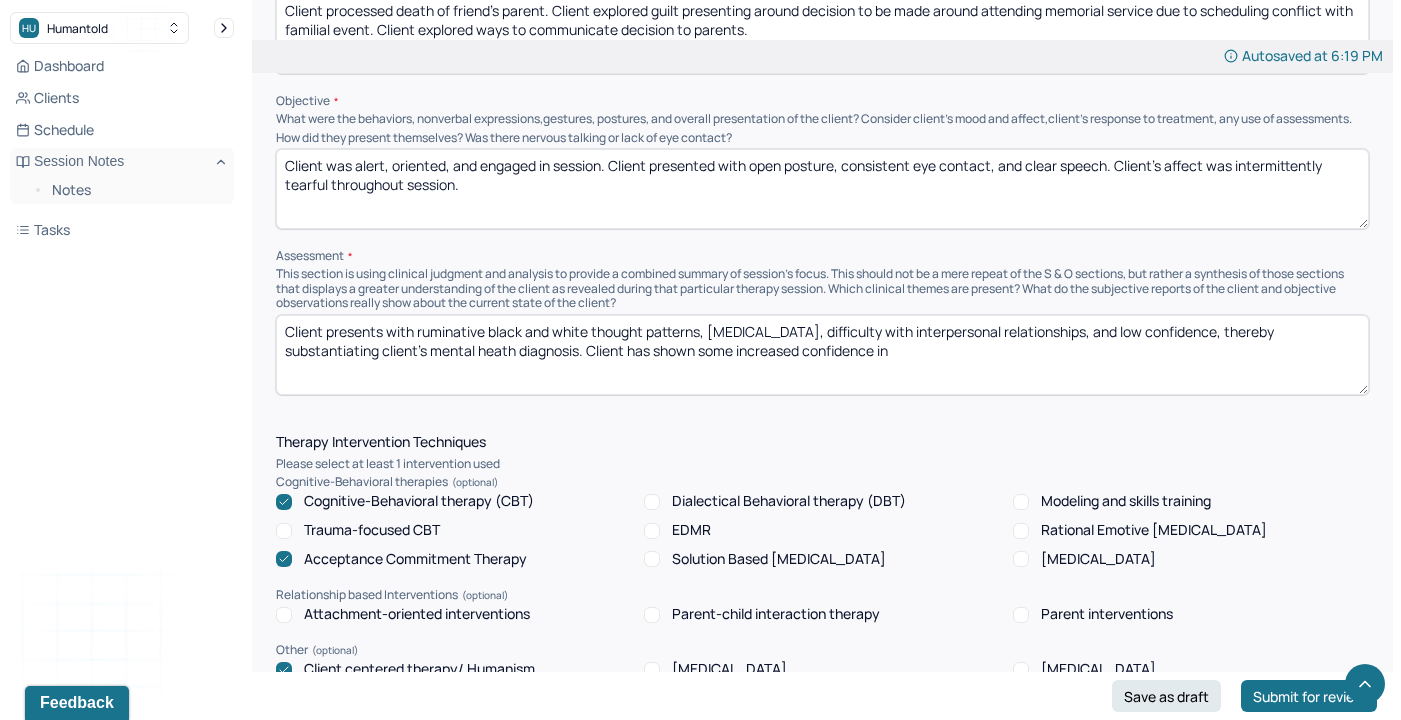 drag, startPoint x: 741, startPoint y: 357, endPoint x: 1122, endPoint y: 394, distance: 382.79236 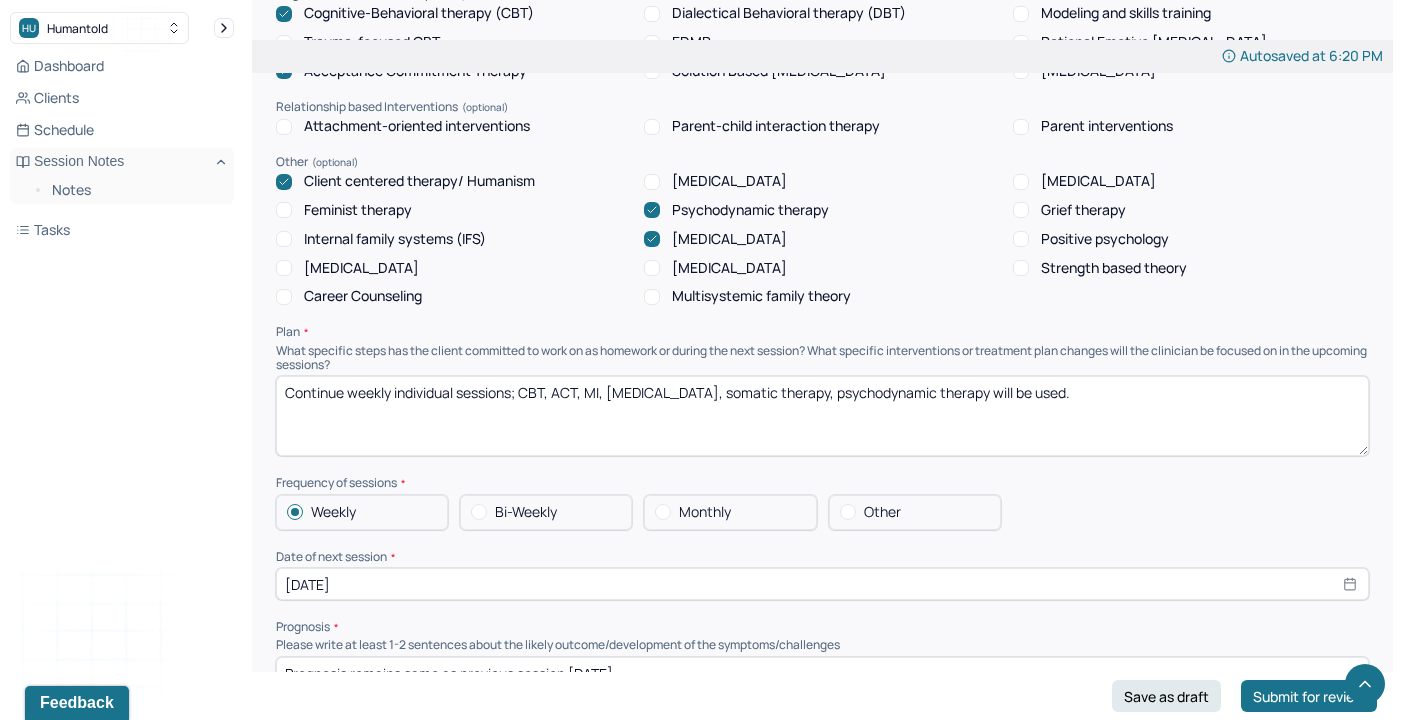 scroll, scrollTop: 1820, scrollLeft: 0, axis: vertical 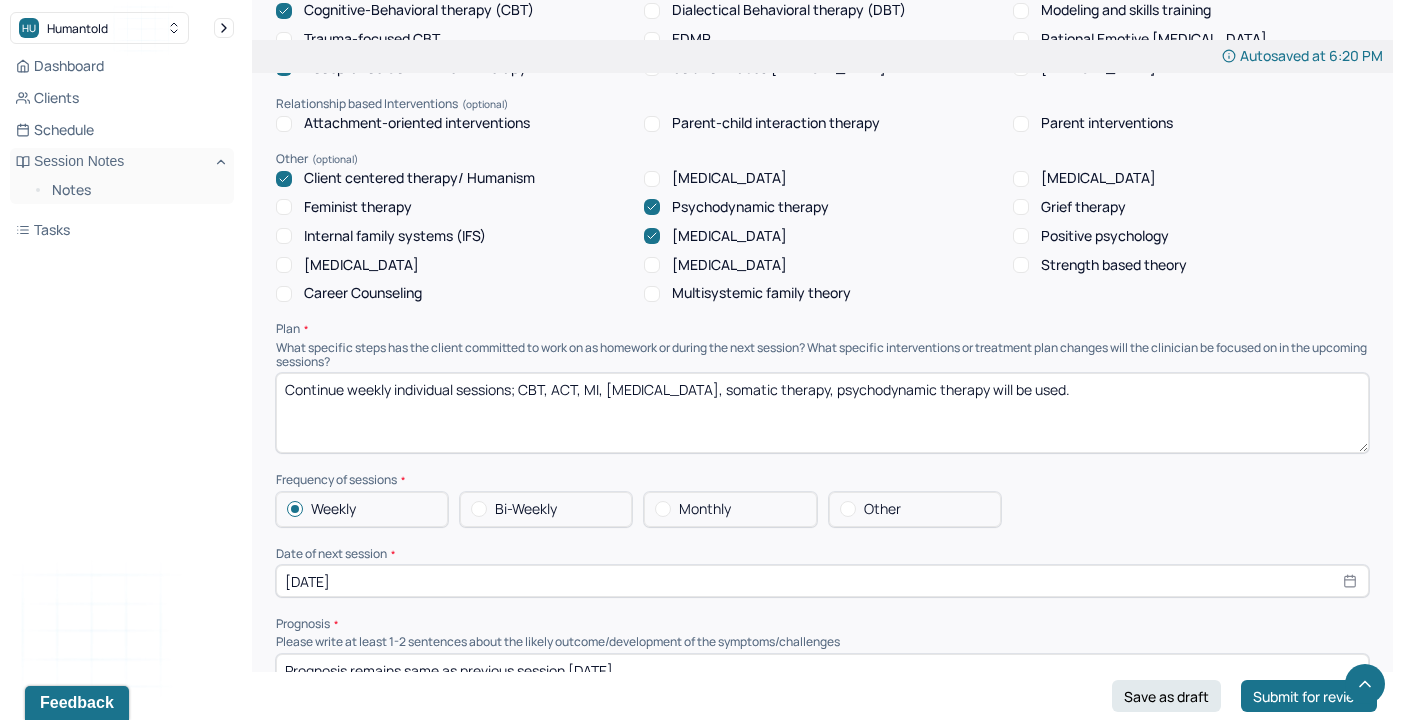 type on "Client presents with ruminative black and white thought patterns, [MEDICAL_DATA], difficulty with interpersonal relationships, and low confidence, thereby substantiating client’s mental heath diagnosis. Client has shown improved understanding and challenging of cognitive distortions contributing to feelings of guilt related to familial dynamics. Client was receptive to therapeutic interventions." 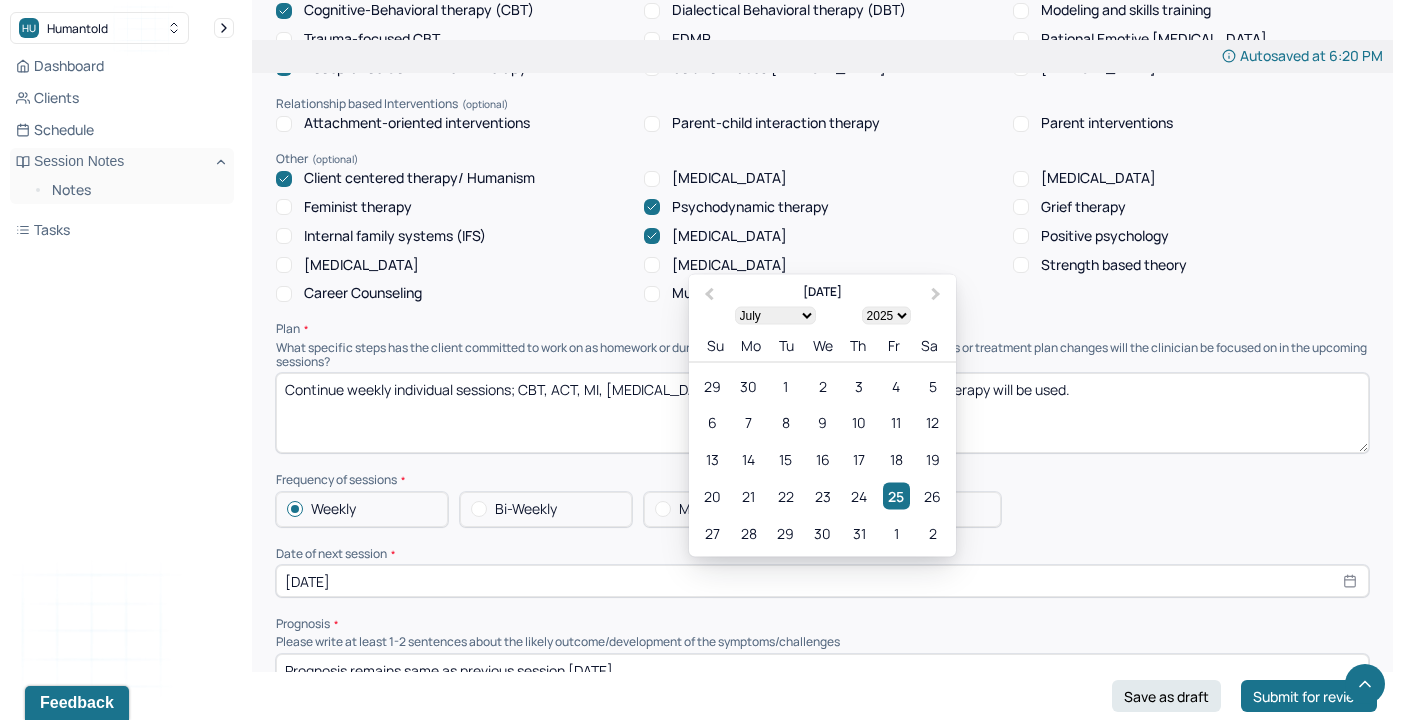 click on "[DATE]" at bounding box center (822, 581) 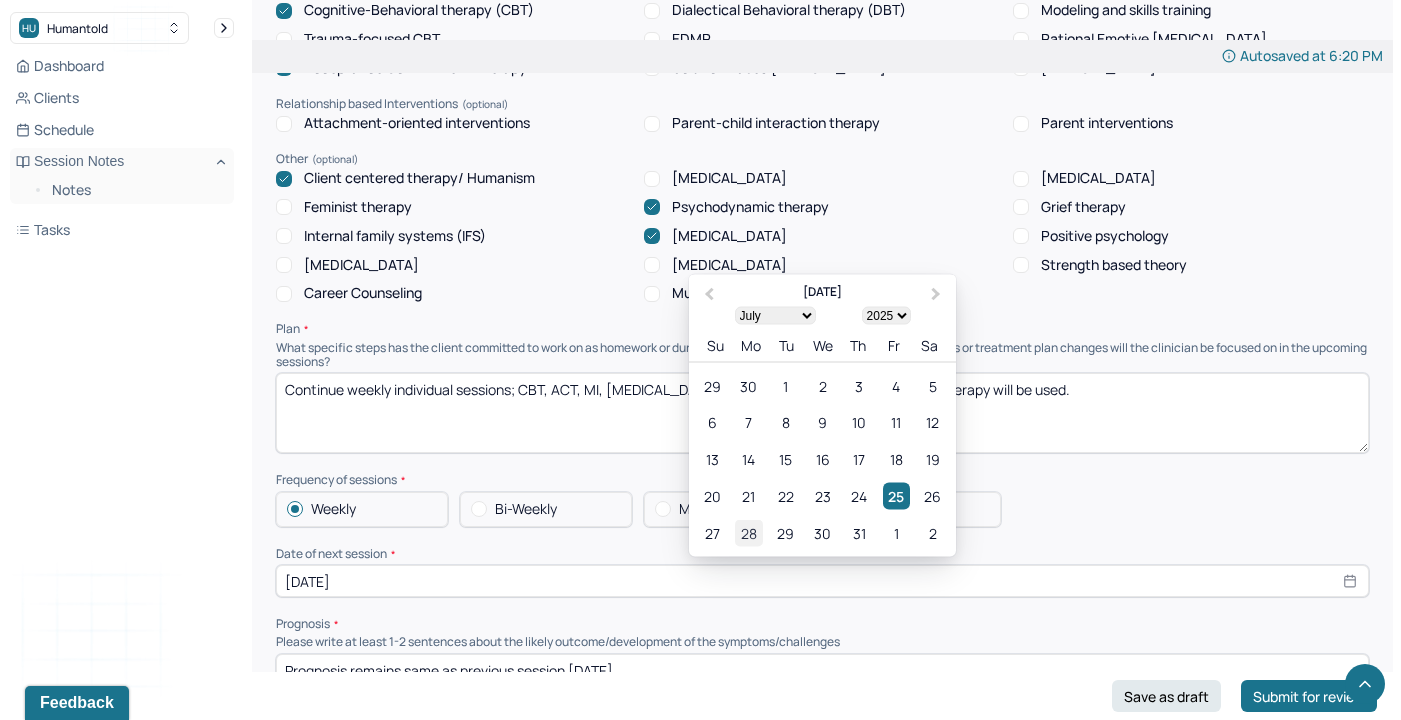 click on "28" at bounding box center [748, 532] 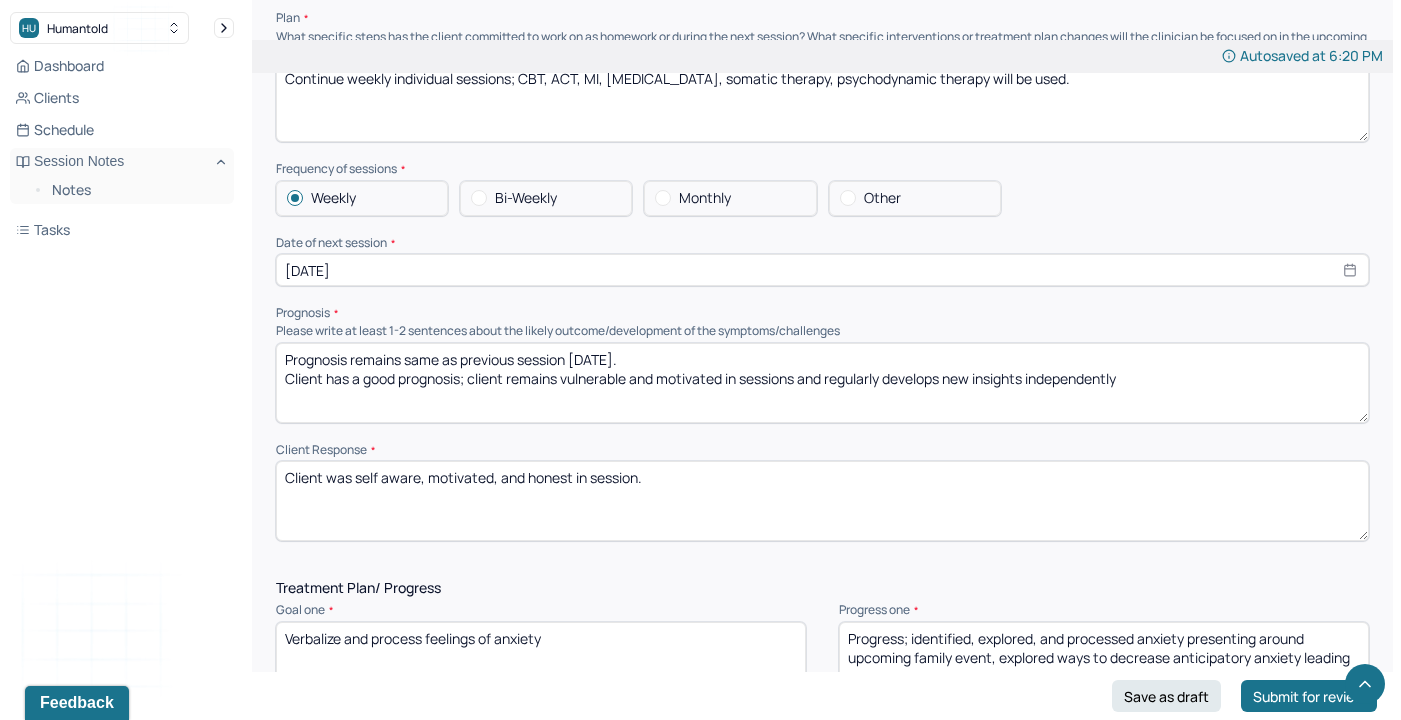 scroll, scrollTop: 2133, scrollLeft: 0, axis: vertical 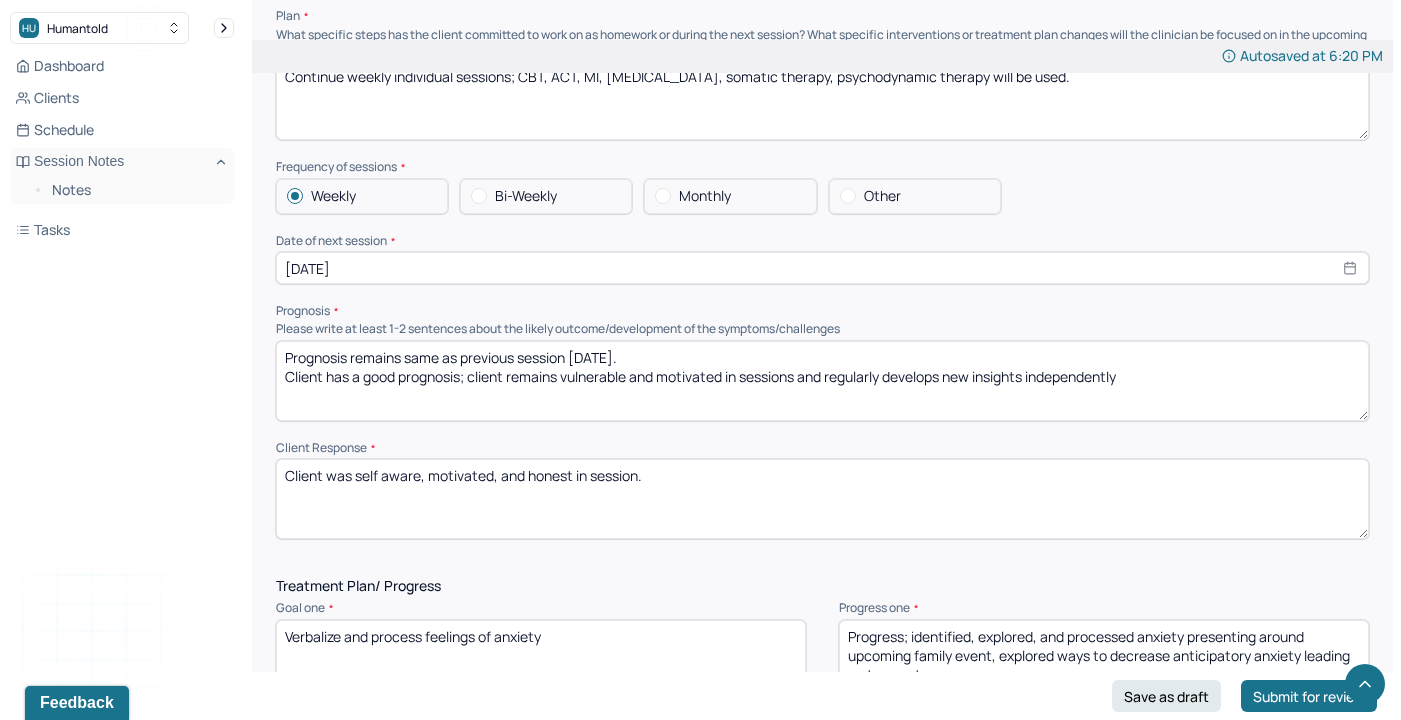 drag, startPoint x: 284, startPoint y: 362, endPoint x: 1317, endPoint y: 570, distance: 1053.7329 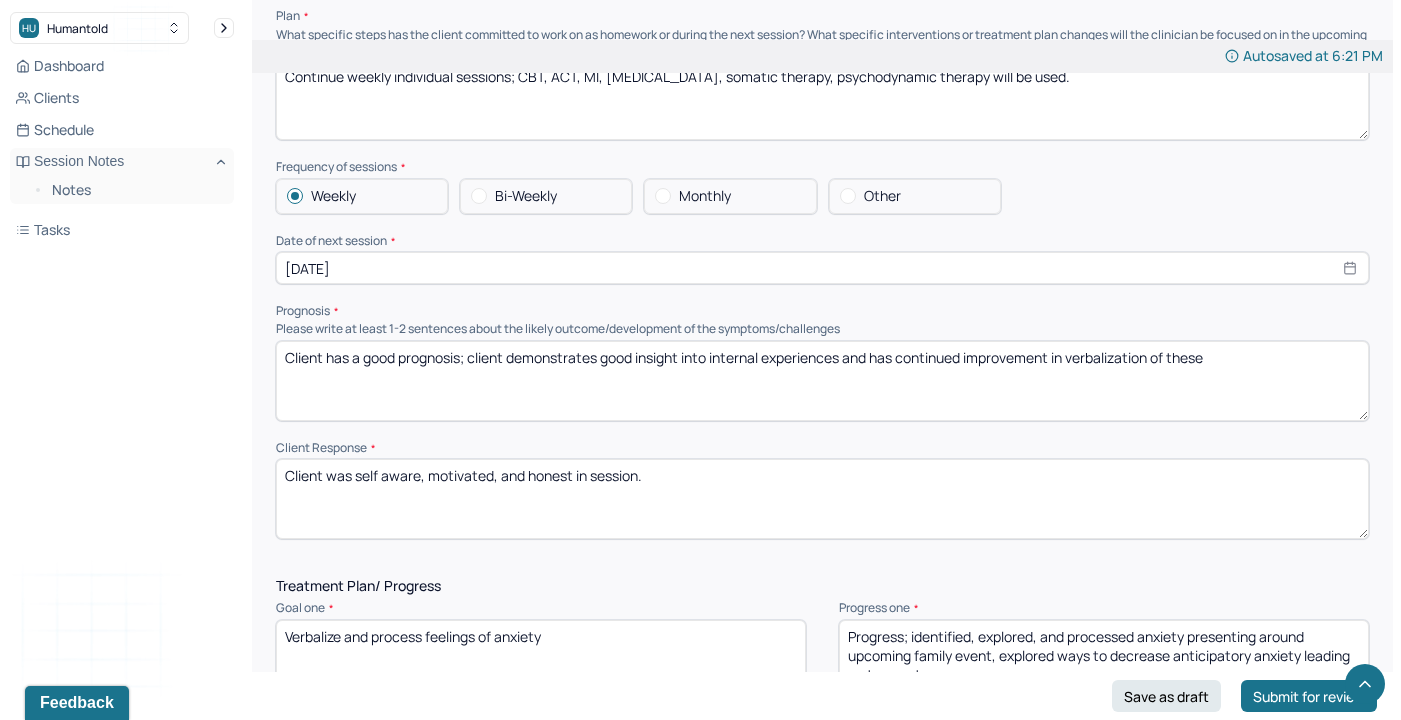 drag, startPoint x: 970, startPoint y: 360, endPoint x: 1439, endPoint y: 416, distance: 472.33145 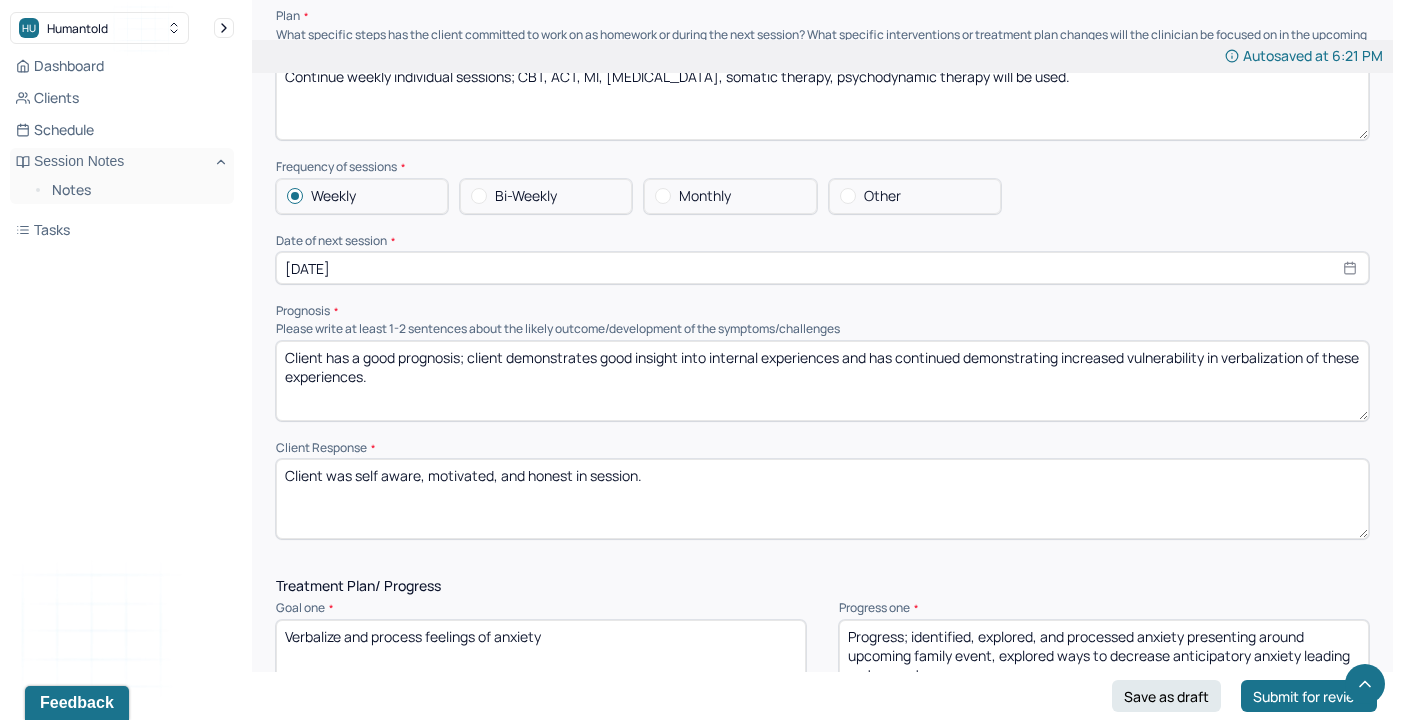 type on "Client has a good prognosis; client demonstrates good insight into internal experiences and has continued demonstrating increased vulnerability in verbalization of these experiences." 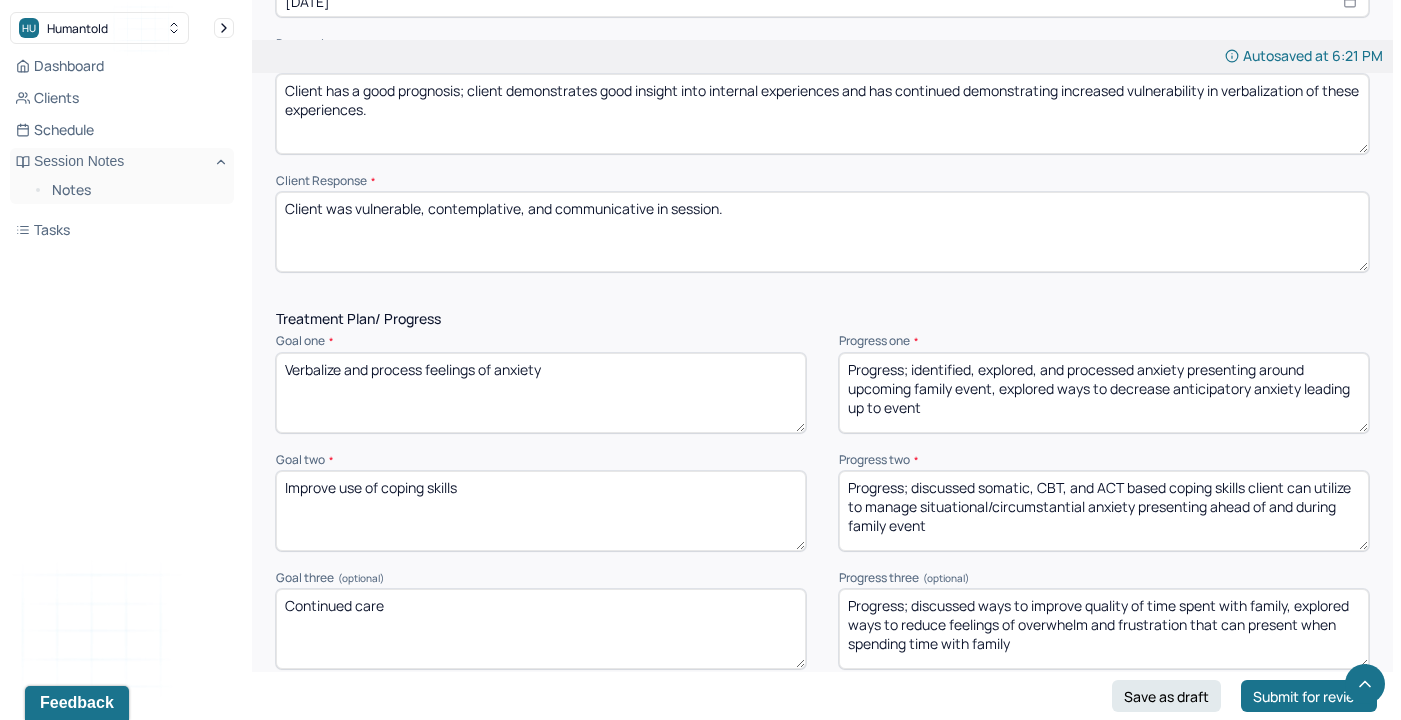 scroll, scrollTop: 2402, scrollLeft: 0, axis: vertical 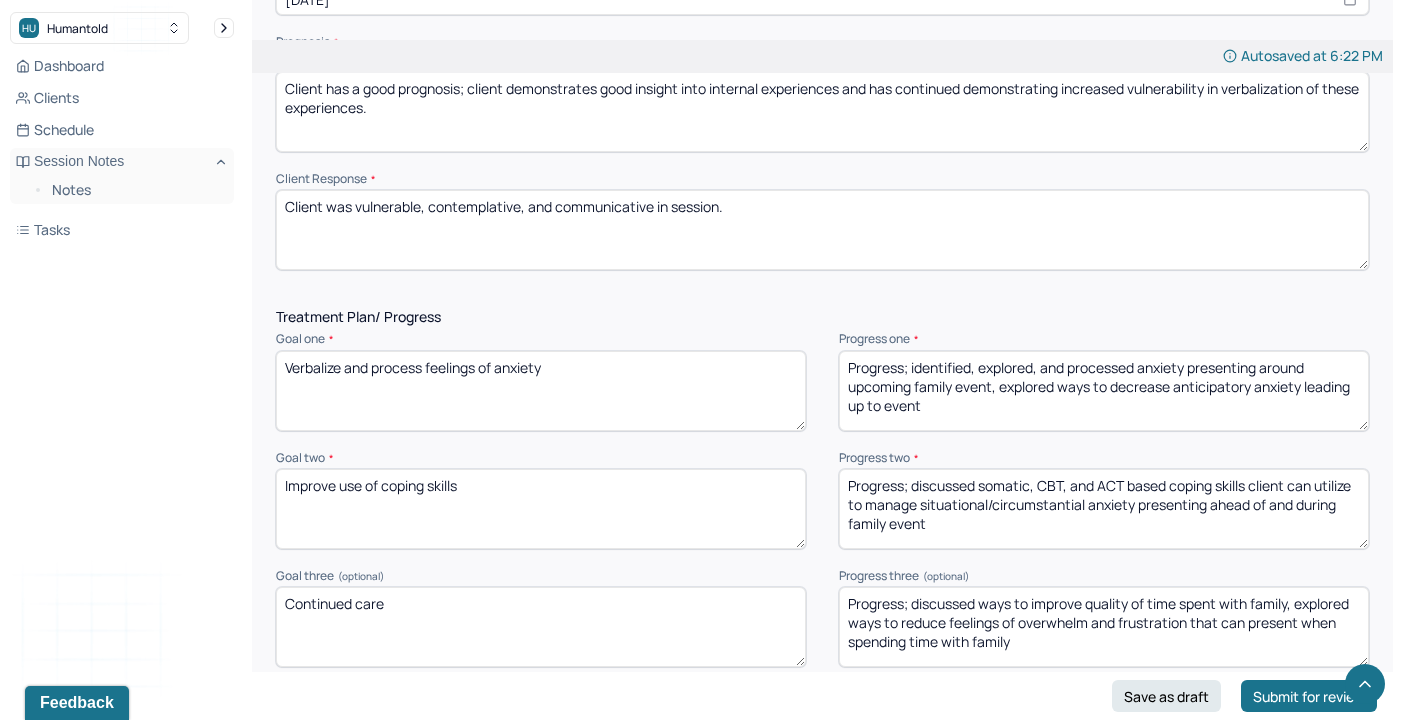 type on "Client was vulnerable, contemplative, and communicative in session." 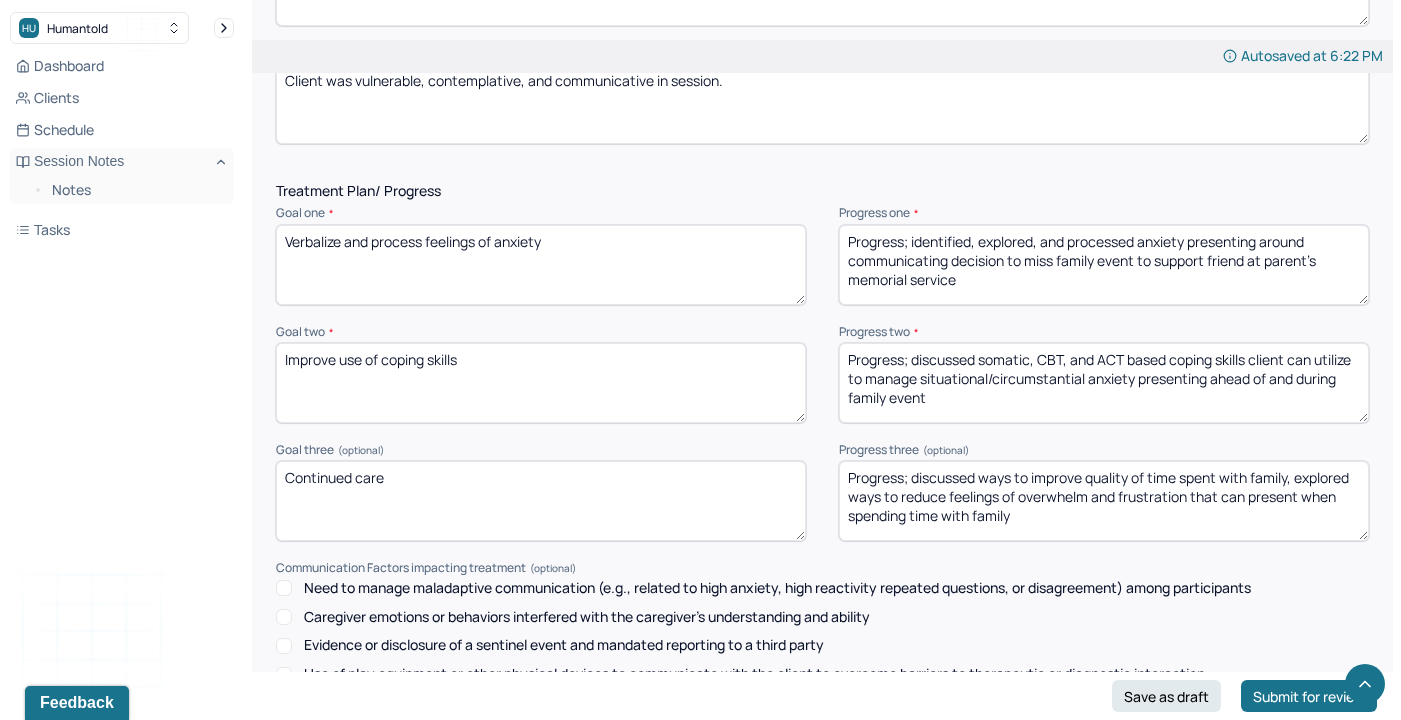 scroll, scrollTop: 2530, scrollLeft: 0, axis: vertical 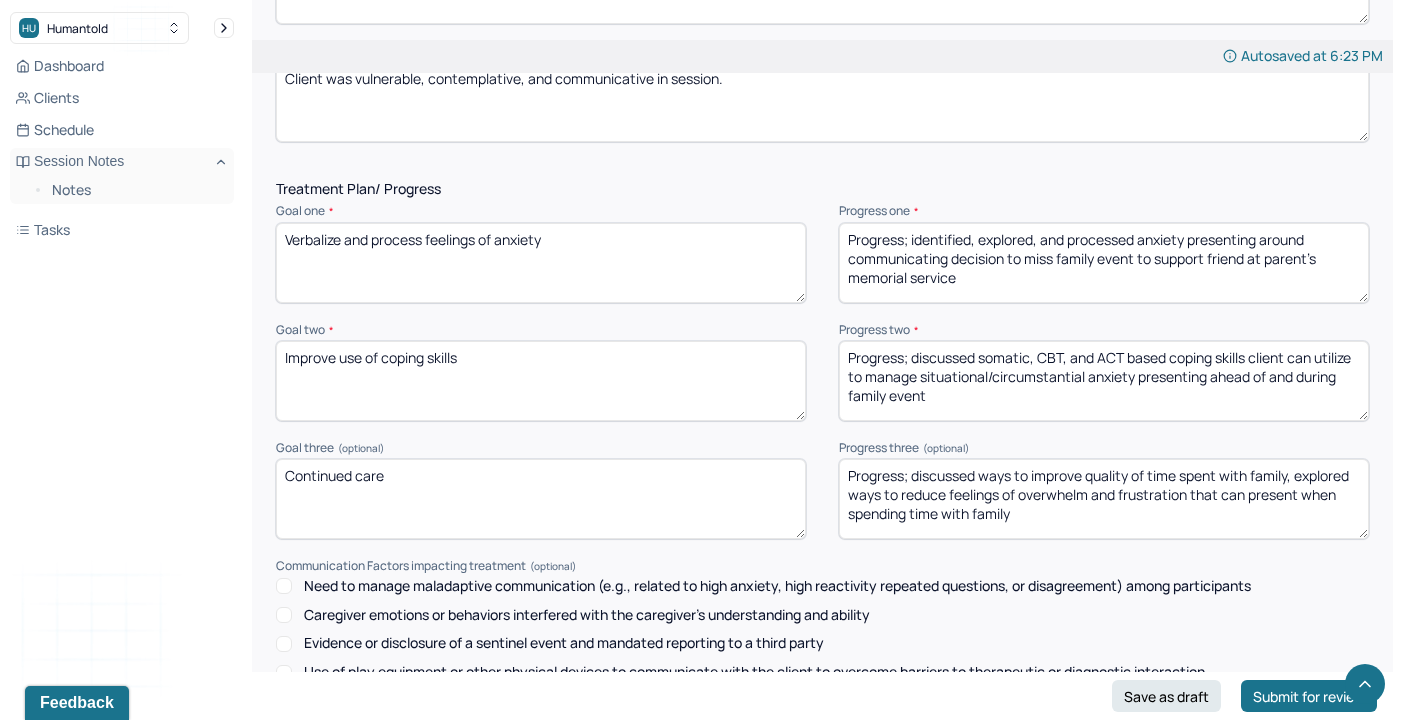type on "Progress; identified, explored, and processed anxiety presenting around communicating decision to miss family event to support friend at parent's memorial service" 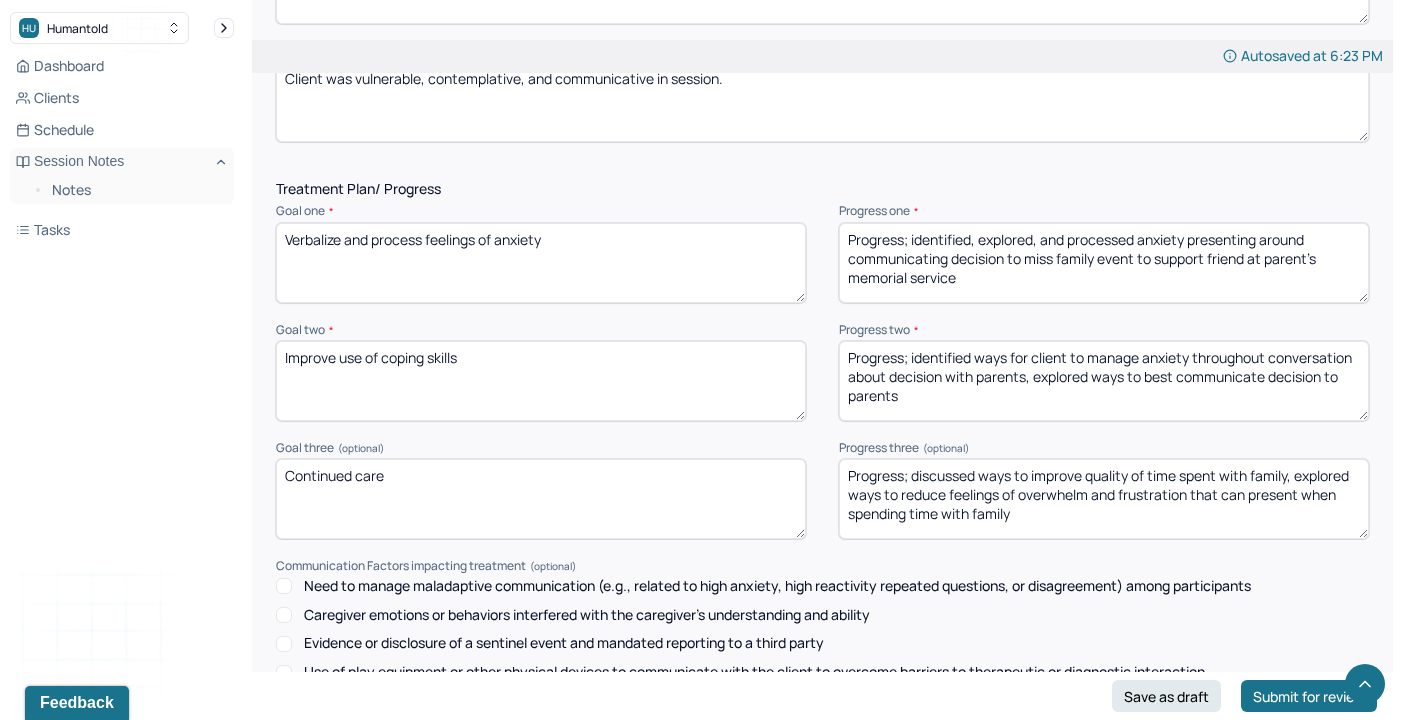 type on "Progress; identified ways for client to manage anxiety throughout conversation about decision with parents, explored ways to best communicate decision to parents" 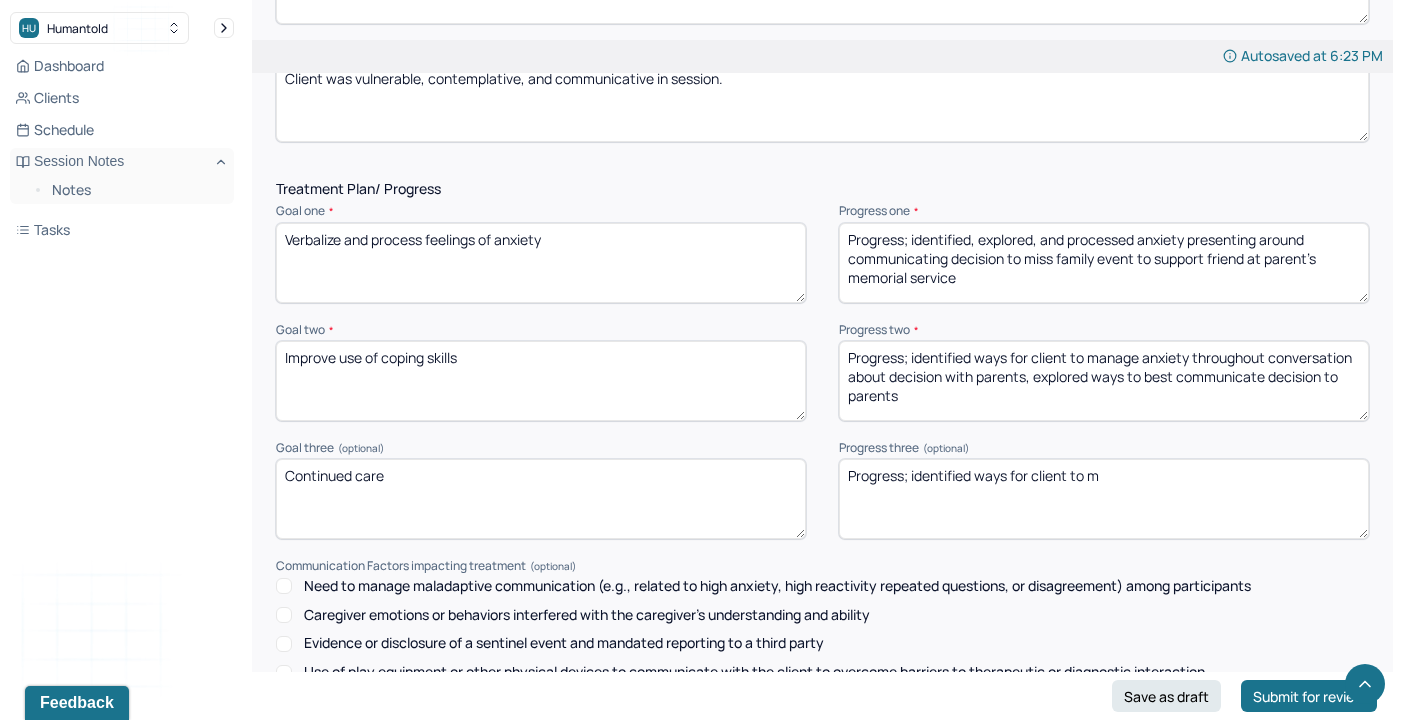 drag, startPoint x: 979, startPoint y: 483, endPoint x: 1332, endPoint y: 517, distance: 354.6336 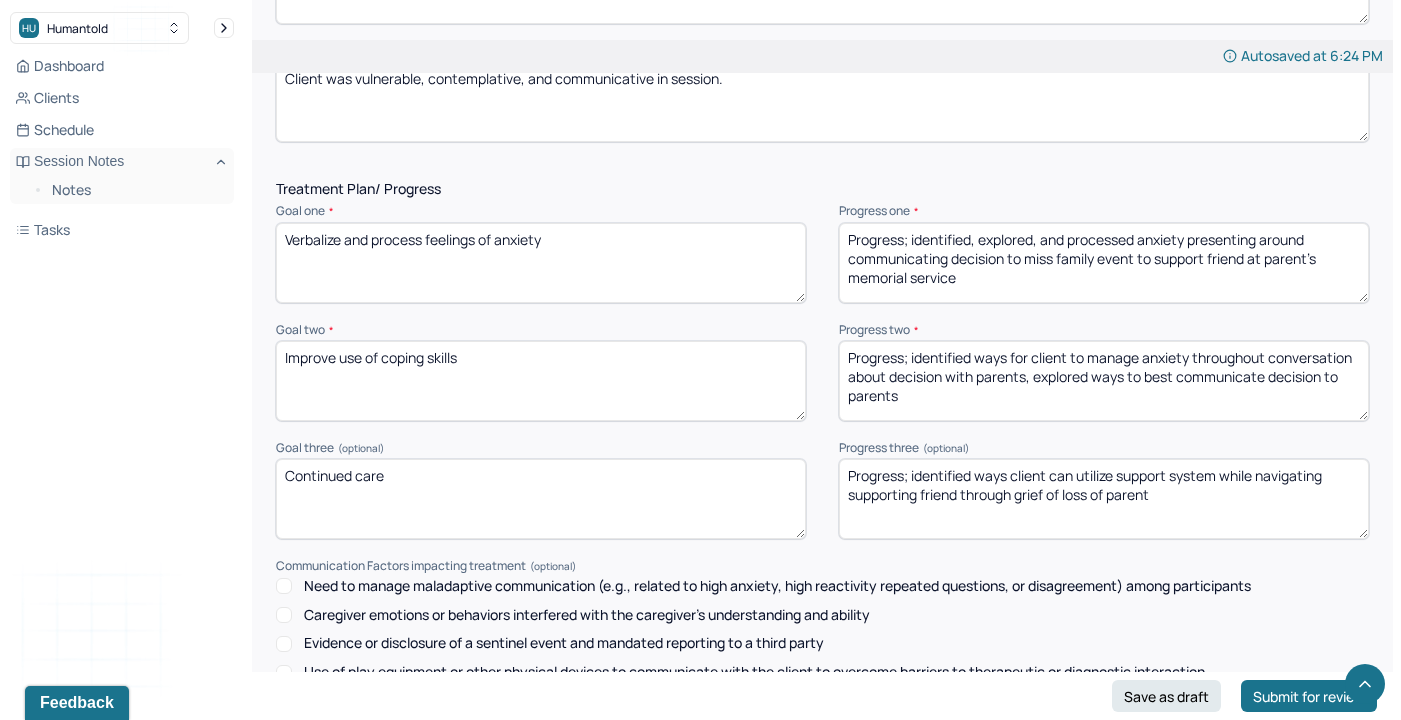scroll, scrollTop: 2890, scrollLeft: 0, axis: vertical 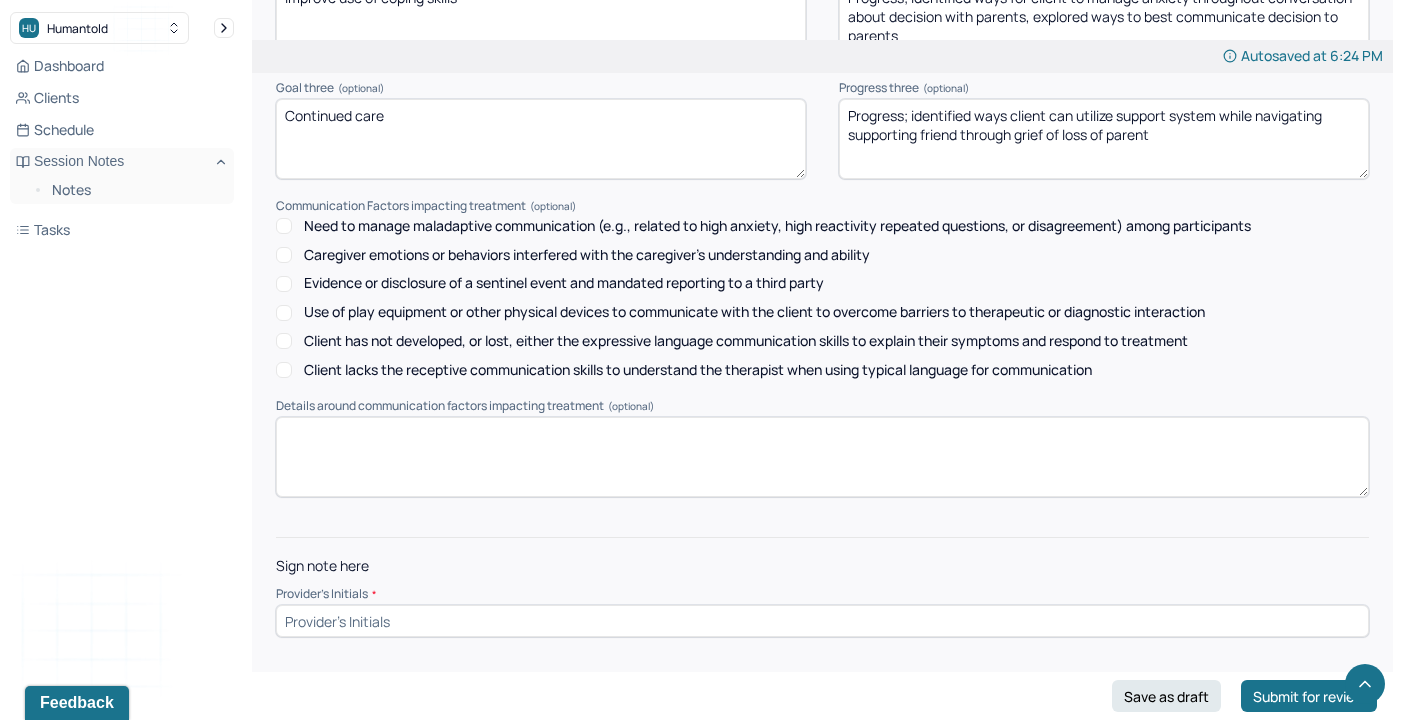 type on "Progress; identified ways client can utilize support system while navigating supporting friend through grief of loss of parent" 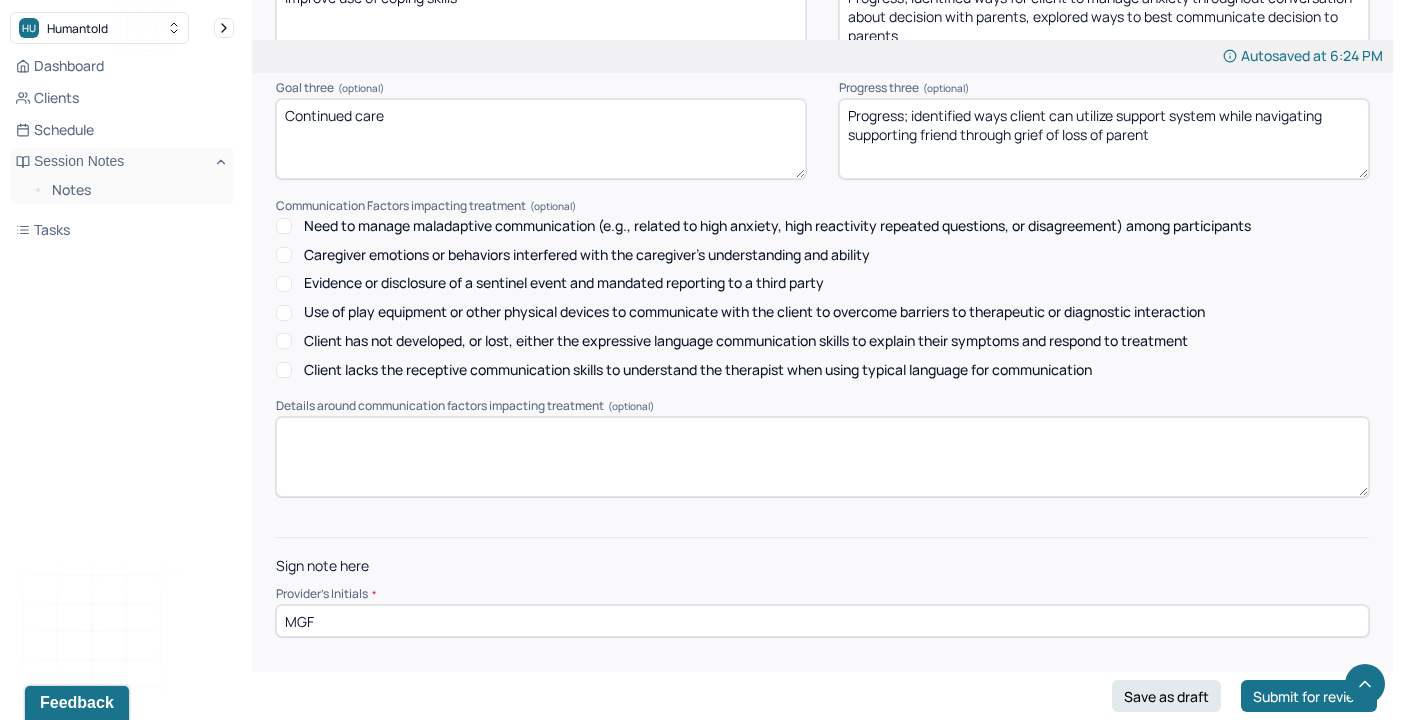 type on "MGF" 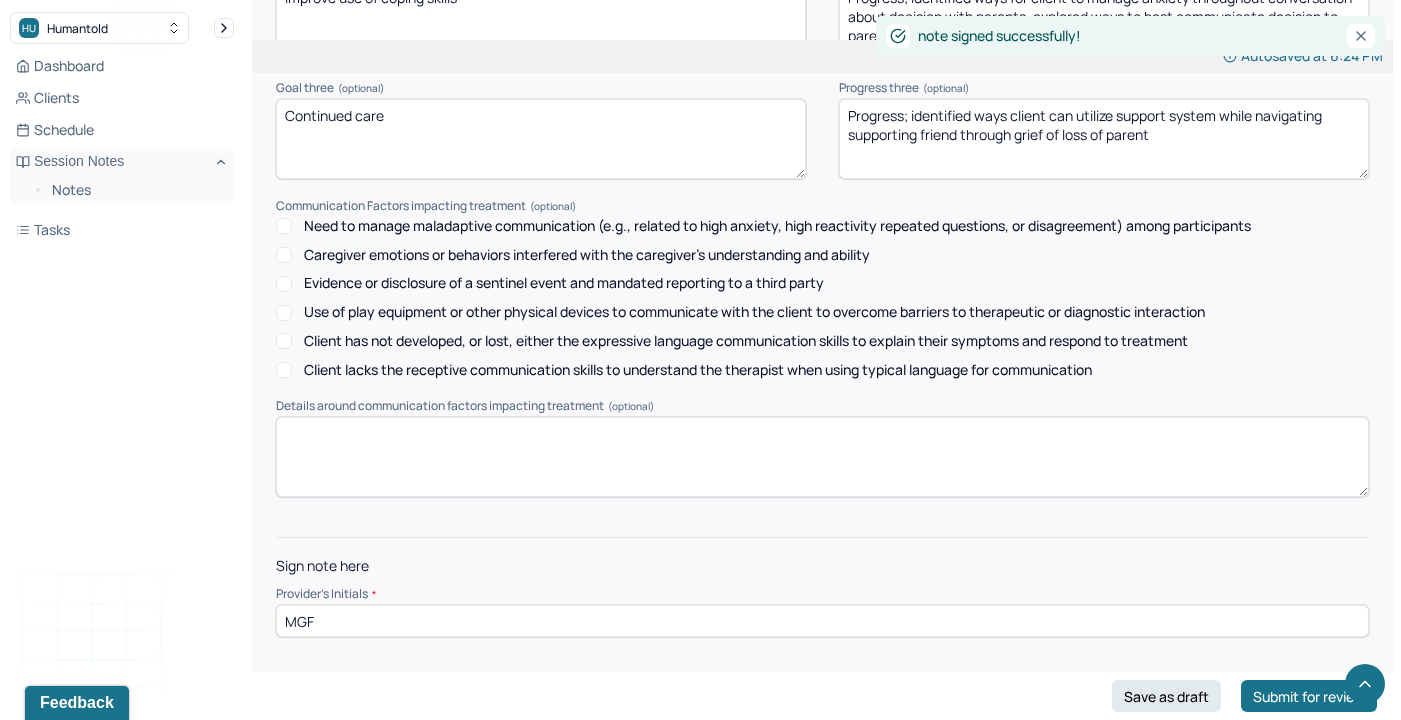 scroll, scrollTop: 0, scrollLeft: 0, axis: both 